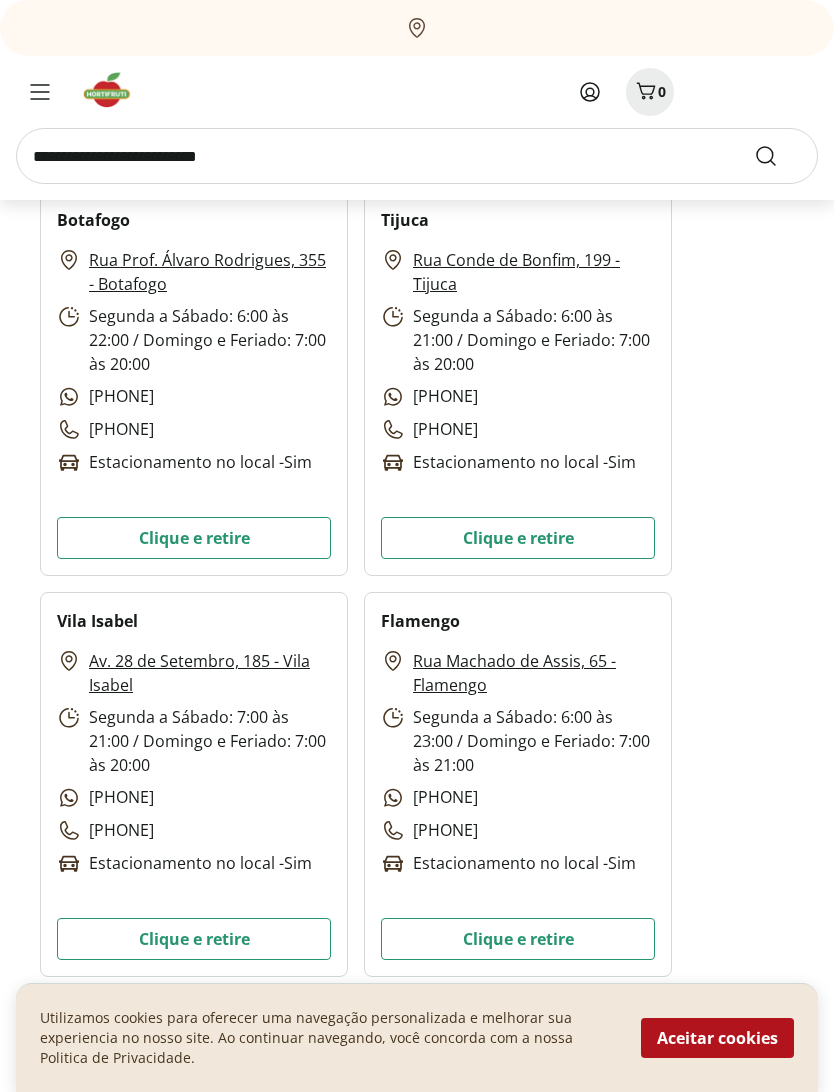 scroll, scrollTop: 1393, scrollLeft: 0, axis: vertical 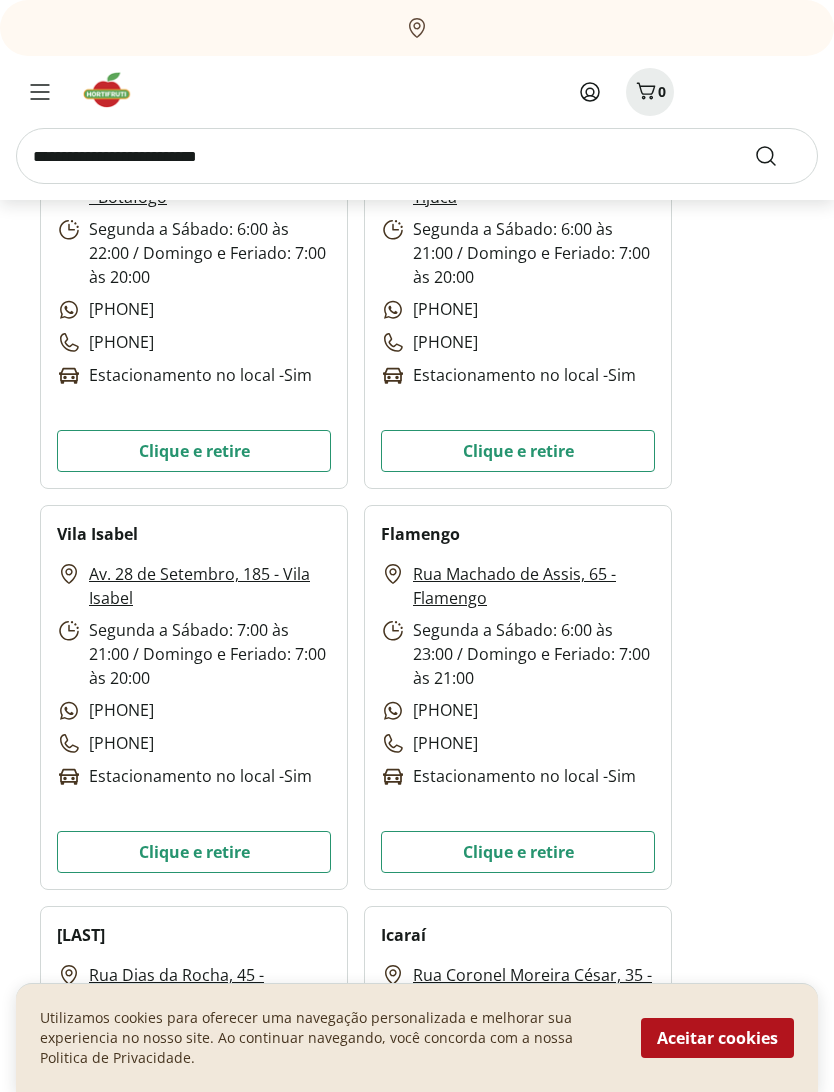 click on "Aceitar cookies" at bounding box center (717, 1038) 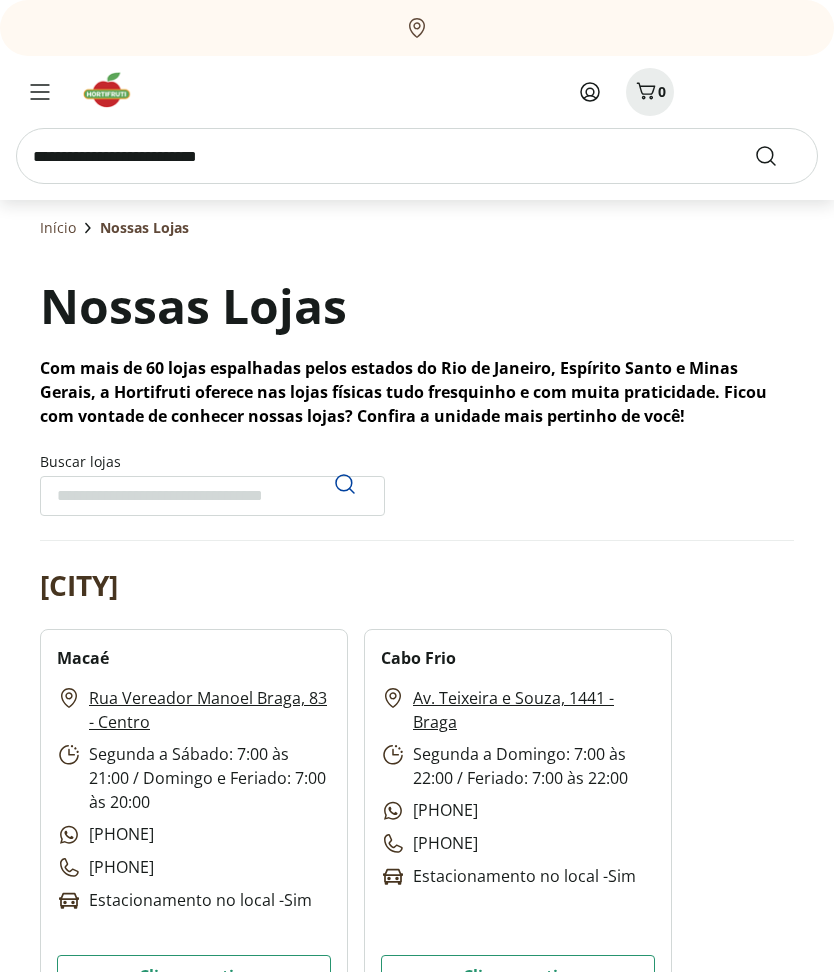 scroll, scrollTop: 0, scrollLeft: 0, axis: both 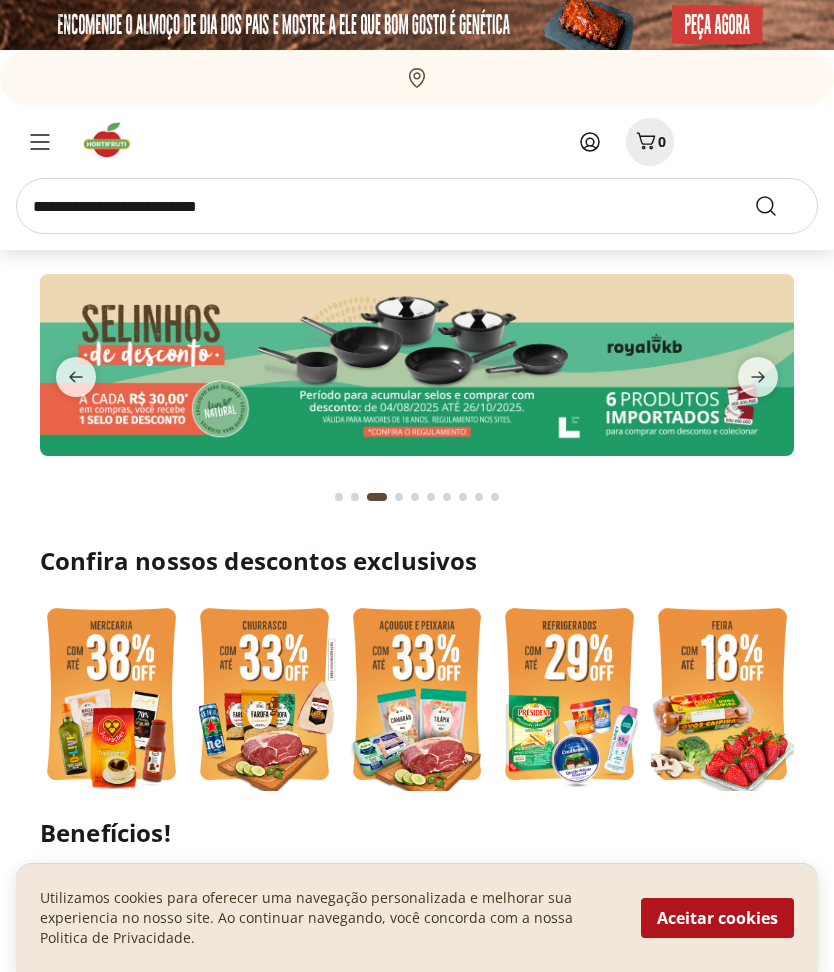 click 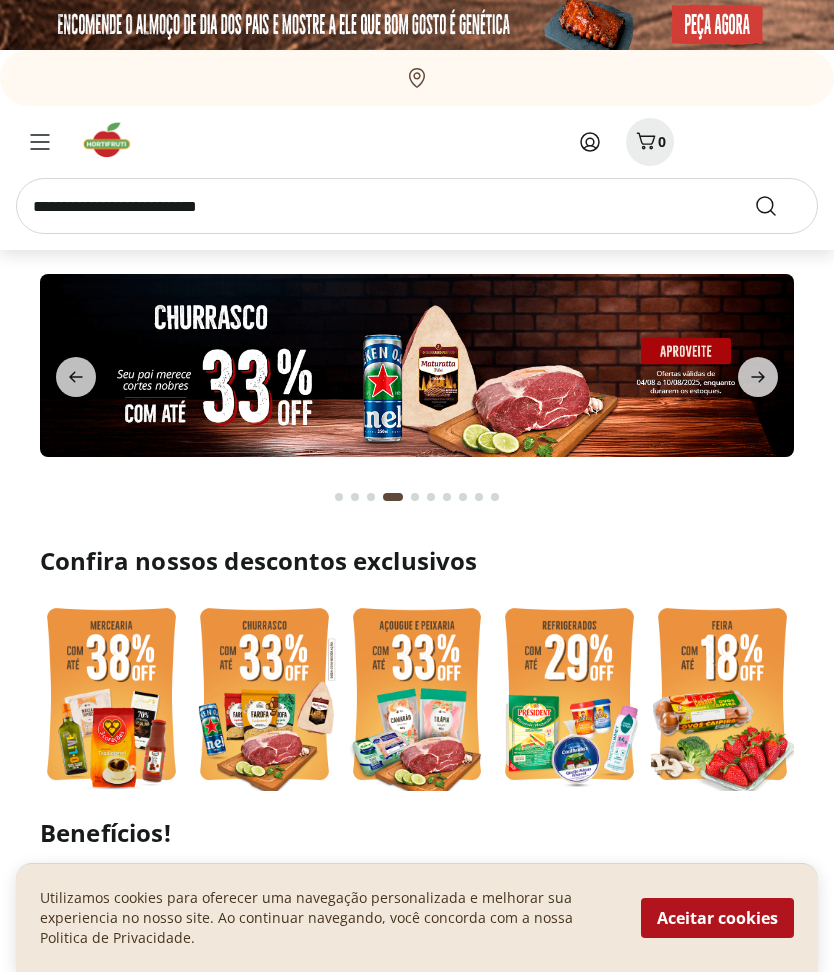 click 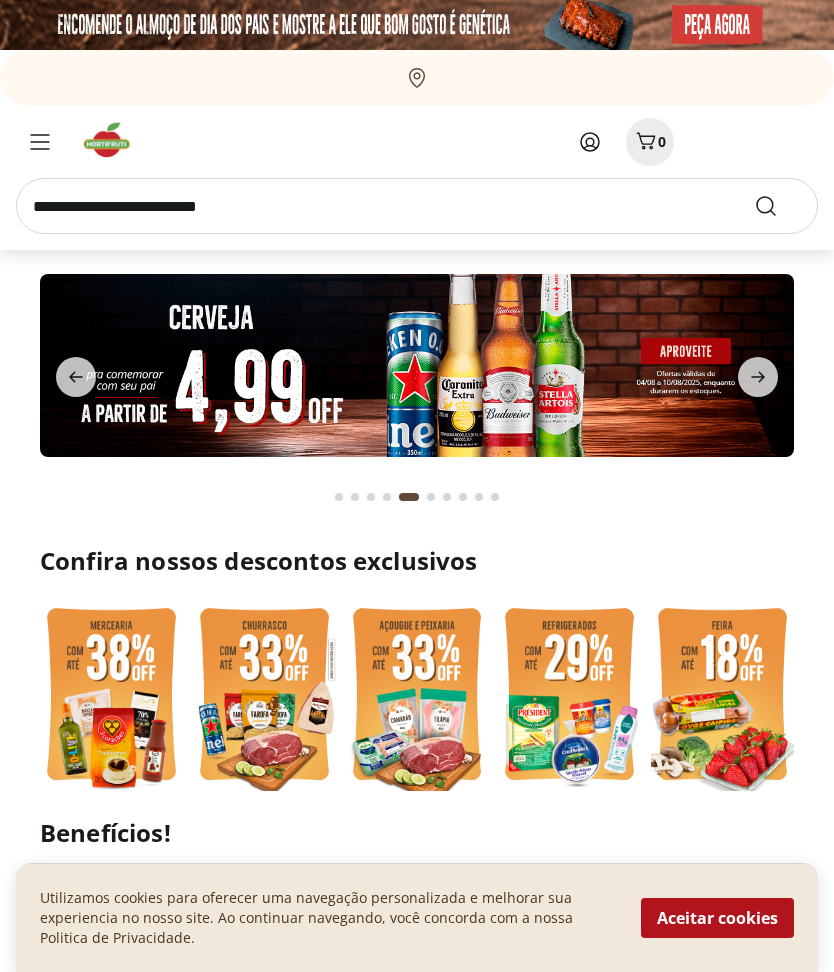 click 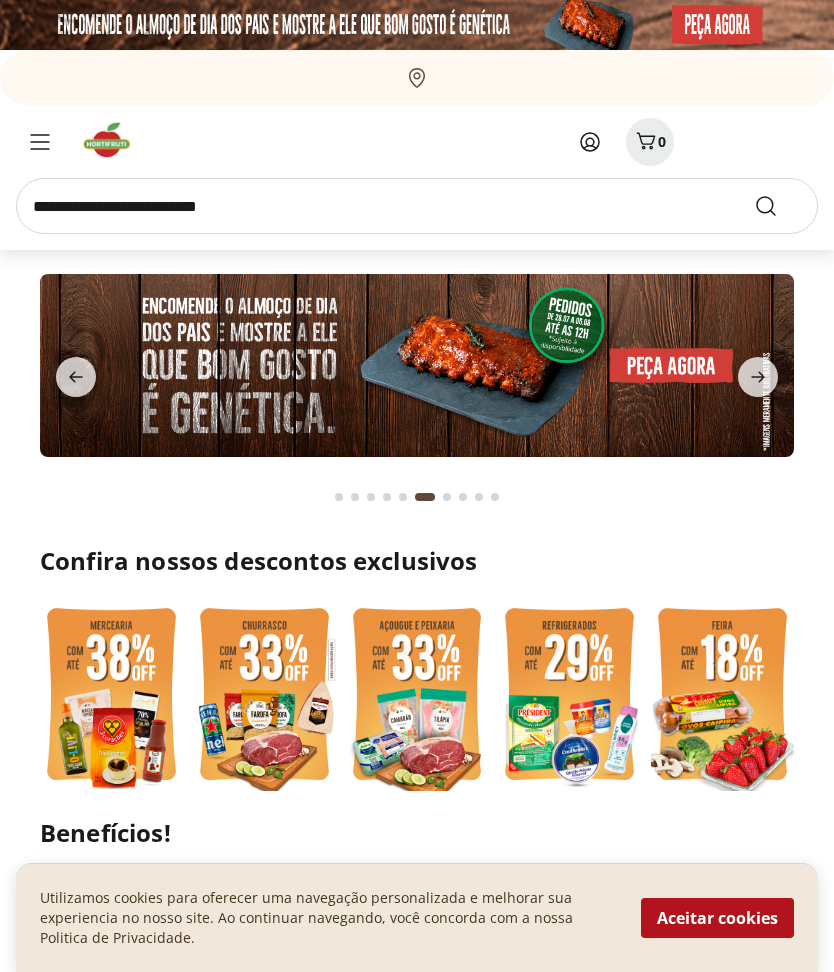 click at bounding box center [758, 377] 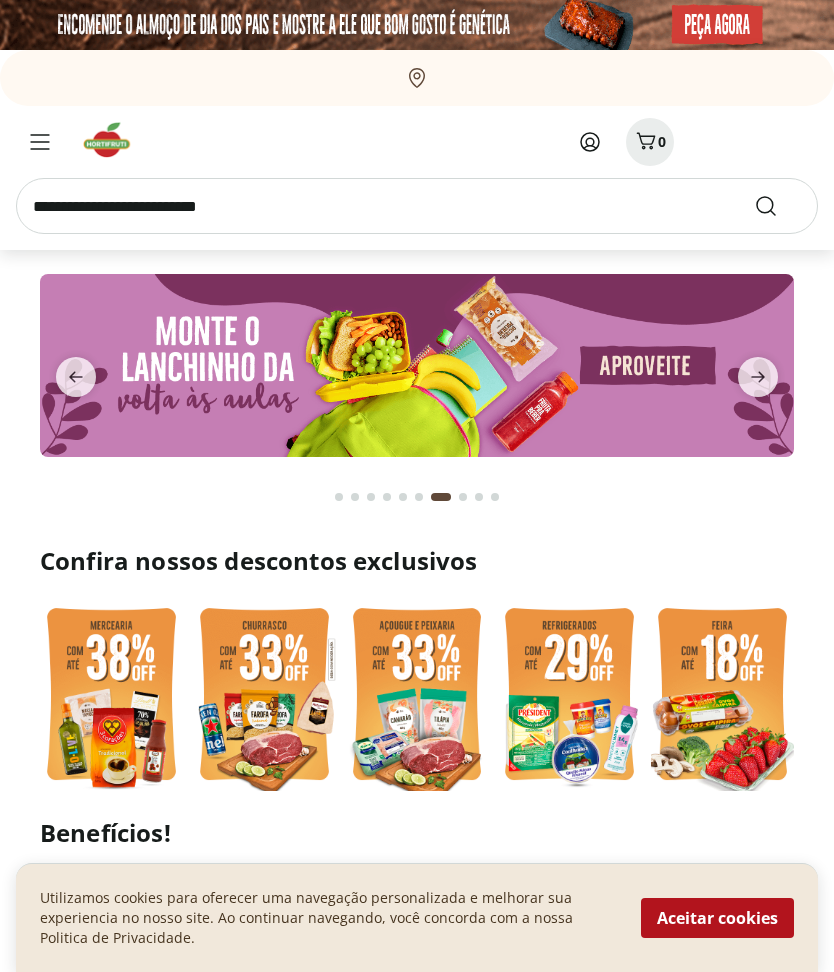 click 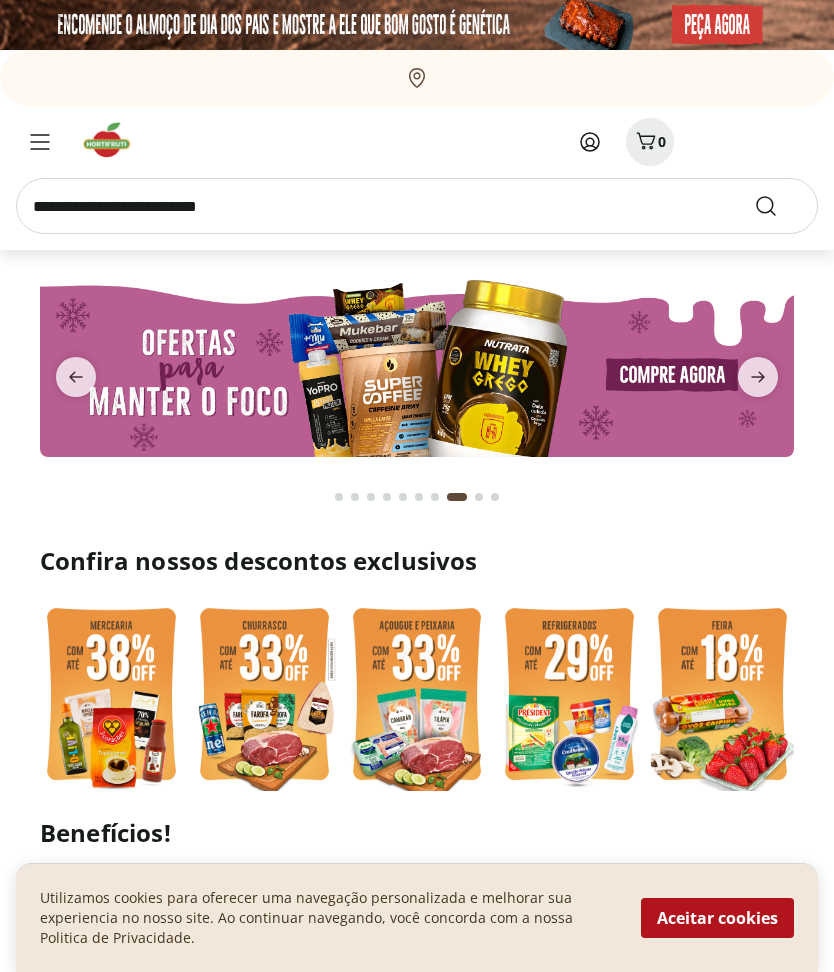 click 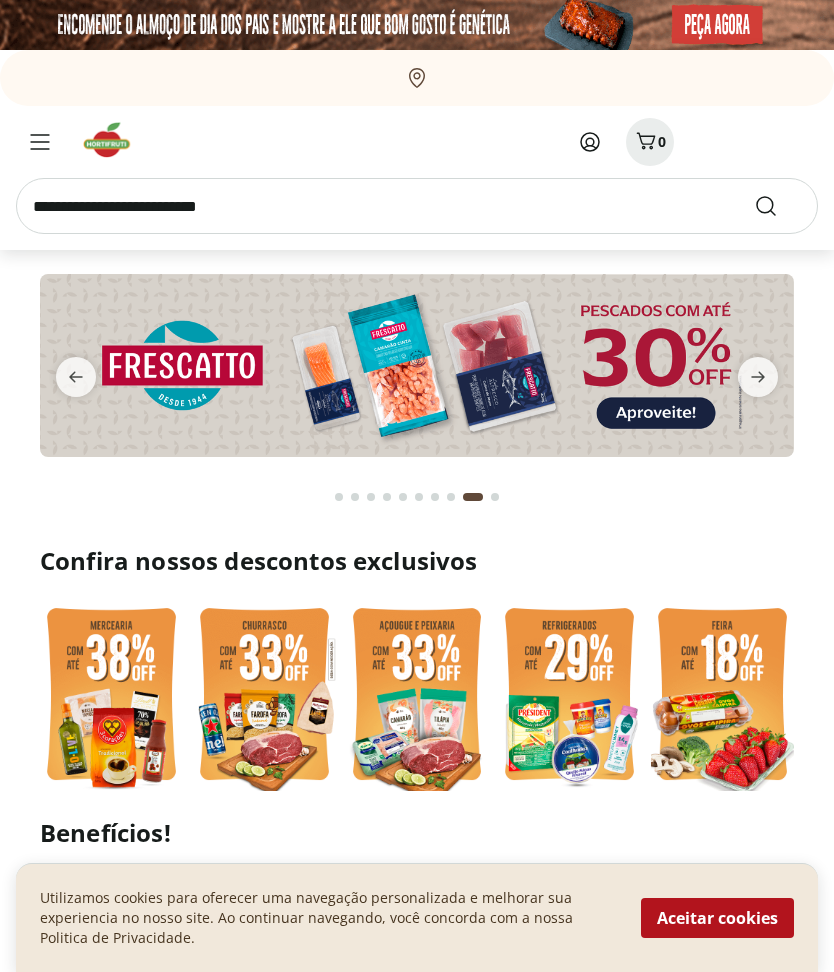 click 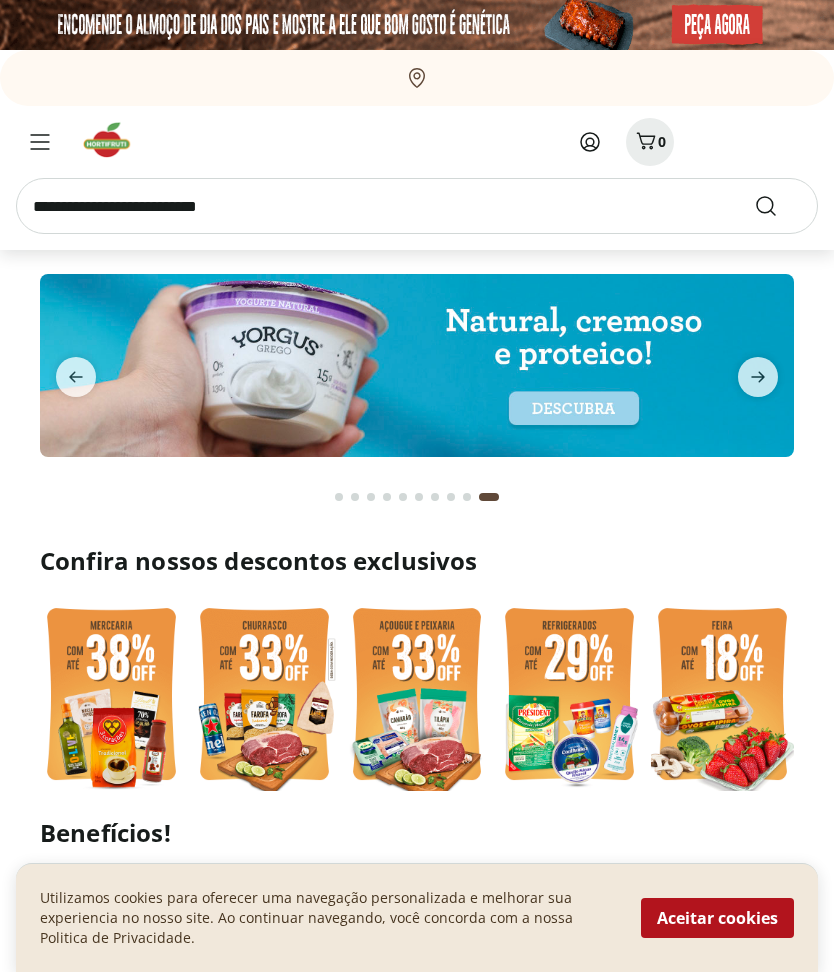 click at bounding box center [417, 365] 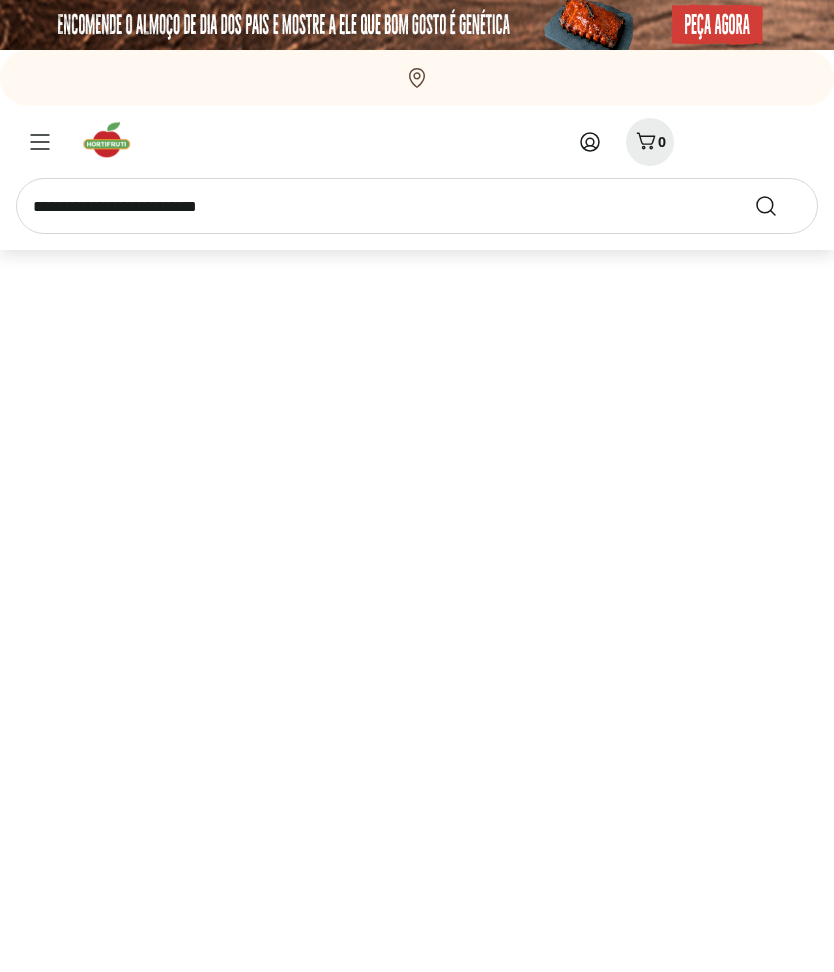 select on "**********" 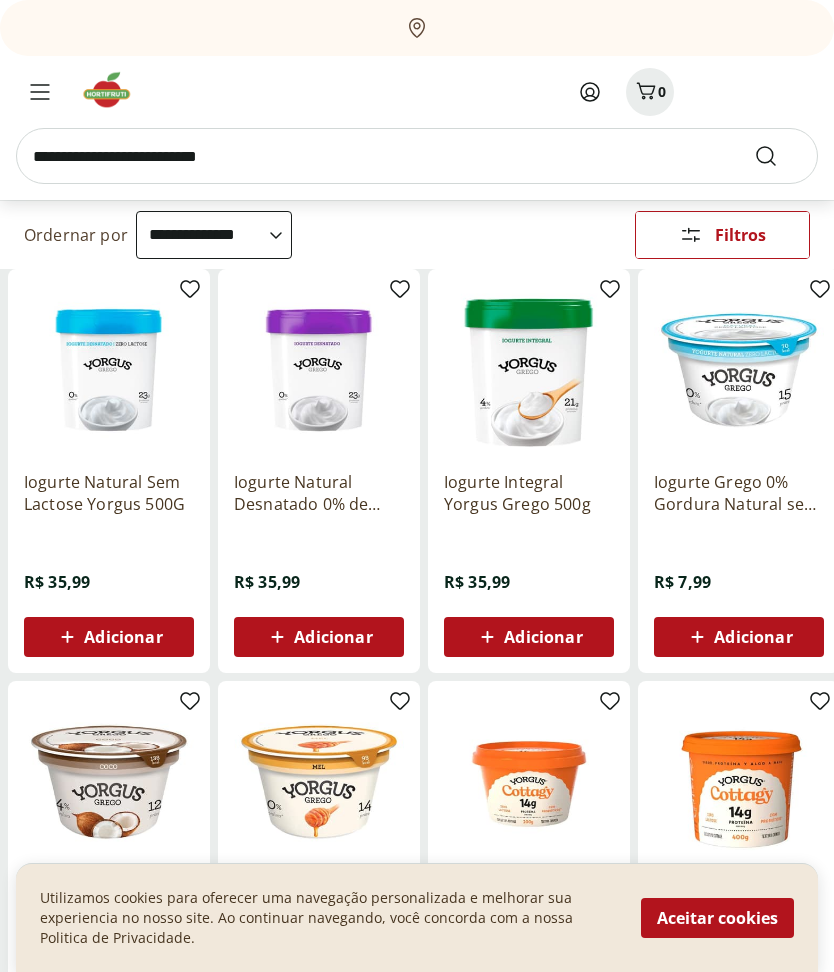 scroll, scrollTop: 0, scrollLeft: 0, axis: both 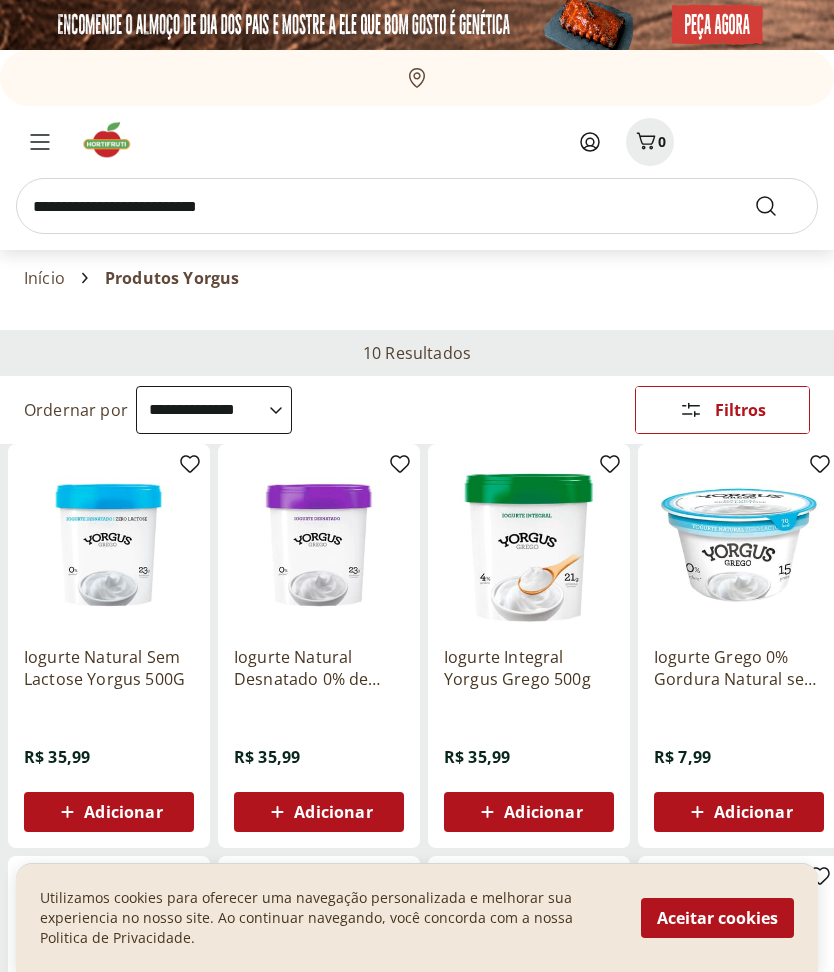 click on "Início" at bounding box center (44, 278) 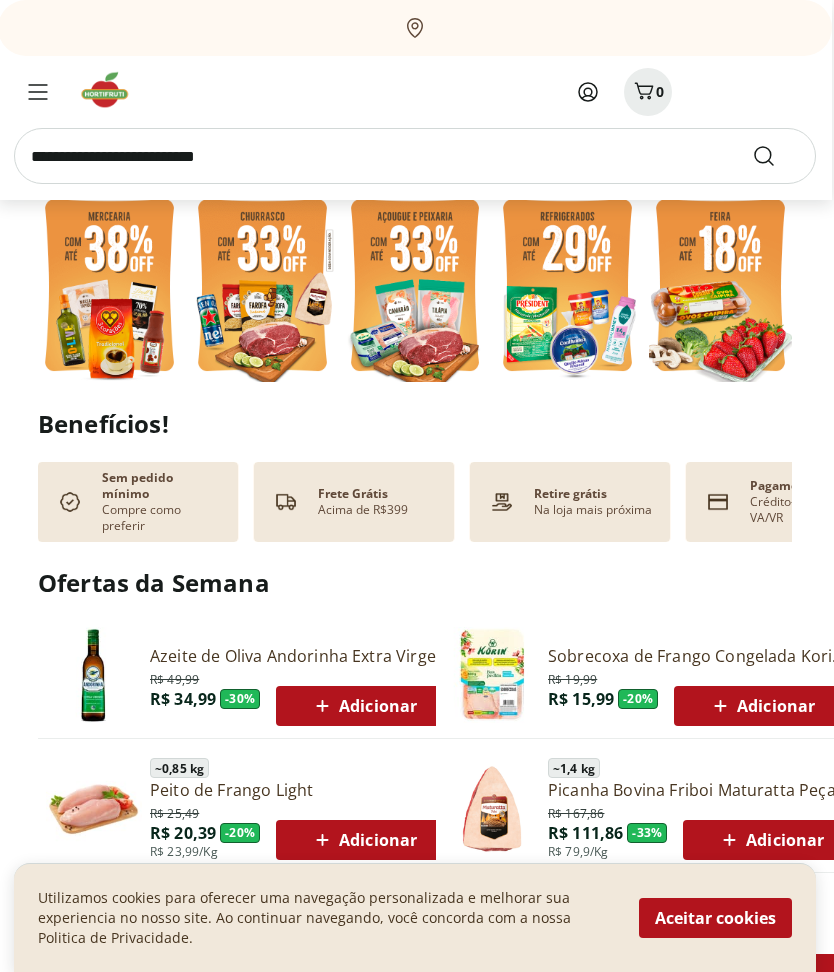 scroll, scrollTop: 0, scrollLeft: 2, axis: horizontal 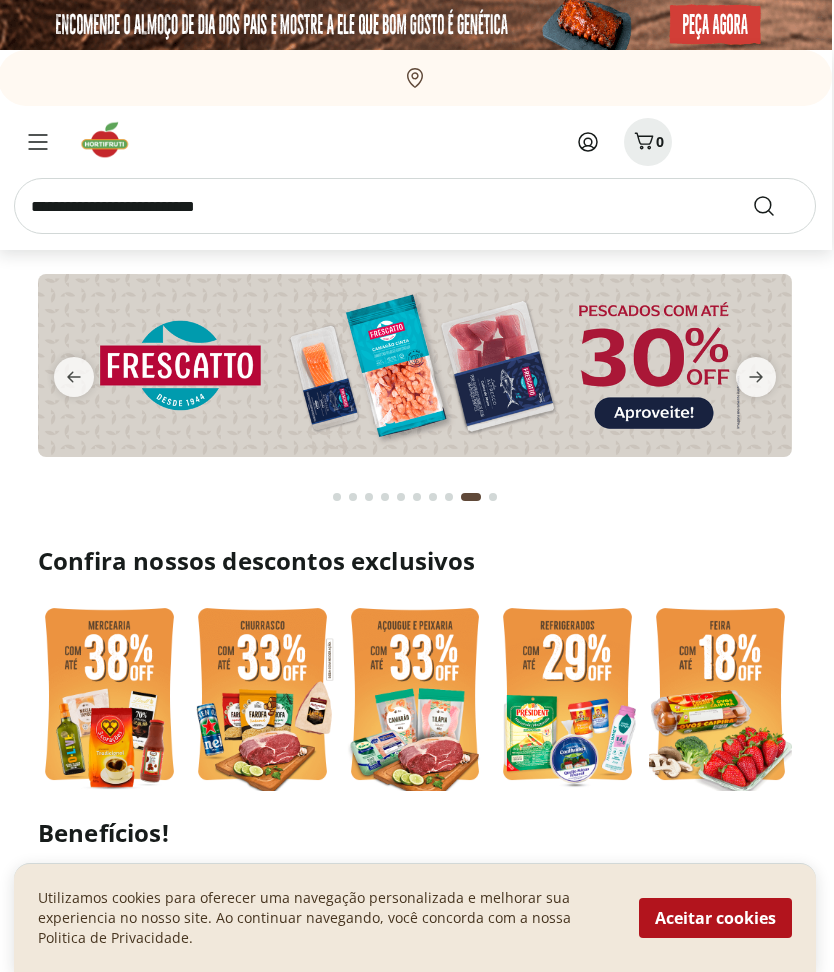 click 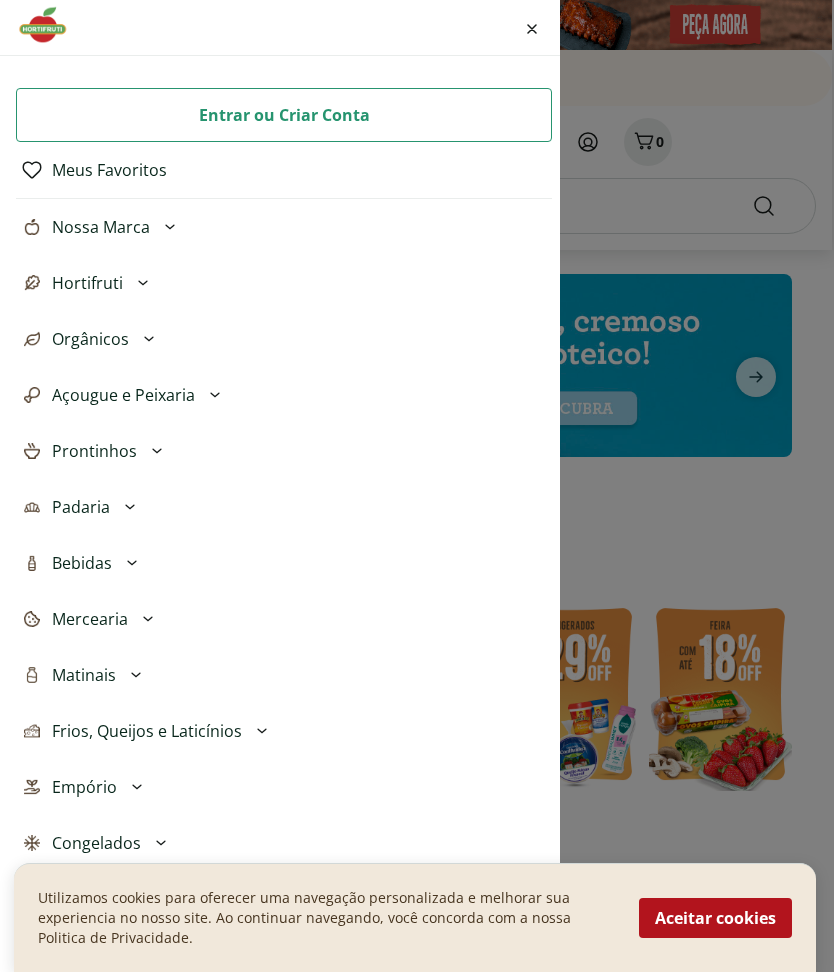 click 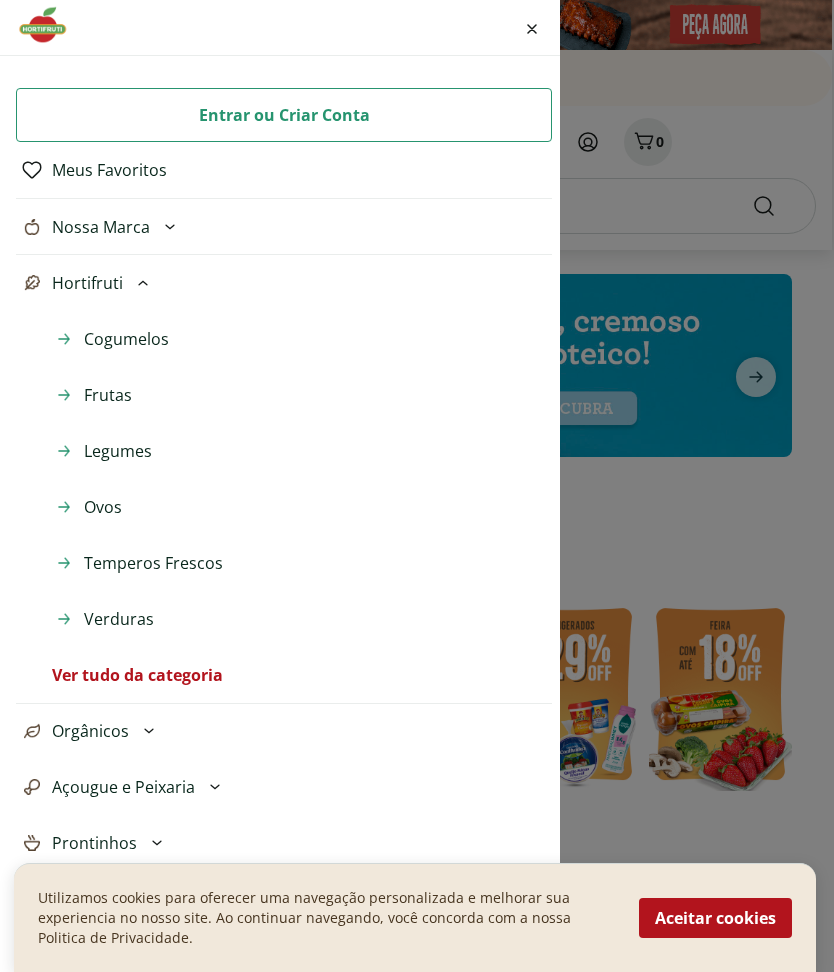 click on "Legumes" at bounding box center [118, 451] 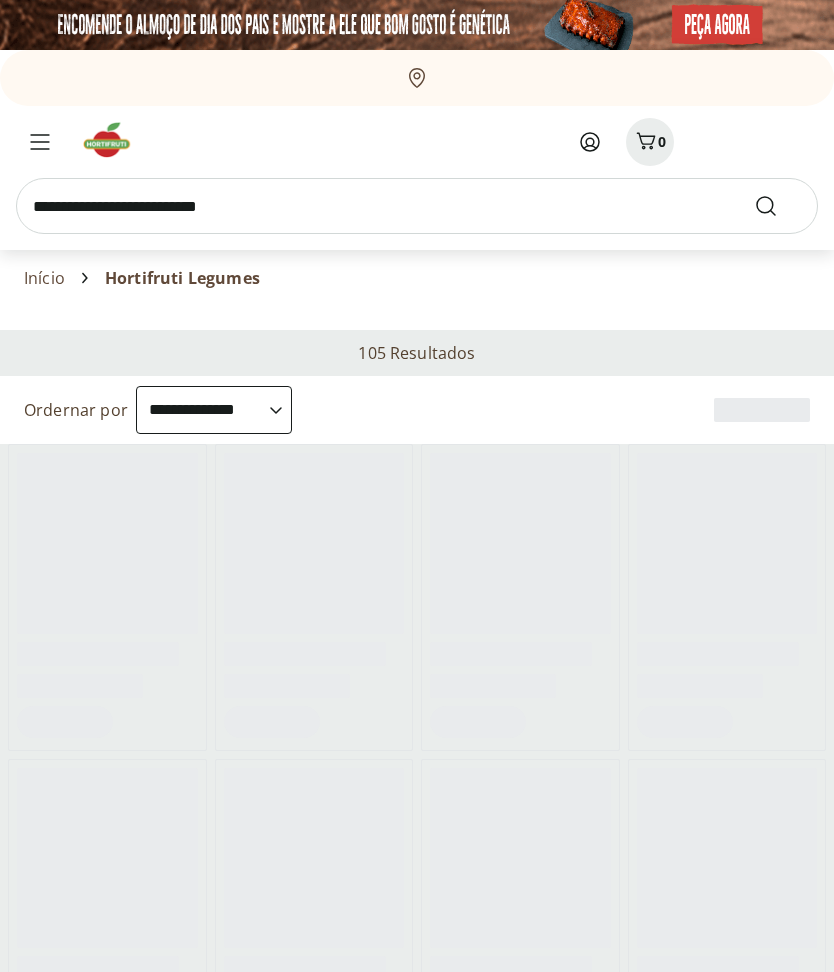 select on "**********" 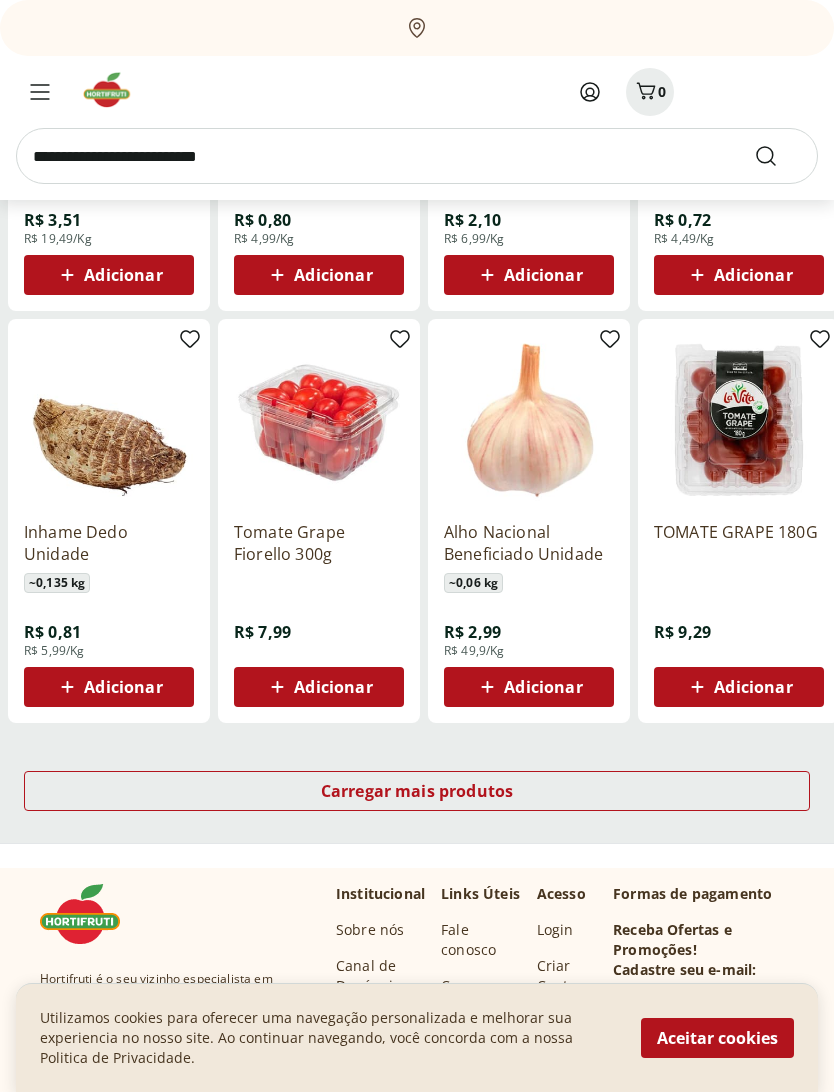 scroll, scrollTop: 948, scrollLeft: 0, axis: vertical 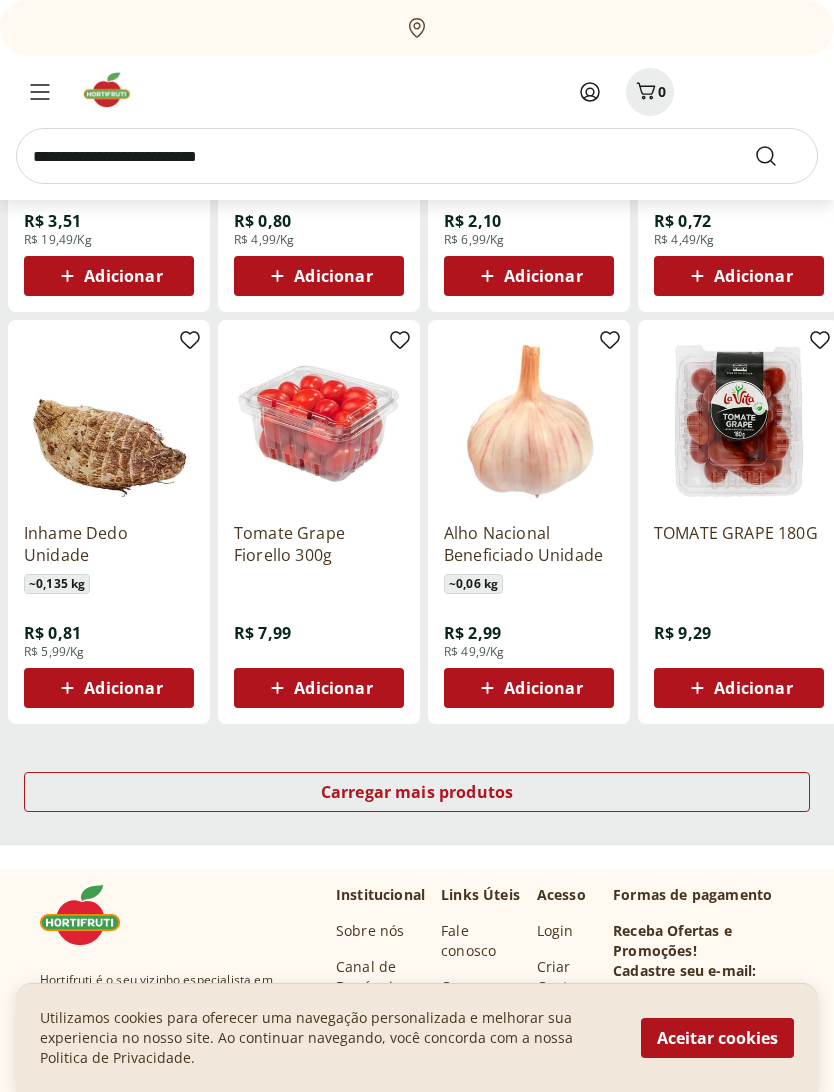 click on "Carregar mais produtos" at bounding box center [417, 792] 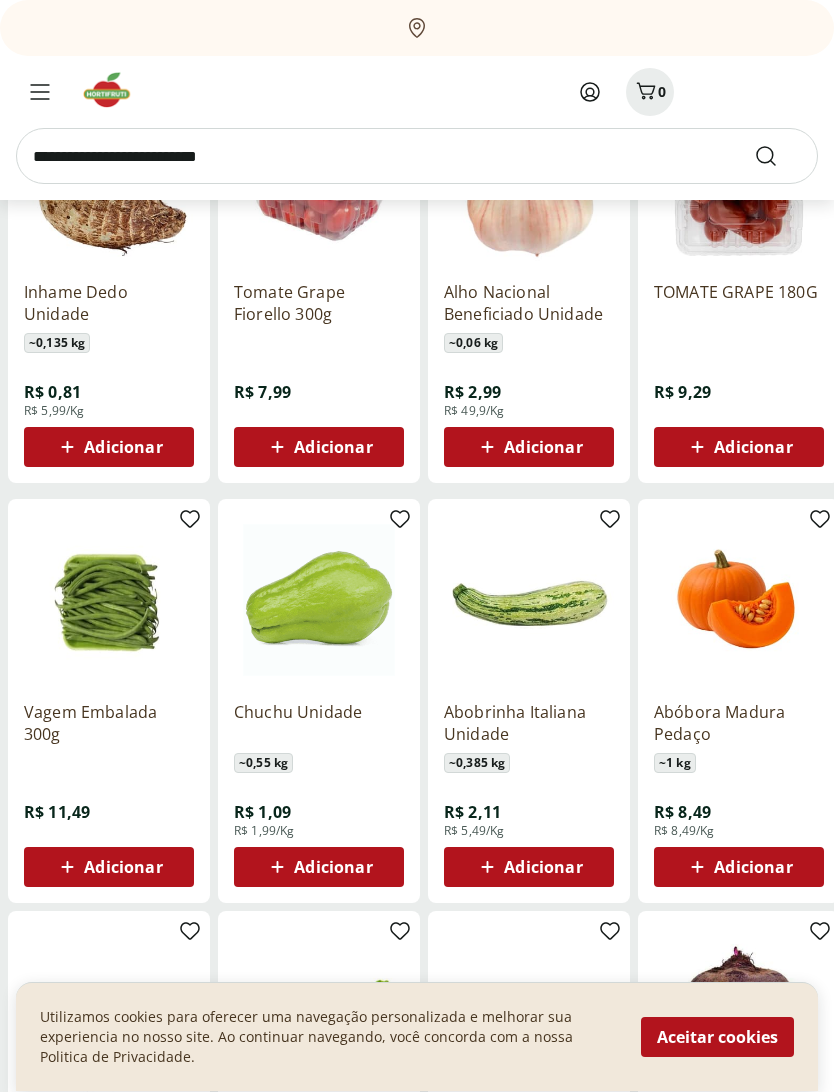 scroll, scrollTop: 1187, scrollLeft: 0, axis: vertical 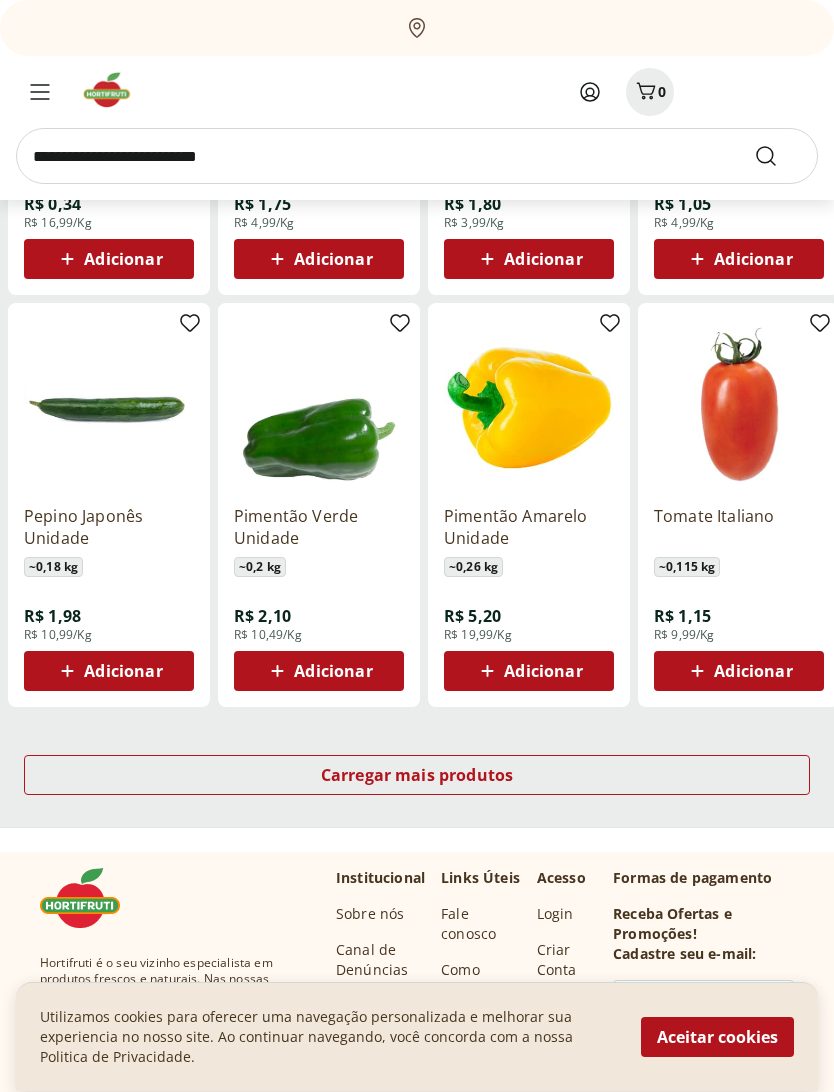 click on "Carregar mais produtos" at bounding box center [417, 776] 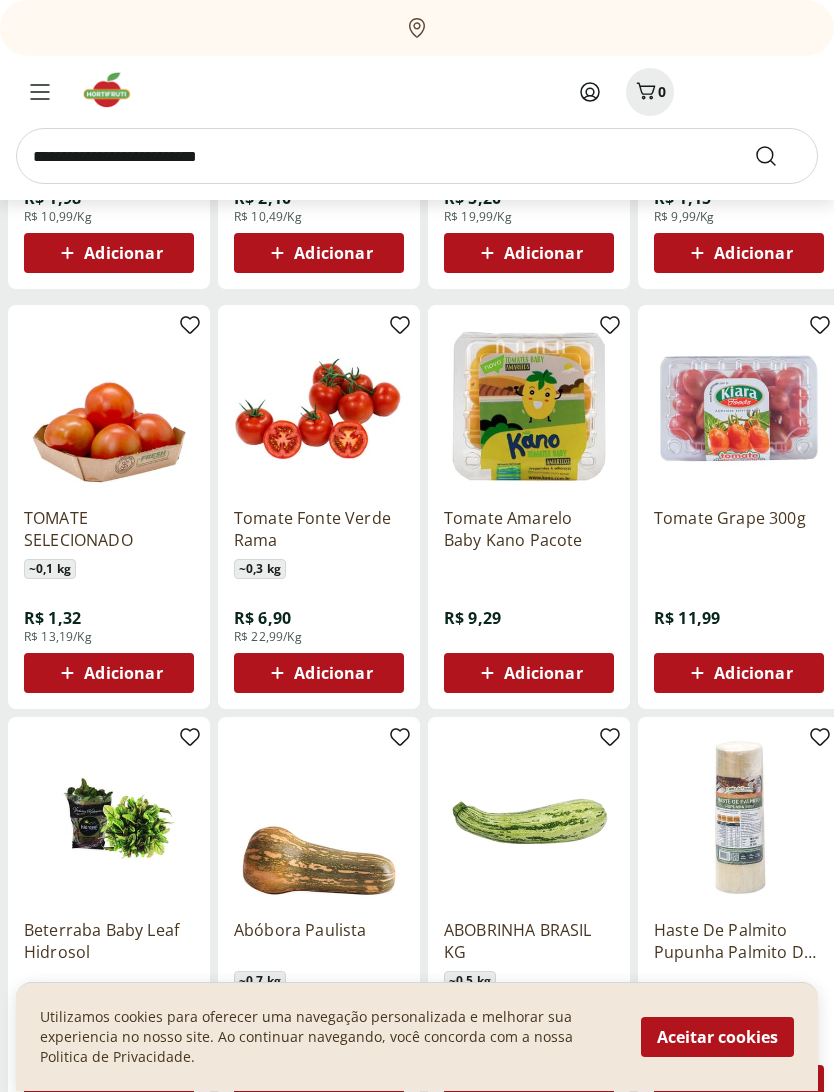 scroll, scrollTop: 2634, scrollLeft: 0, axis: vertical 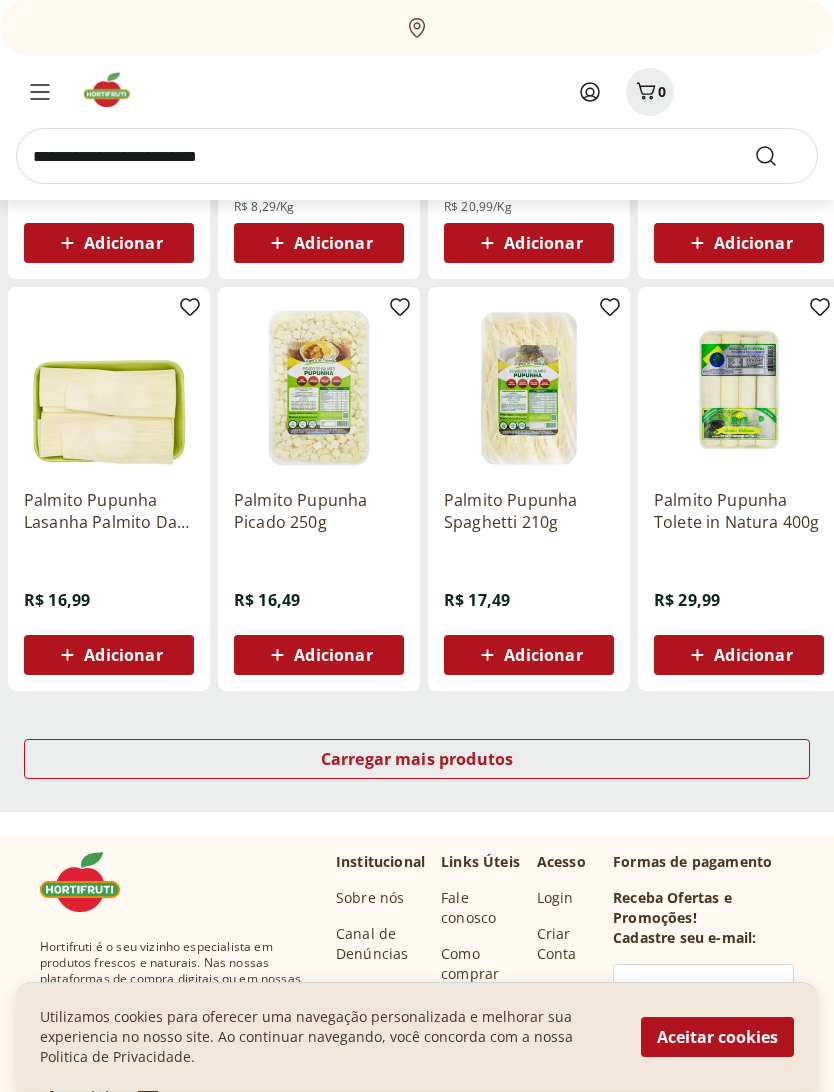 click on "Carregar mais produtos" at bounding box center (417, 760) 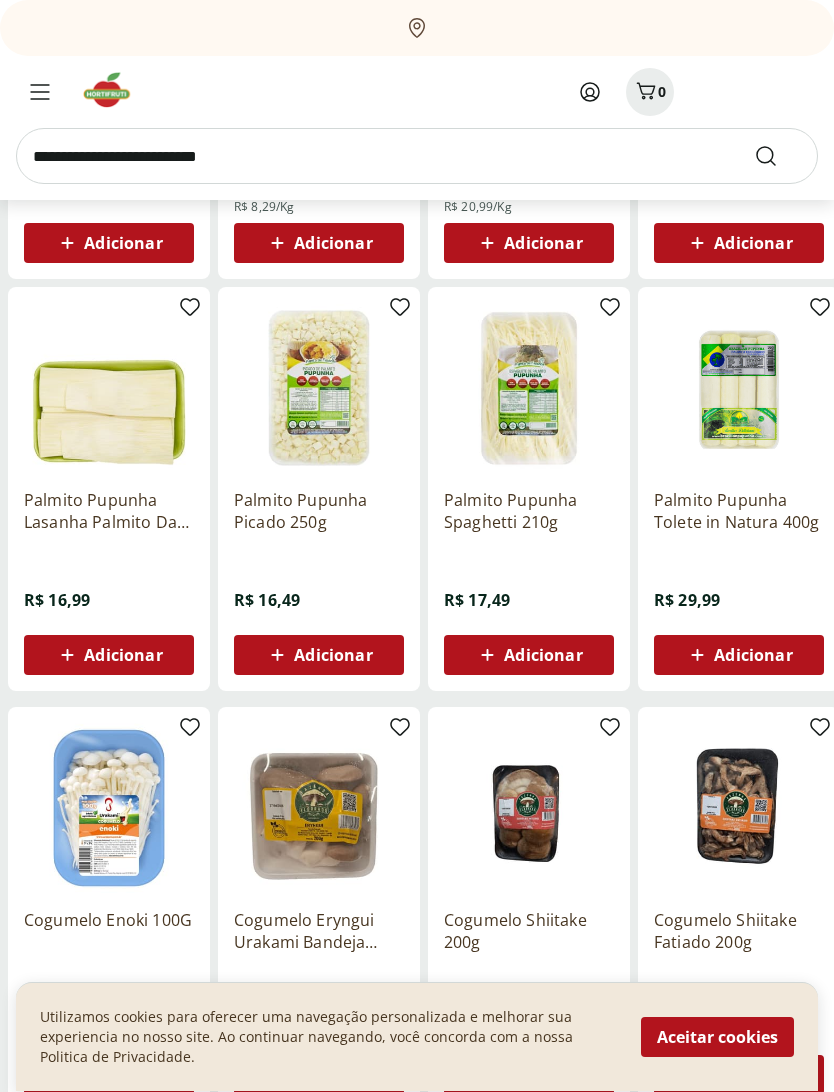 scroll, scrollTop: 3469, scrollLeft: 0, axis: vertical 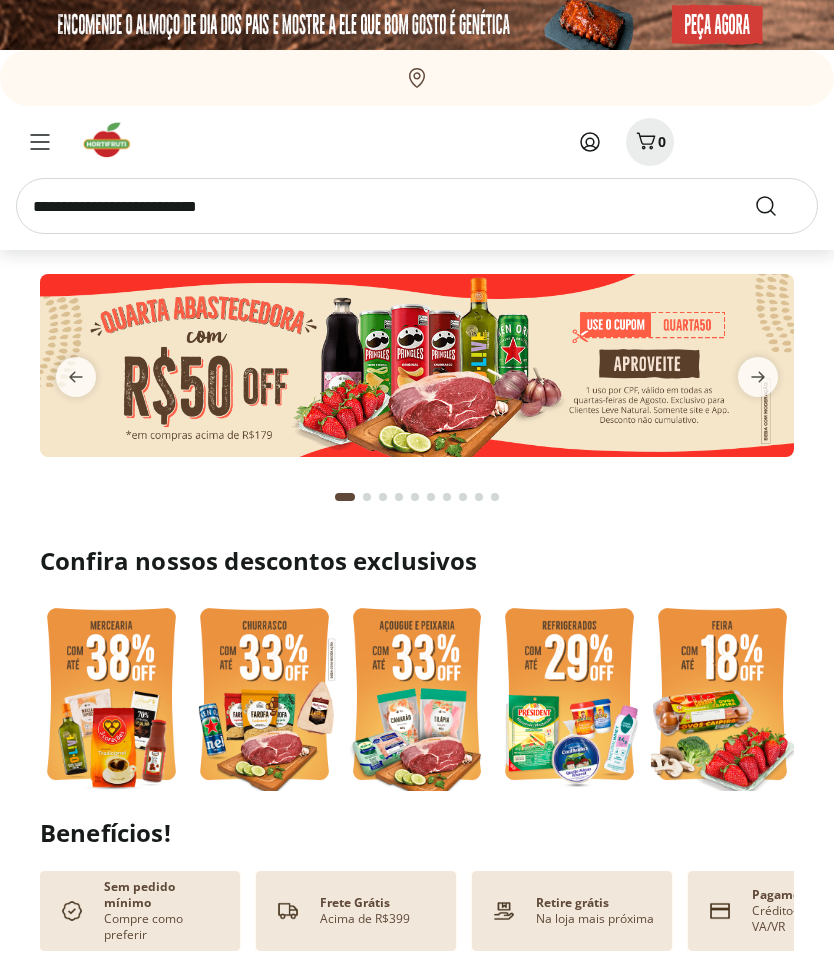 click 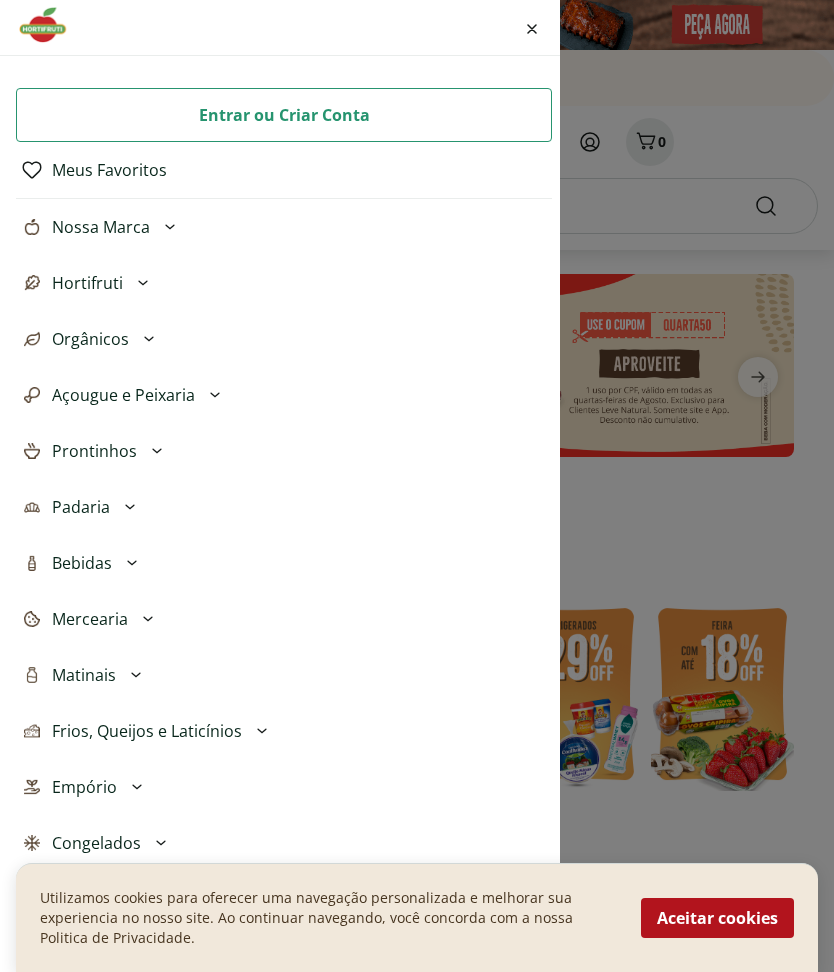click 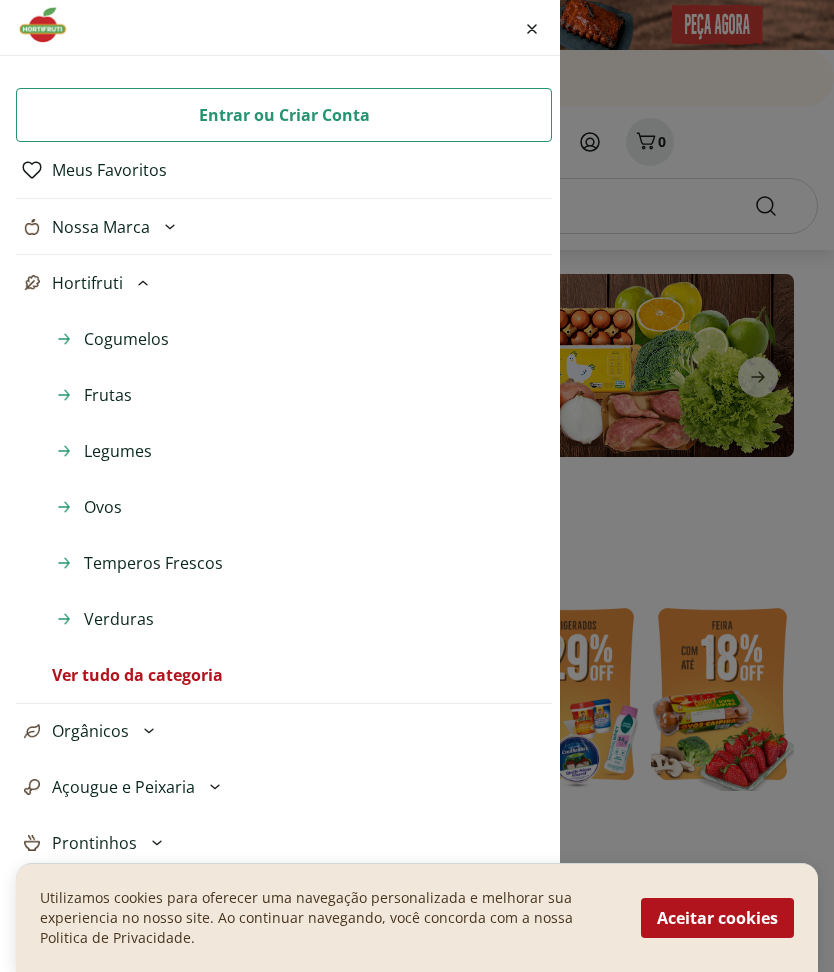 click on "Verduras" at bounding box center (119, 619) 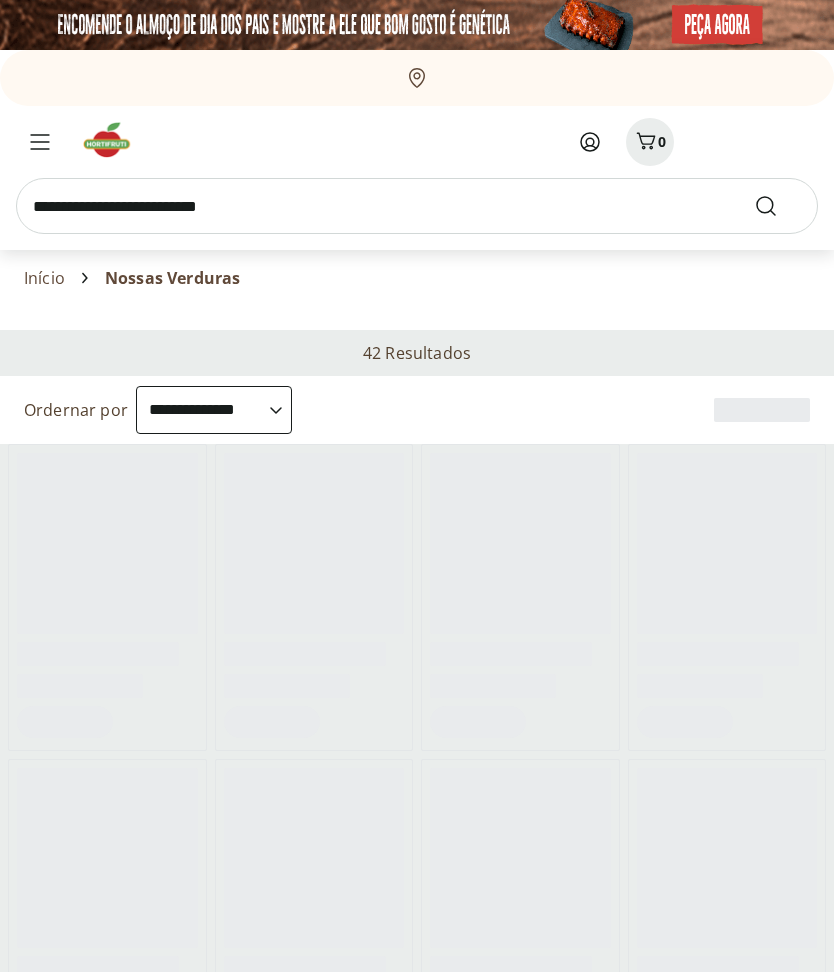 select on "**********" 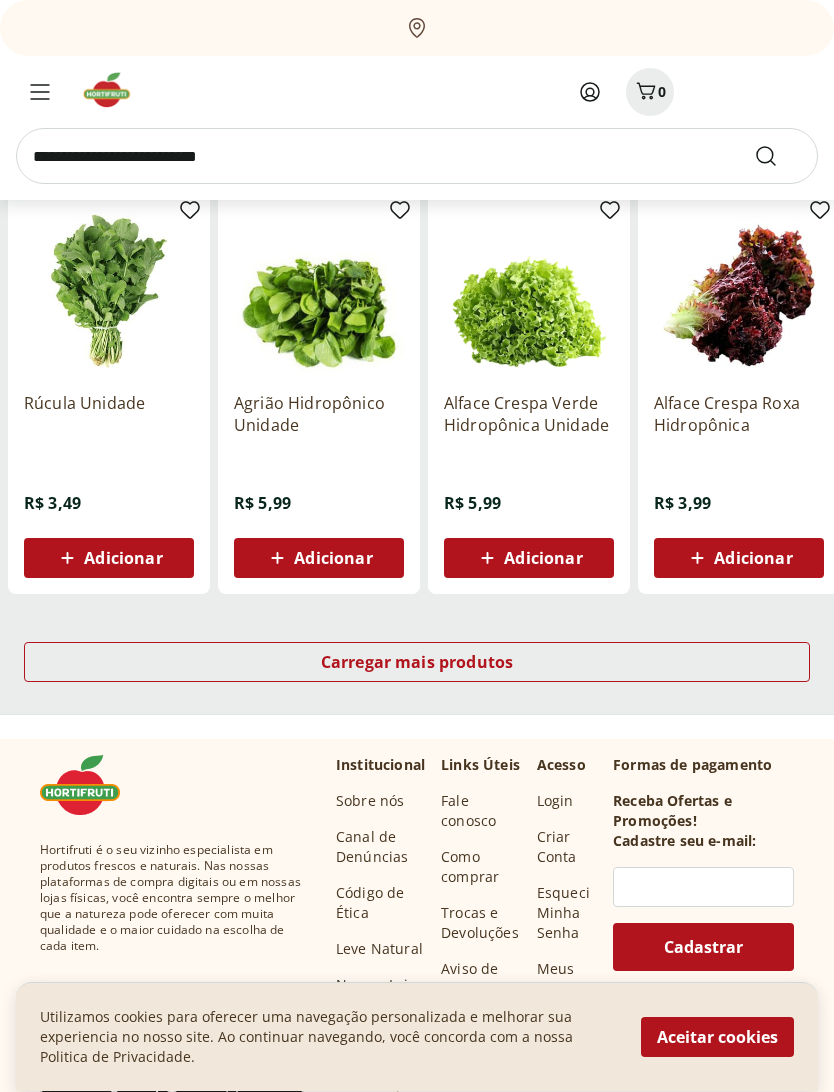 scroll, scrollTop: 1081, scrollLeft: 0, axis: vertical 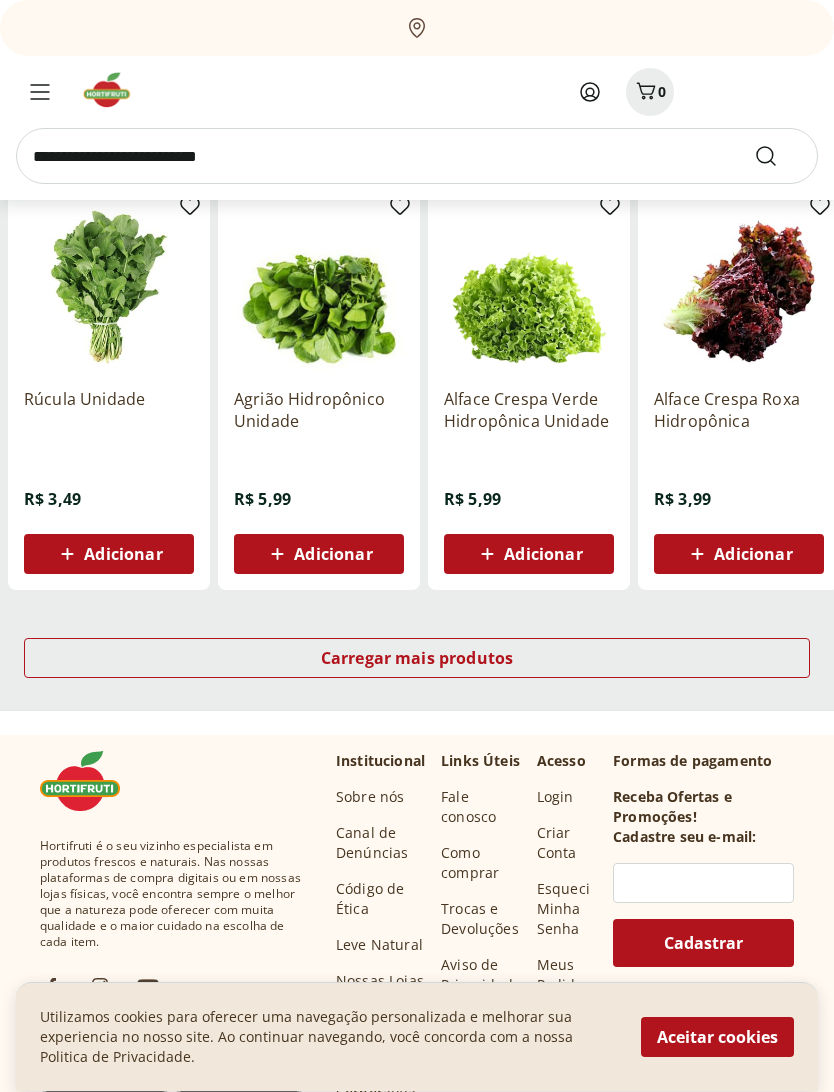 click on "Carregar mais produtos" at bounding box center (417, 659) 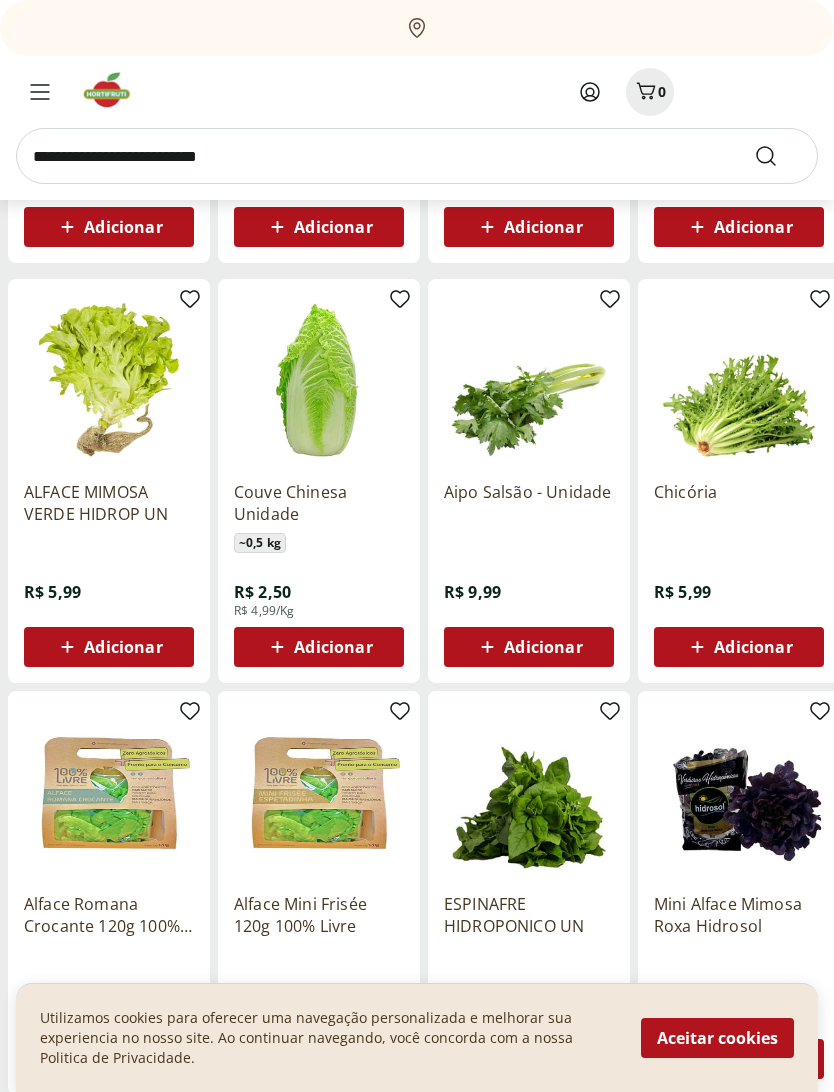 scroll, scrollTop: 1409, scrollLeft: 0, axis: vertical 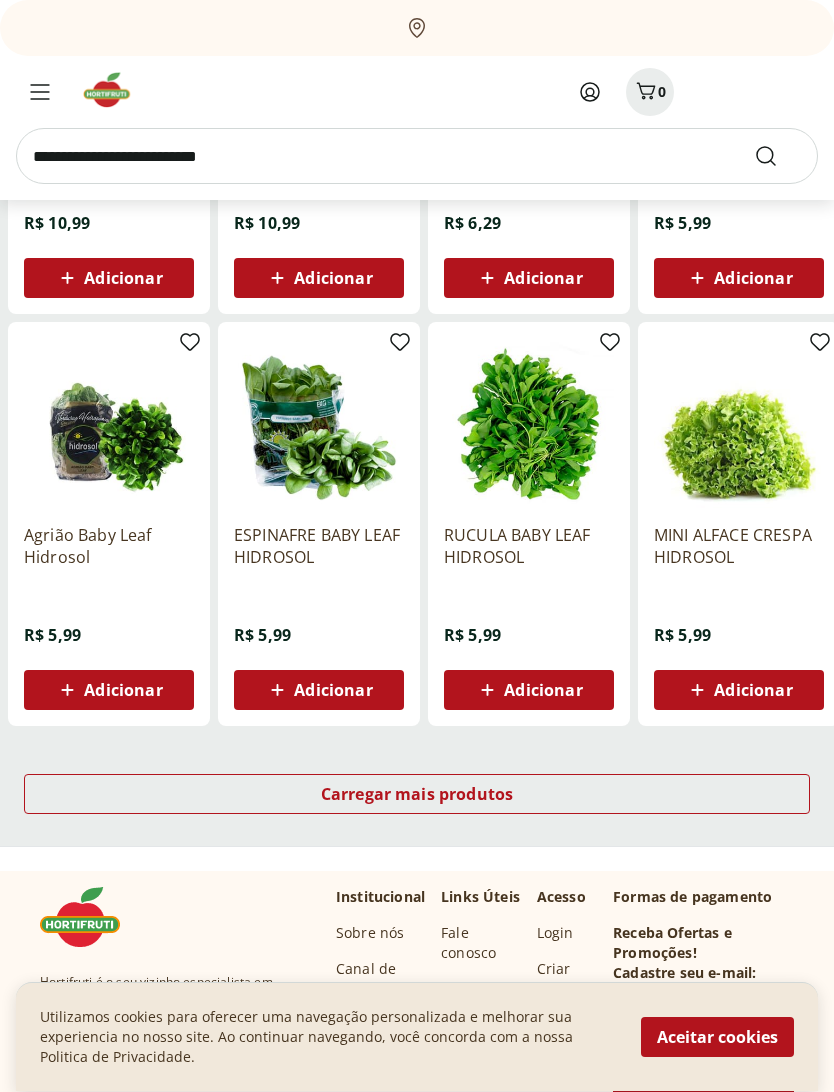 click on "Carregar mais produtos" at bounding box center (417, 795) 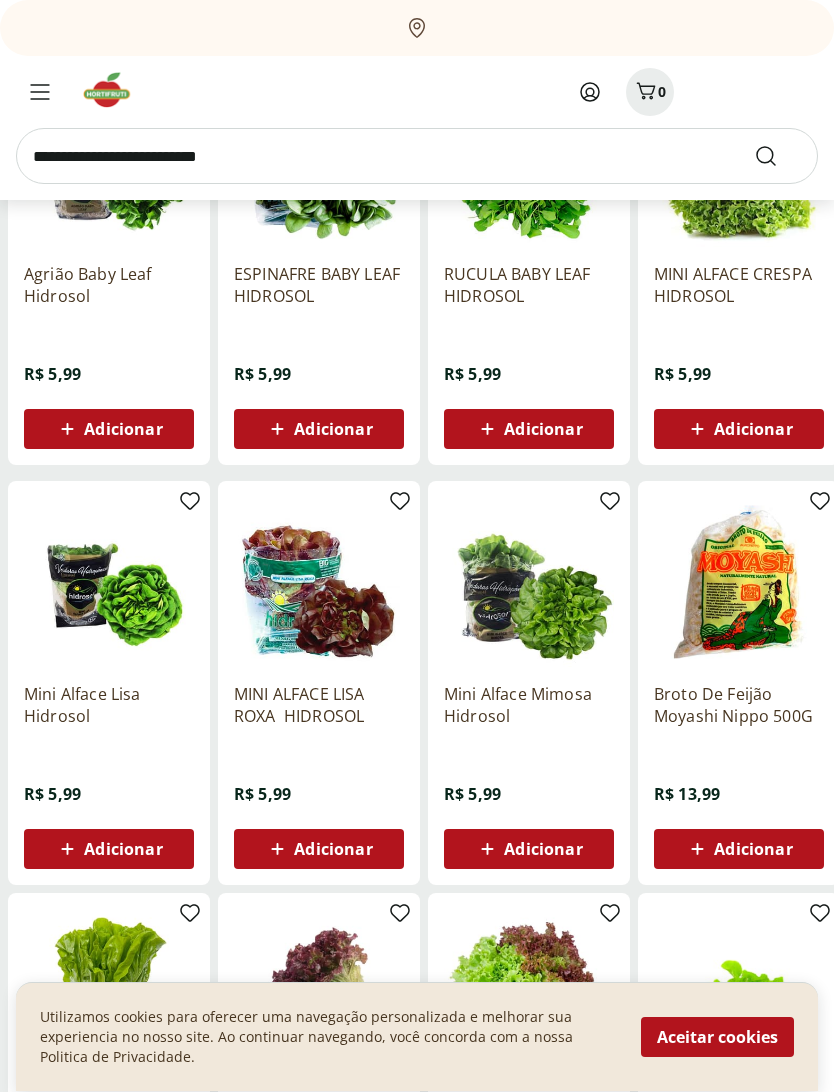 scroll, scrollTop: 2457, scrollLeft: 0, axis: vertical 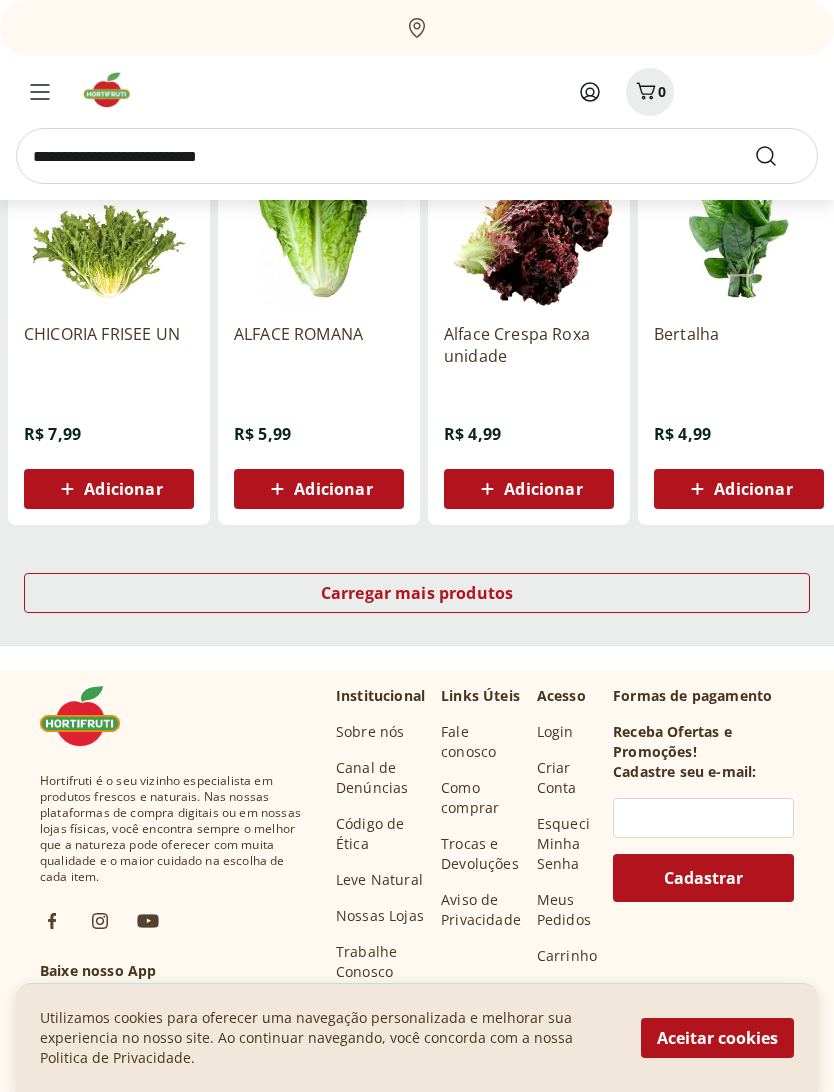 click on "Carregar mais produtos" at bounding box center (417, 593) 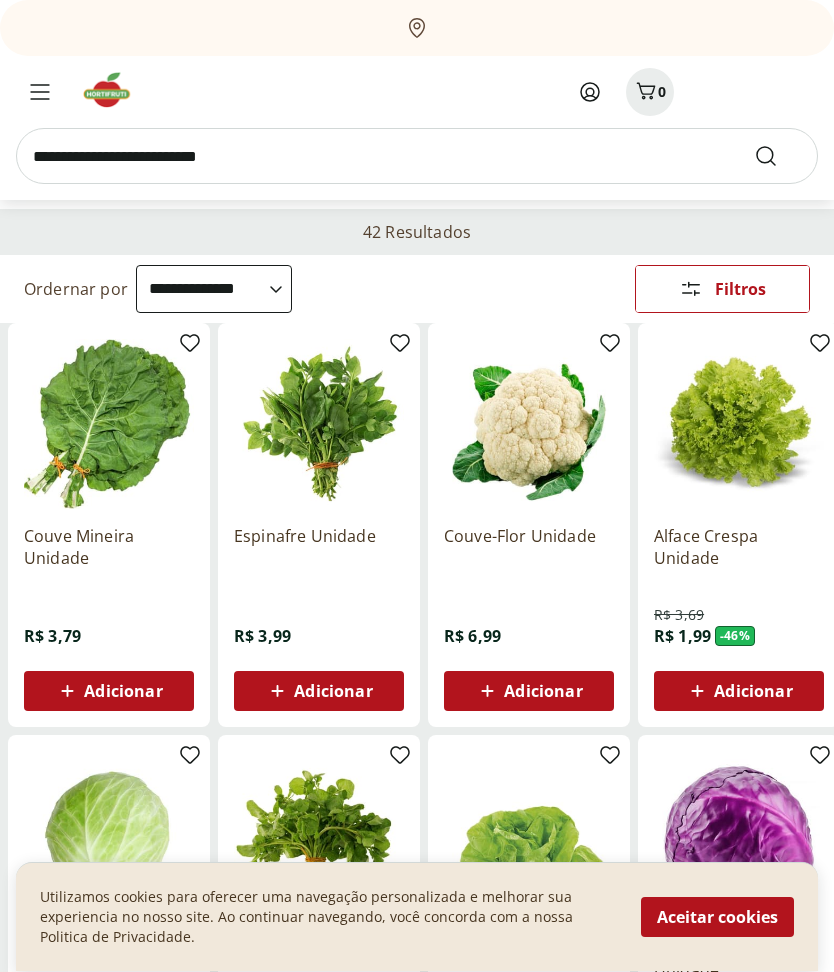 scroll, scrollTop: 0, scrollLeft: 0, axis: both 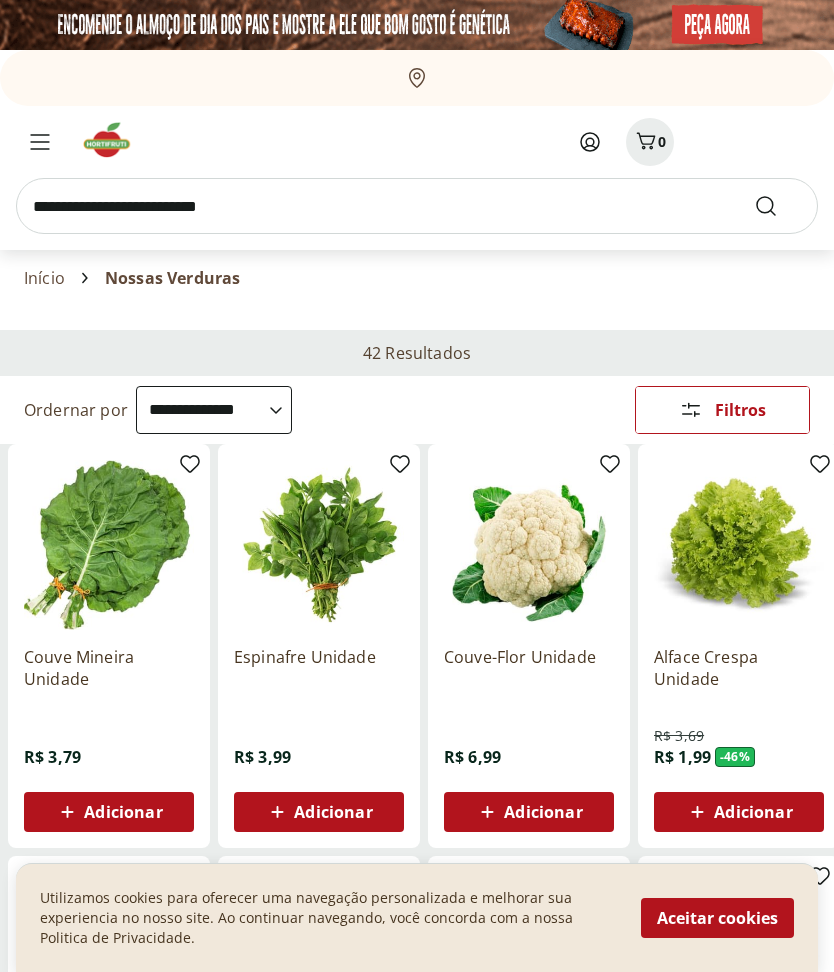 click 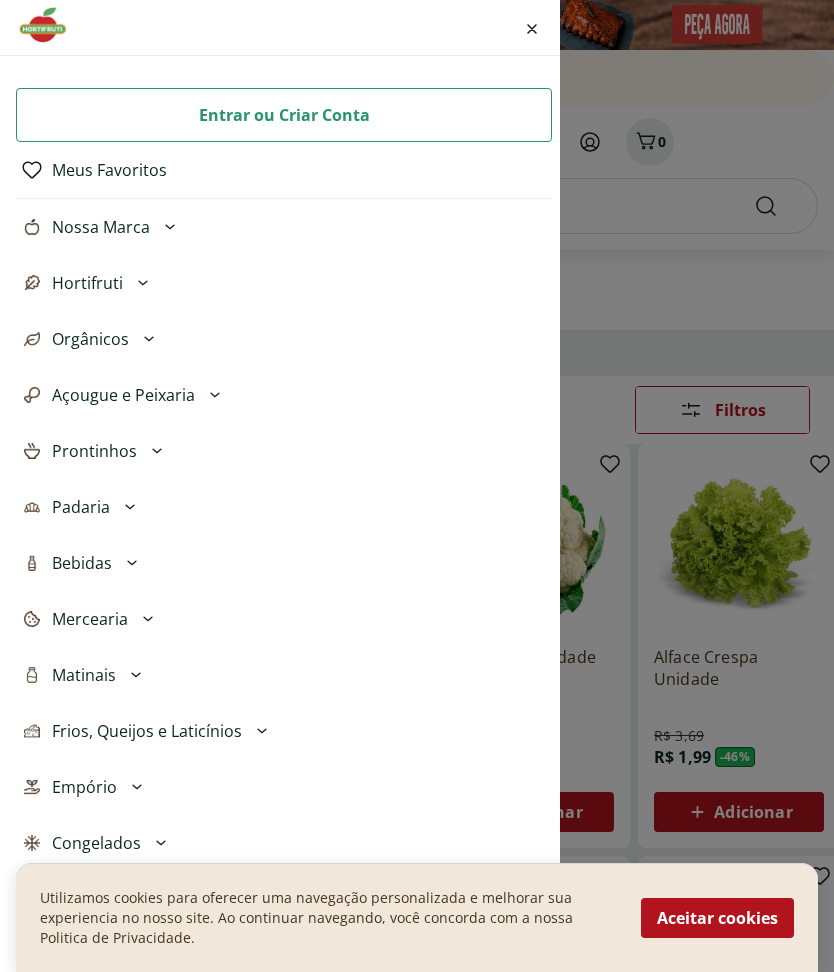 click 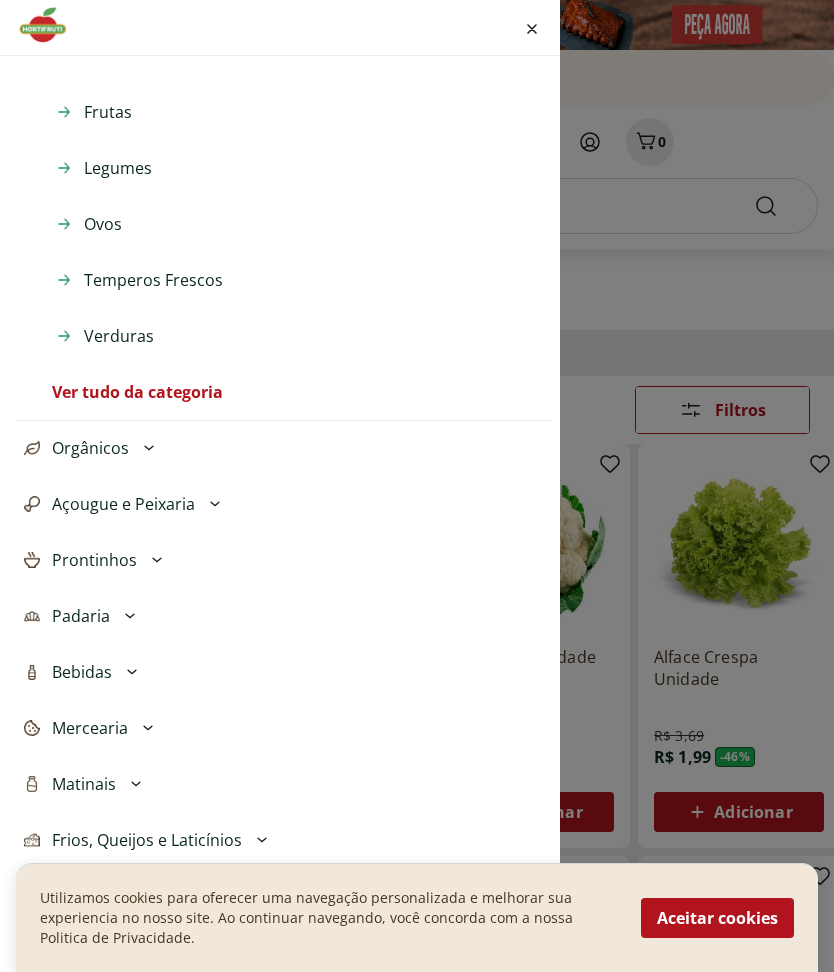 scroll, scrollTop: 292, scrollLeft: 0, axis: vertical 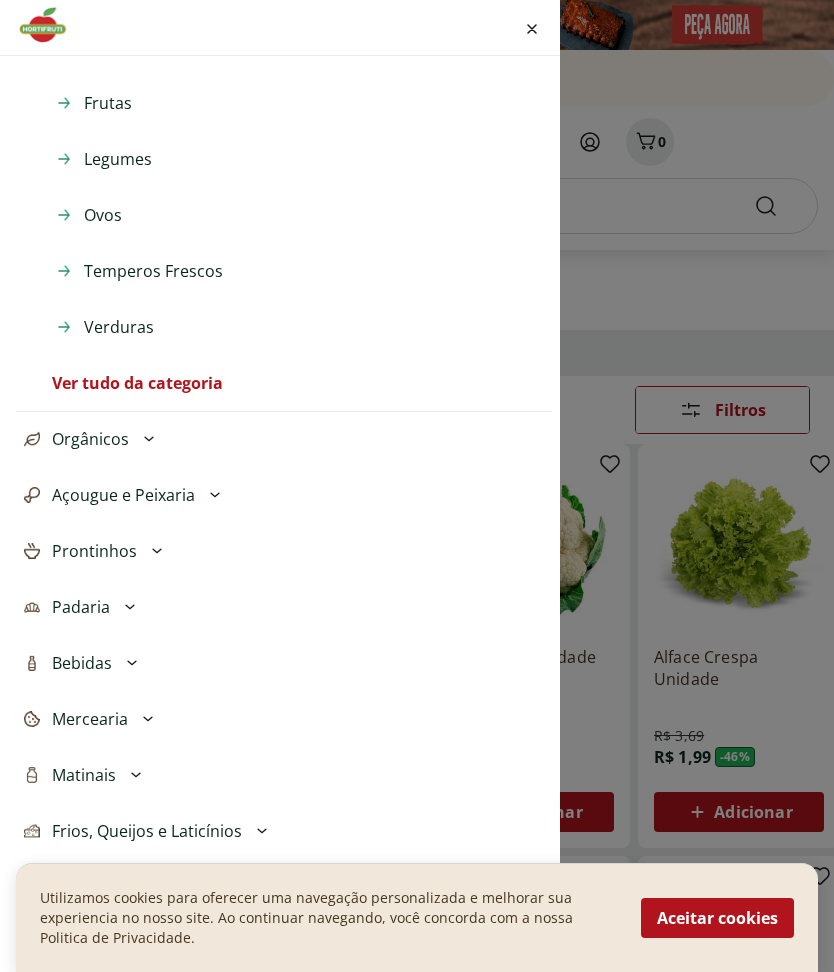 click 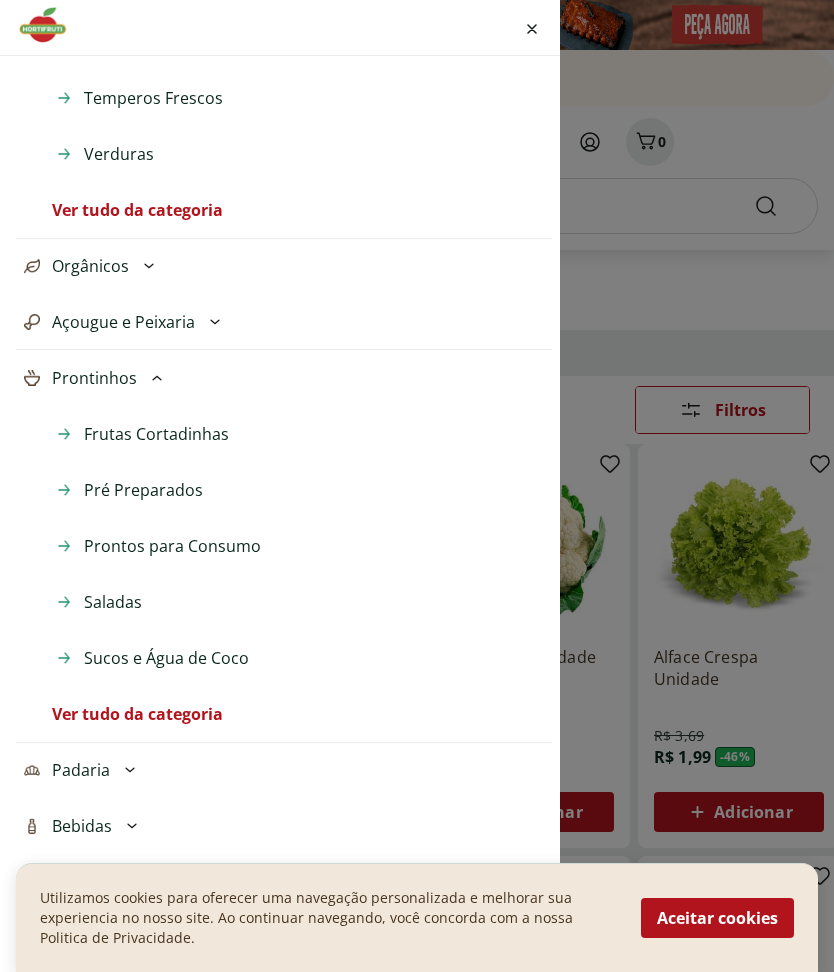scroll, scrollTop: 478, scrollLeft: 0, axis: vertical 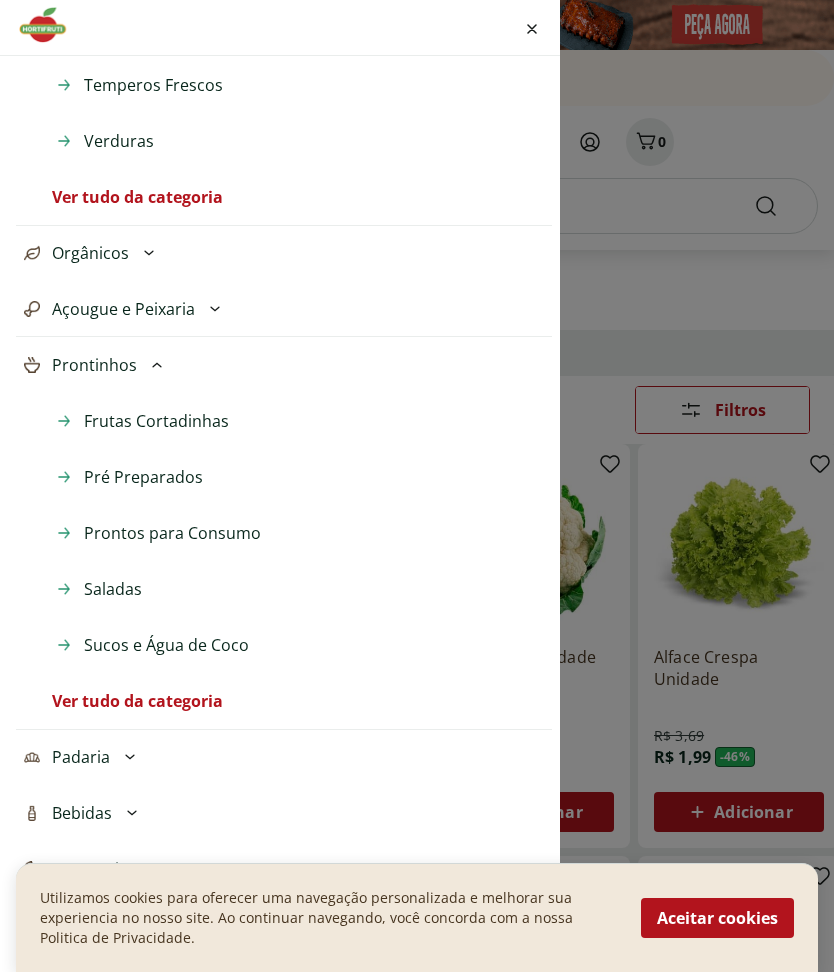 click on "Prontos para Consumo" at bounding box center [172, 533] 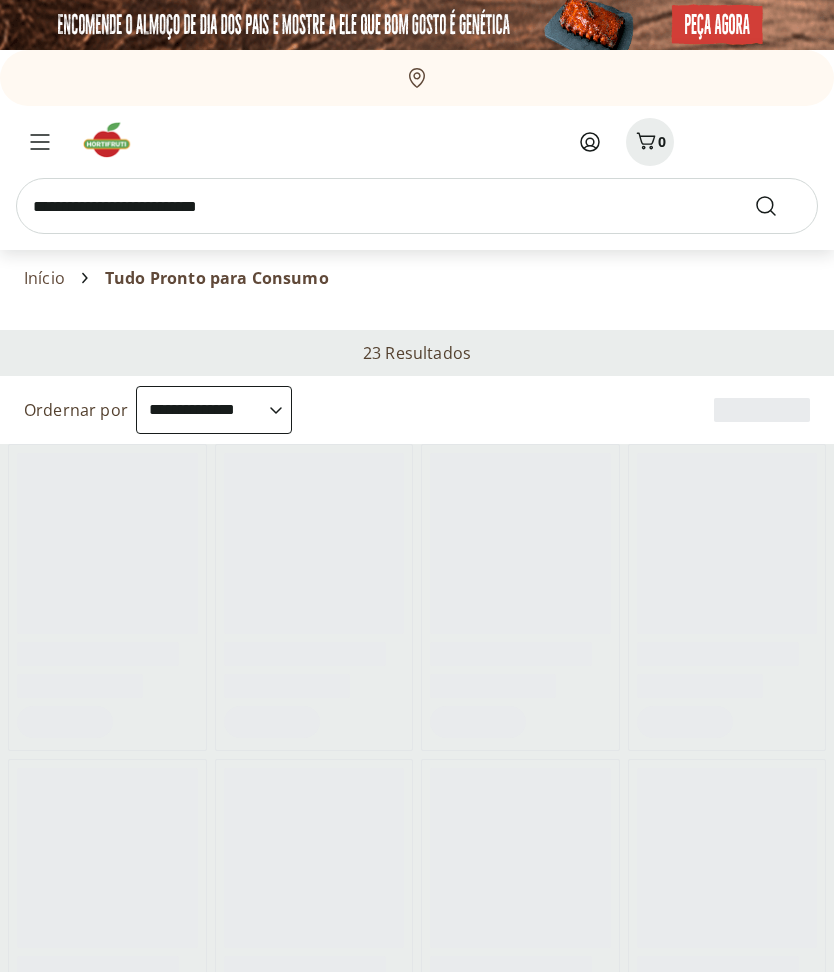 select on "**********" 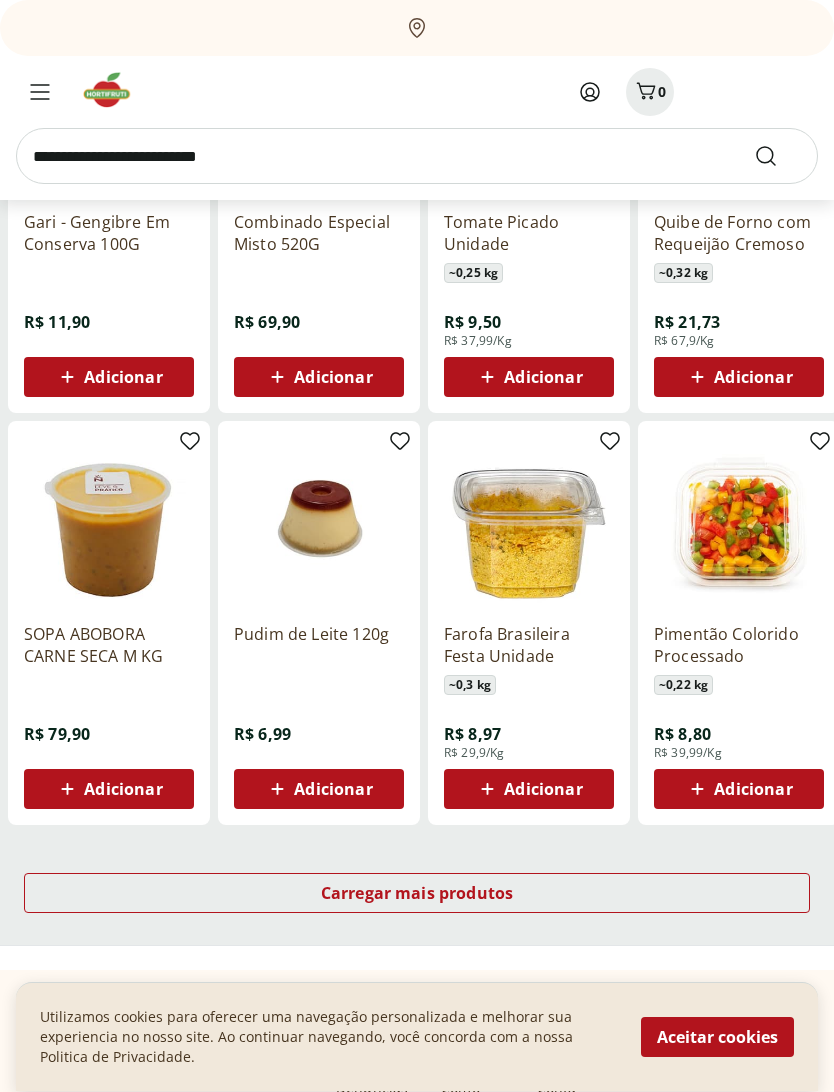 scroll, scrollTop: 847, scrollLeft: 0, axis: vertical 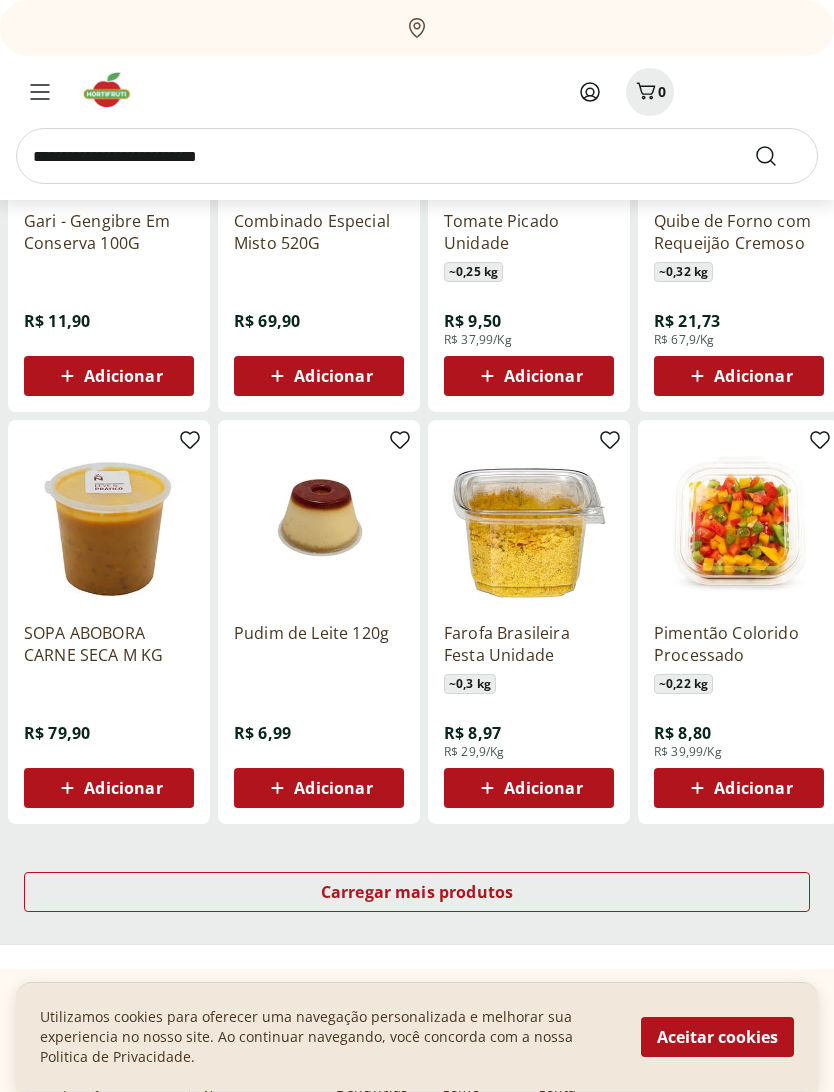 click on "Carregar mais produtos" at bounding box center (417, 893) 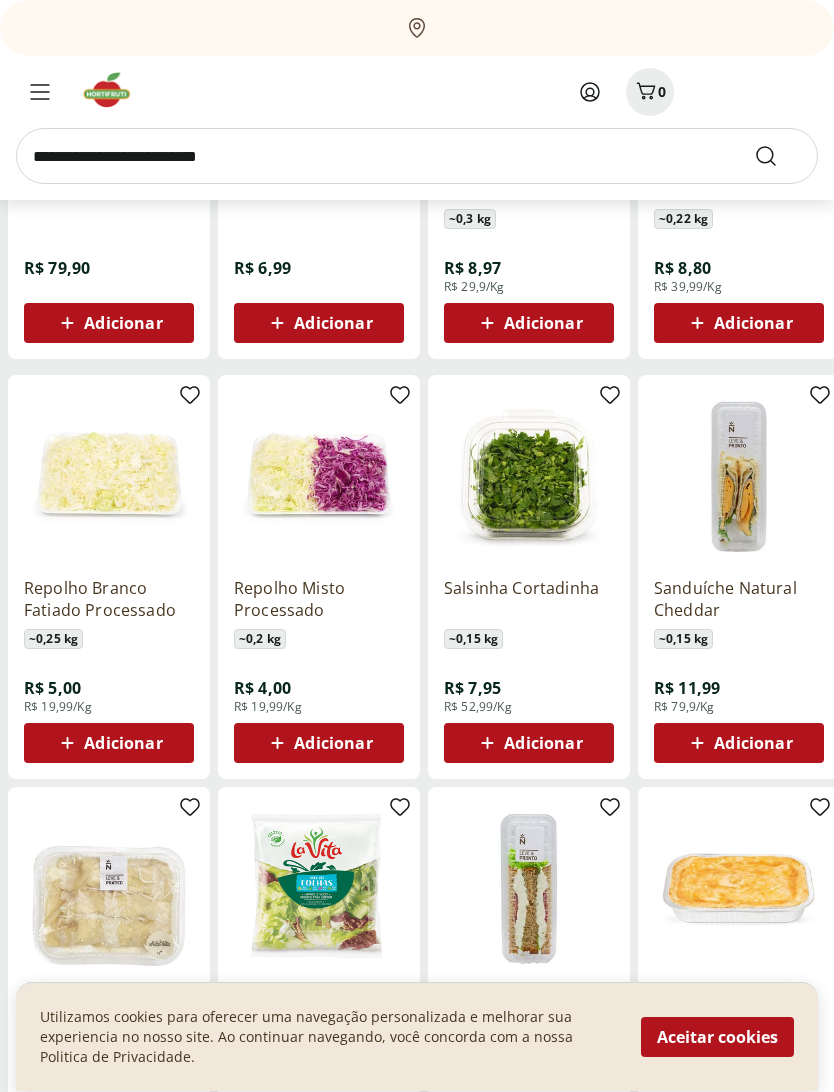 scroll, scrollTop: 1313, scrollLeft: 0, axis: vertical 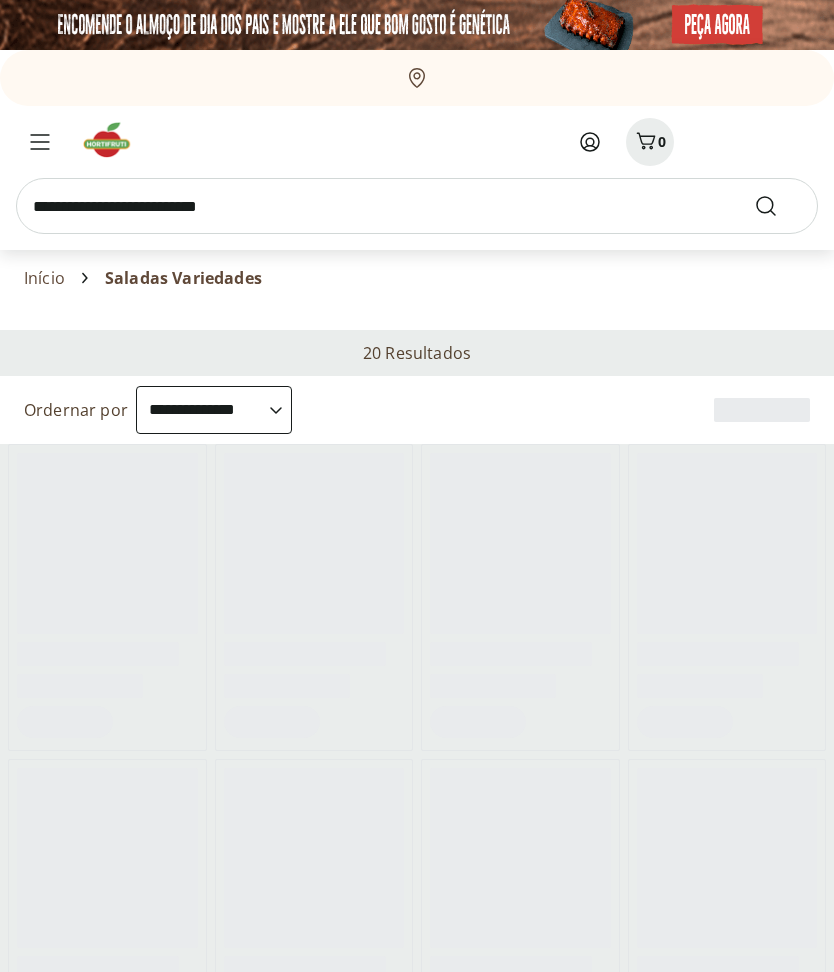 select on "**********" 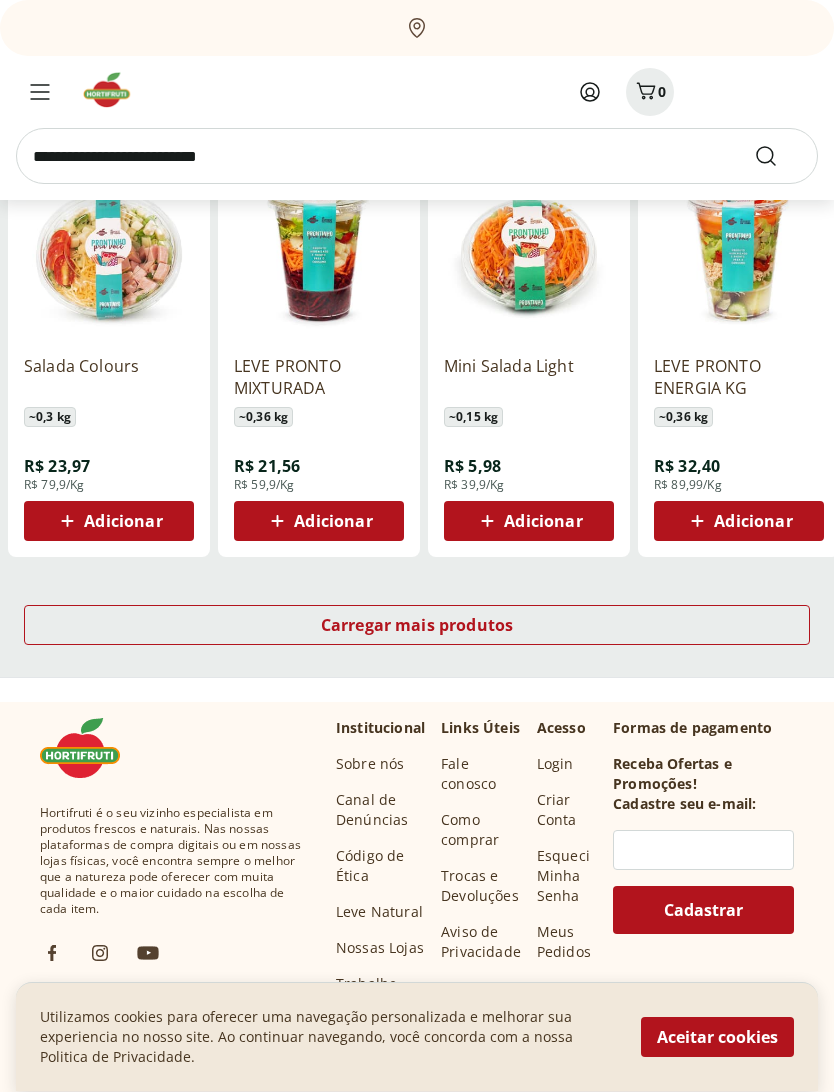 scroll, scrollTop: 1117, scrollLeft: 0, axis: vertical 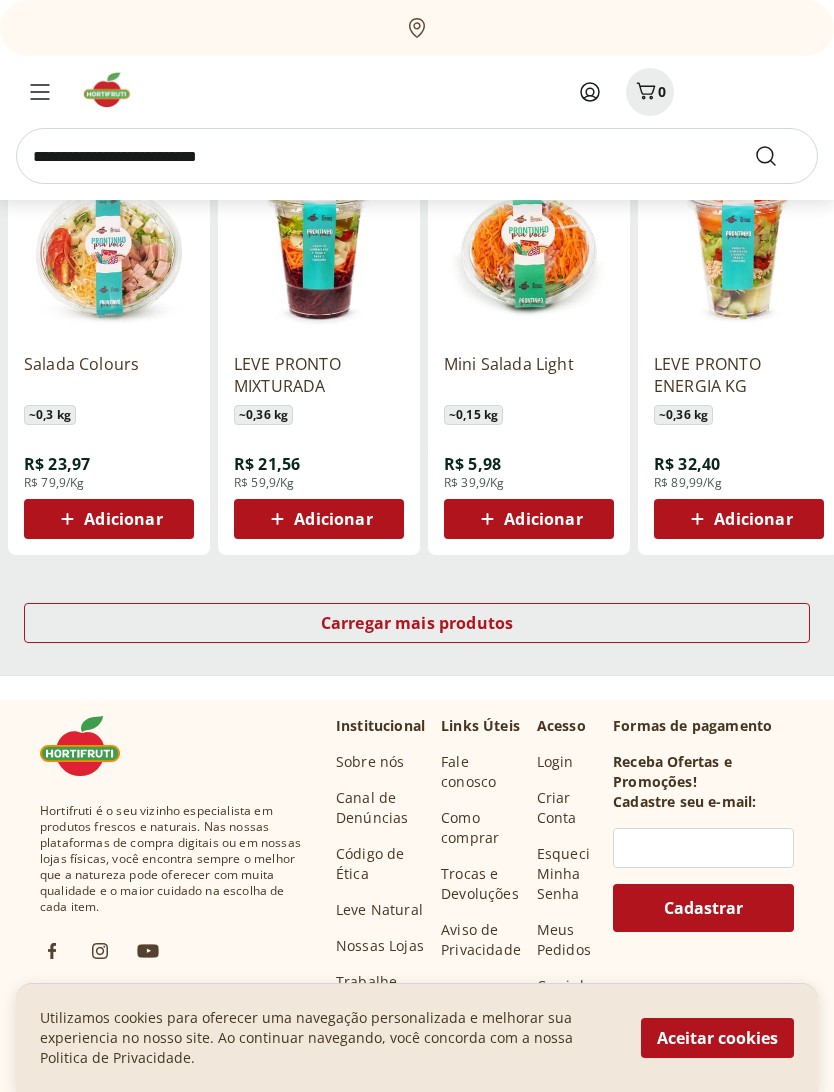 click on "Carregar mais produtos" at bounding box center [417, 623] 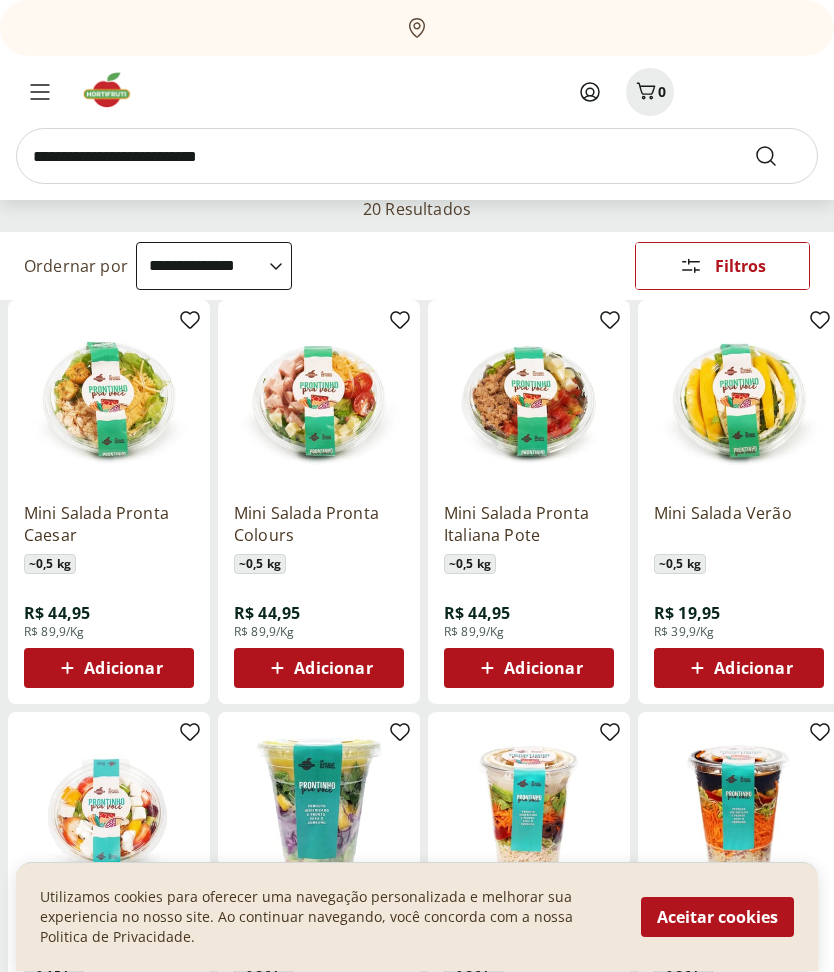 scroll, scrollTop: 0, scrollLeft: 0, axis: both 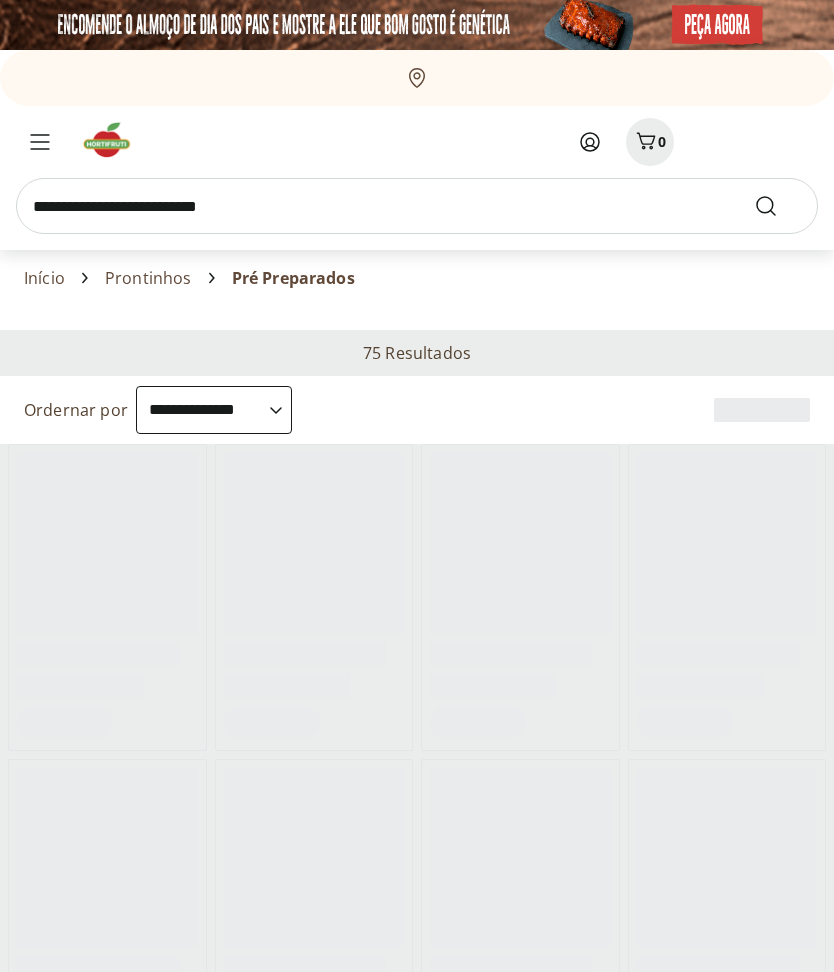 select on "**********" 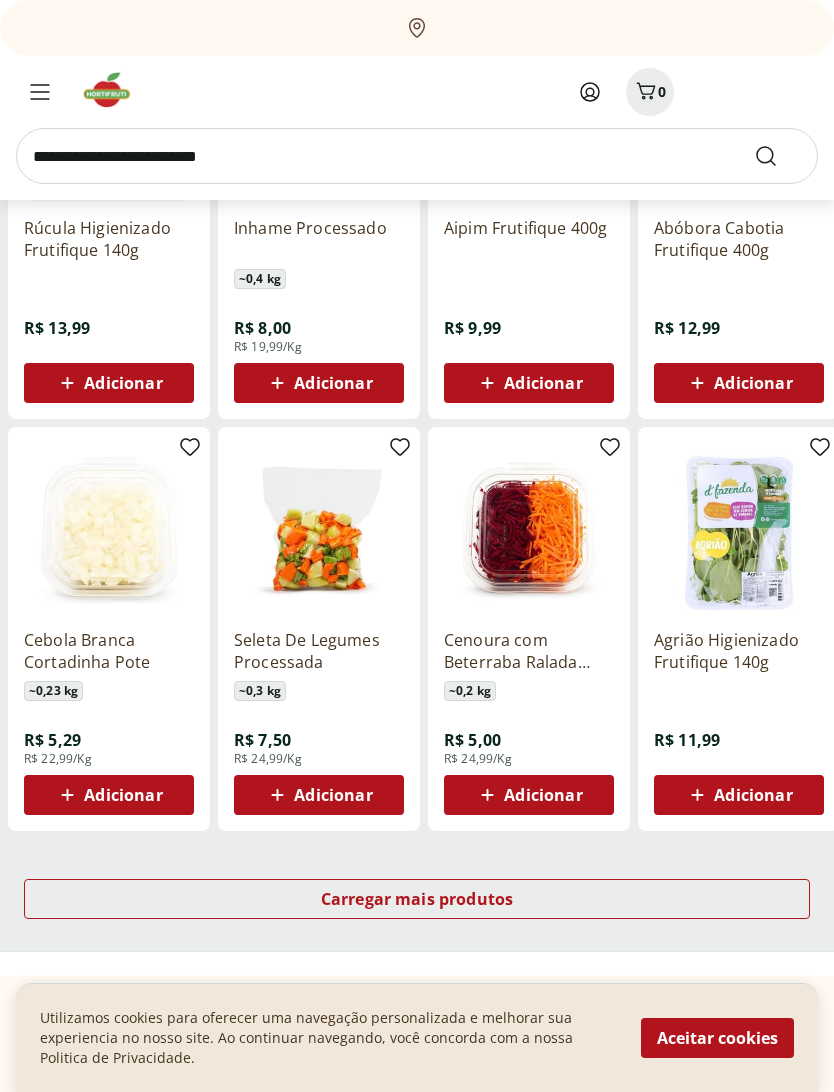 scroll, scrollTop: 870, scrollLeft: 0, axis: vertical 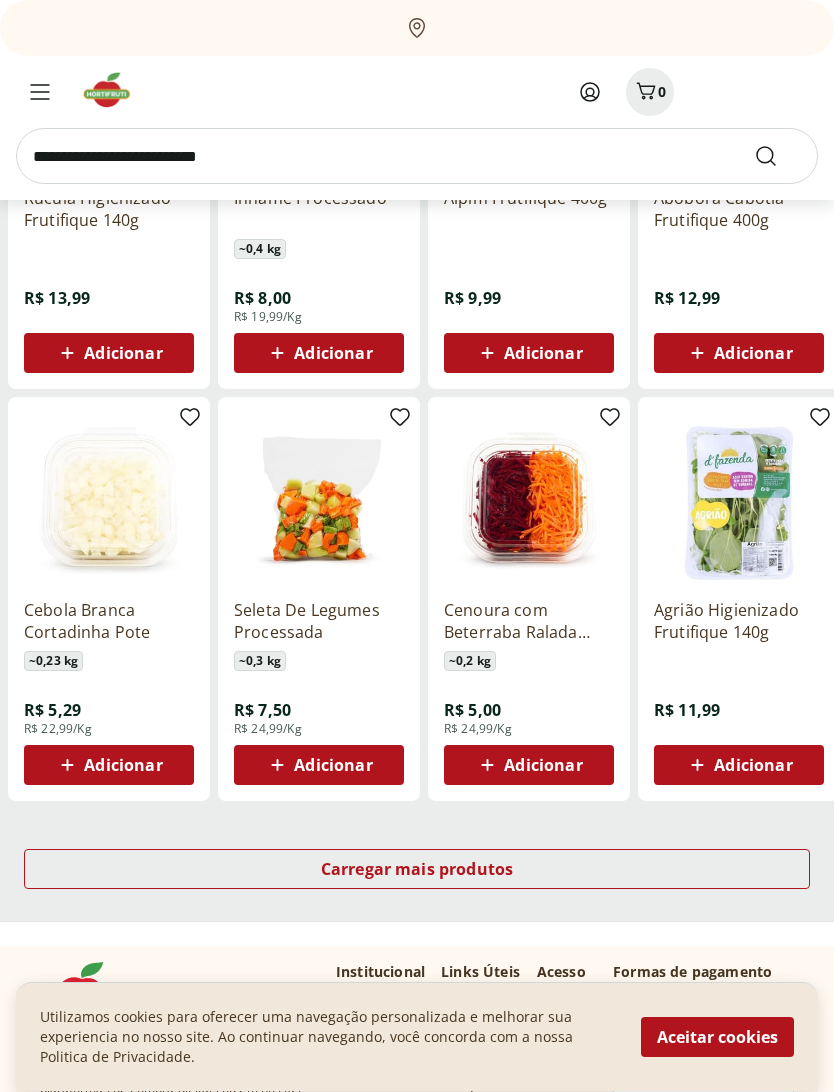 click on "Carregar mais produtos" at bounding box center [417, 870] 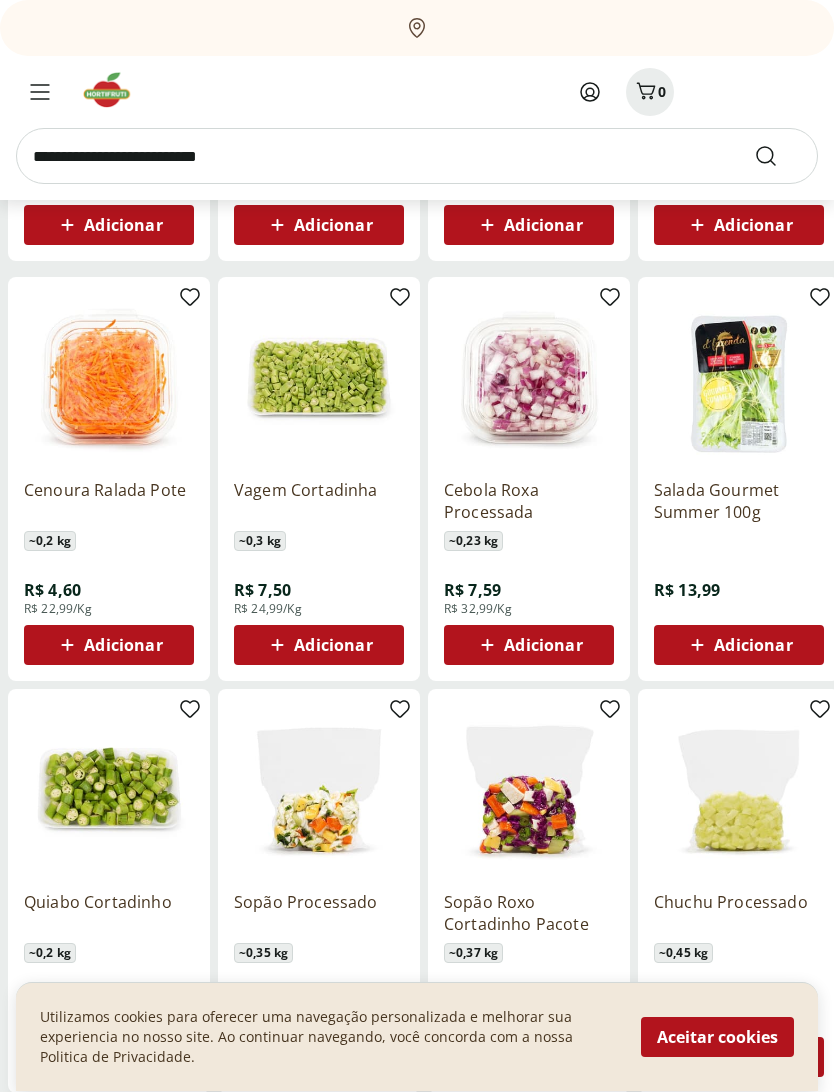 scroll, scrollTop: 1411, scrollLeft: 0, axis: vertical 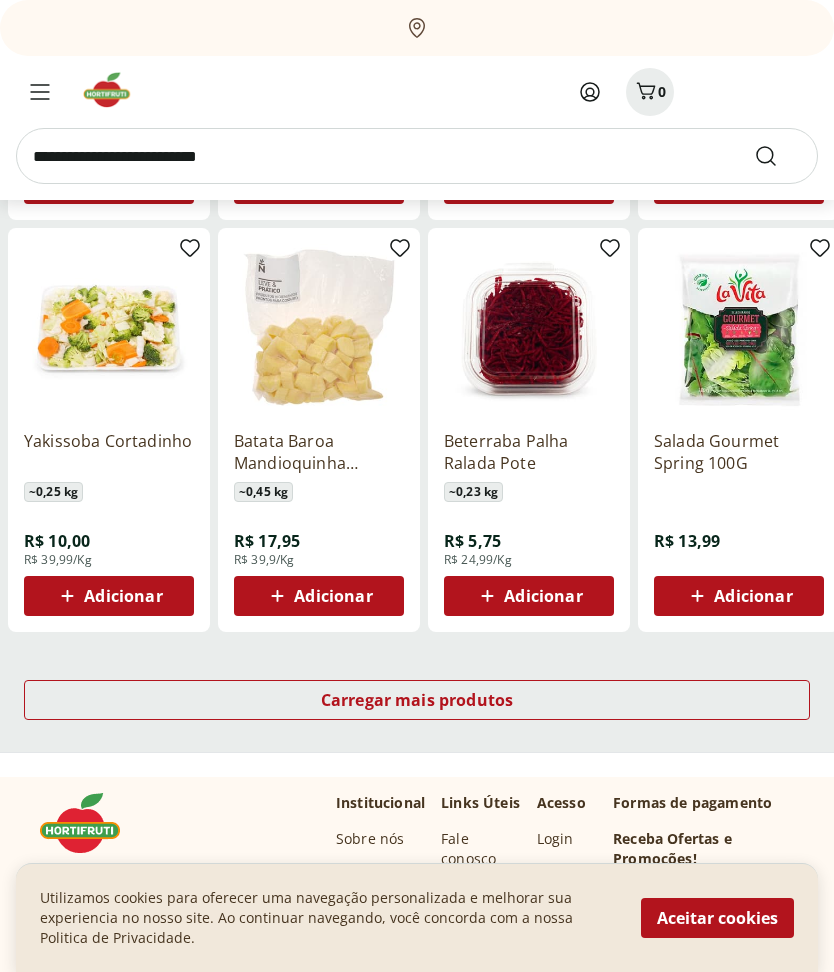 click on "Carregar mais produtos" at bounding box center [417, 700] 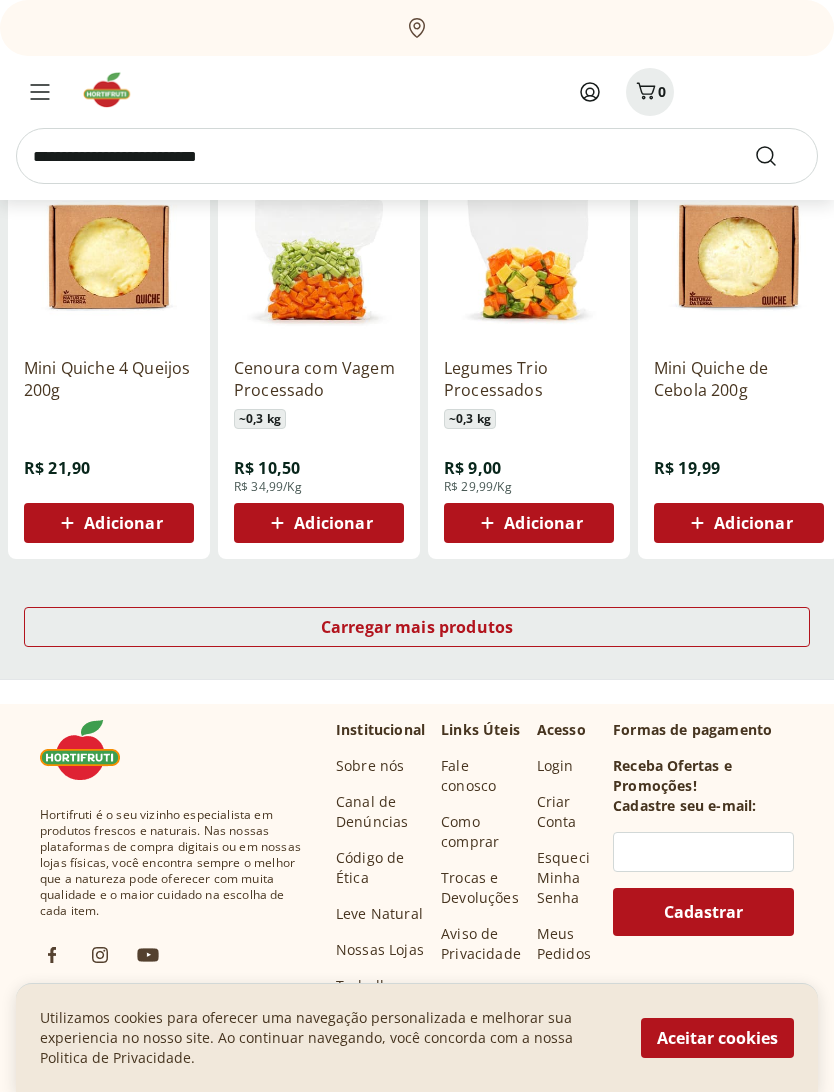 scroll, scrollTop: 3603, scrollLeft: 0, axis: vertical 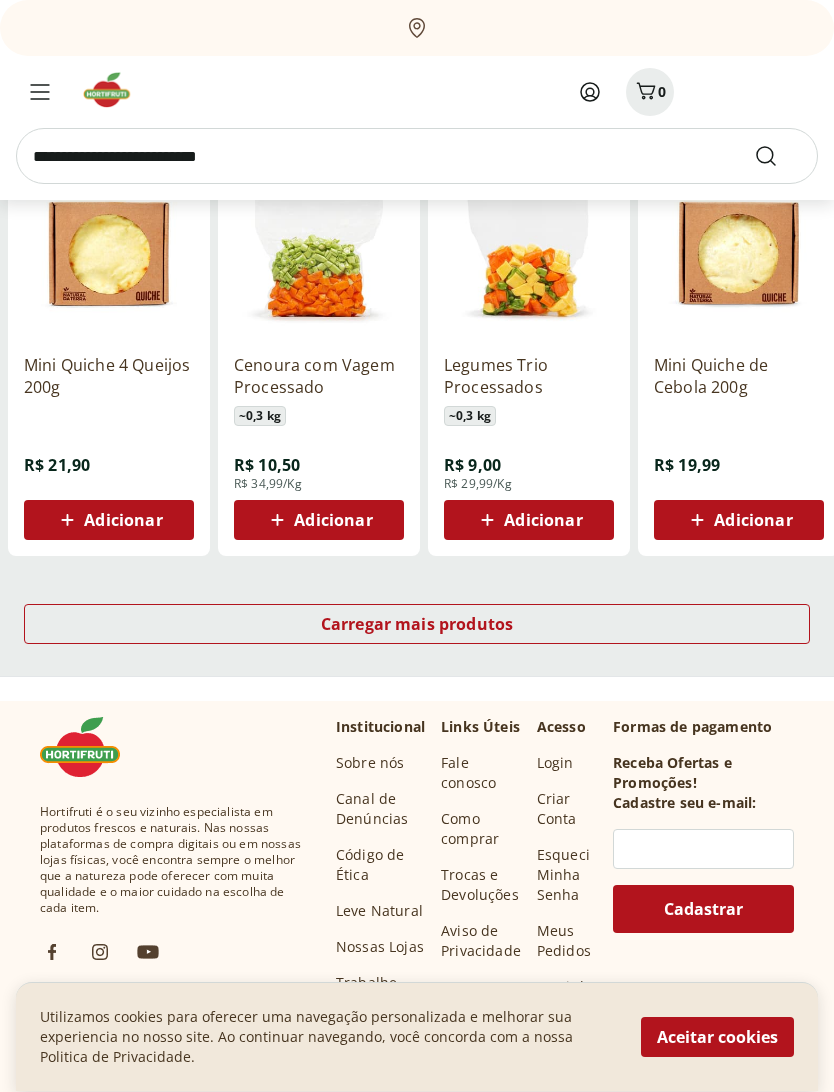 click on "Carregar mais produtos" at bounding box center (417, 625) 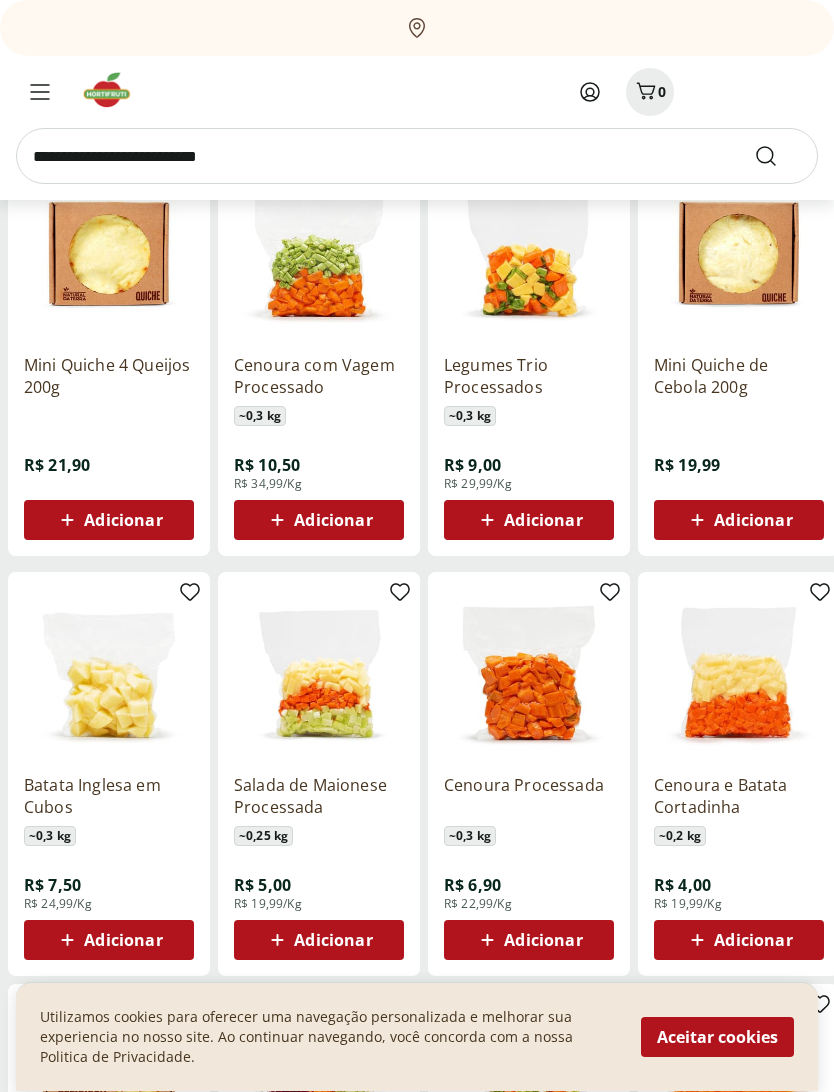 scroll, scrollTop: 3604, scrollLeft: 0, axis: vertical 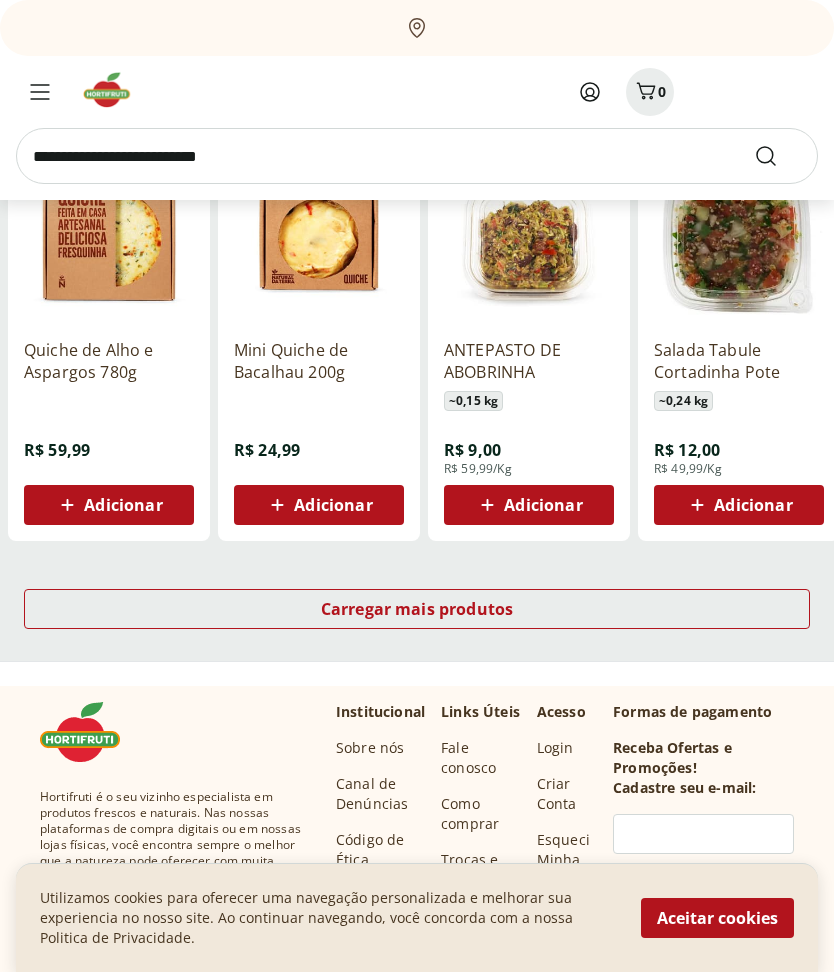click on "Carregar mais produtos" at bounding box center [417, 609] 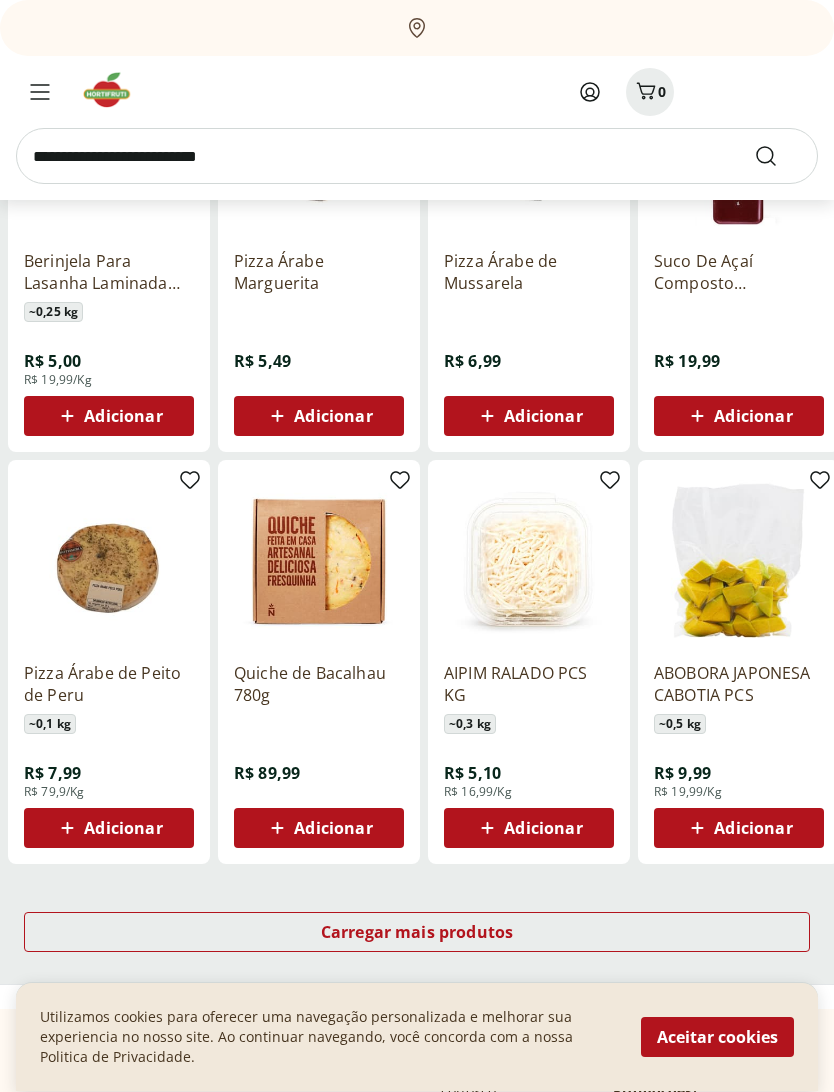 scroll, scrollTop: 5791, scrollLeft: 0, axis: vertical 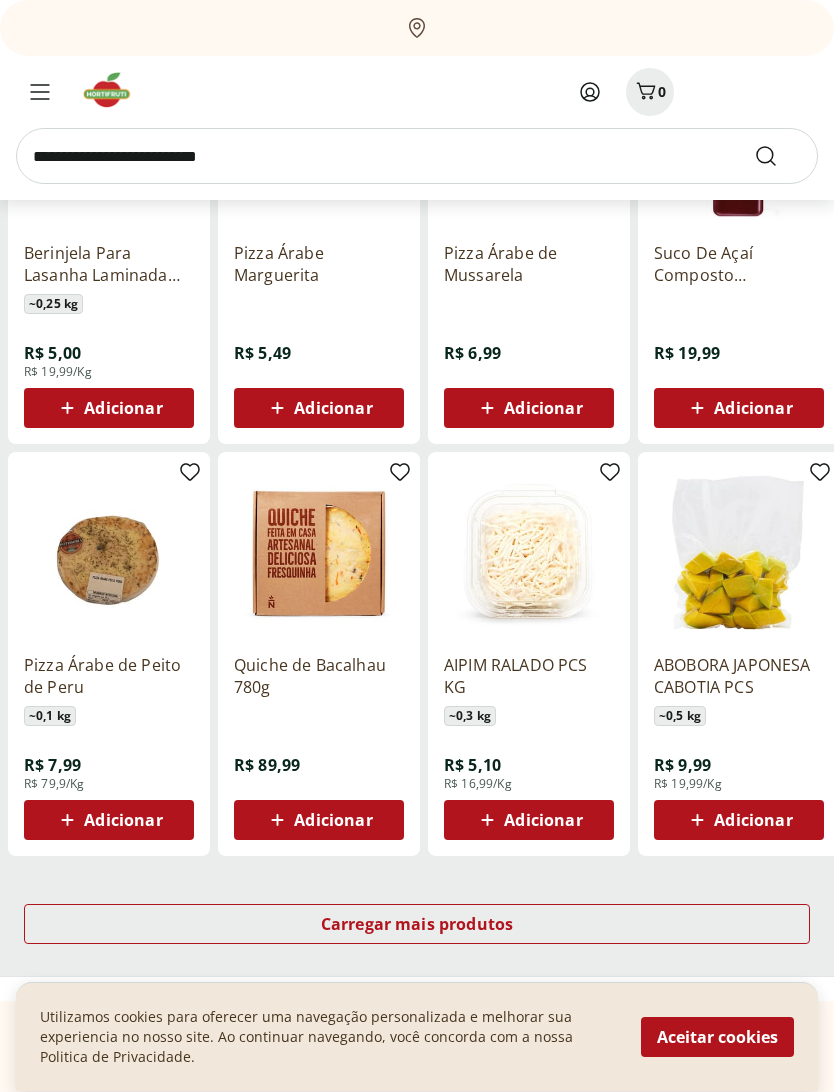 click on "Carregar mais produtos" at bounding box center (417, 925) 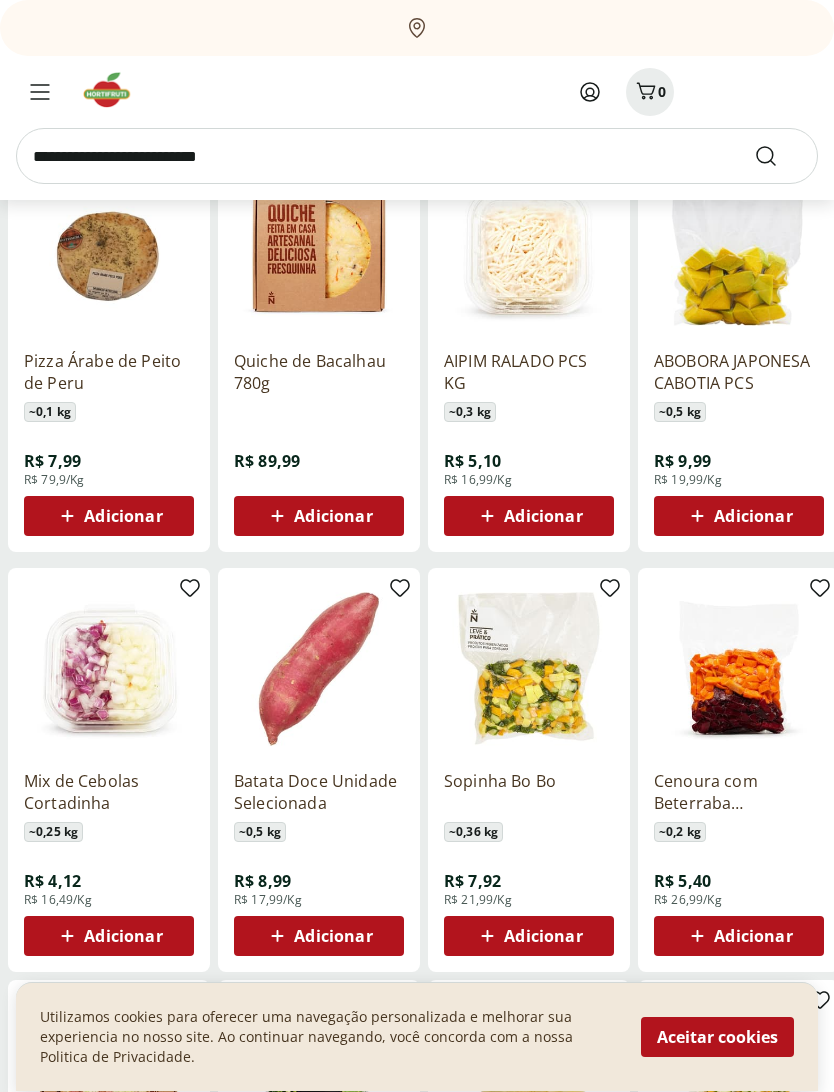 scroll, scrollTop: 6096, scrollLeft: 0, axis: vertical 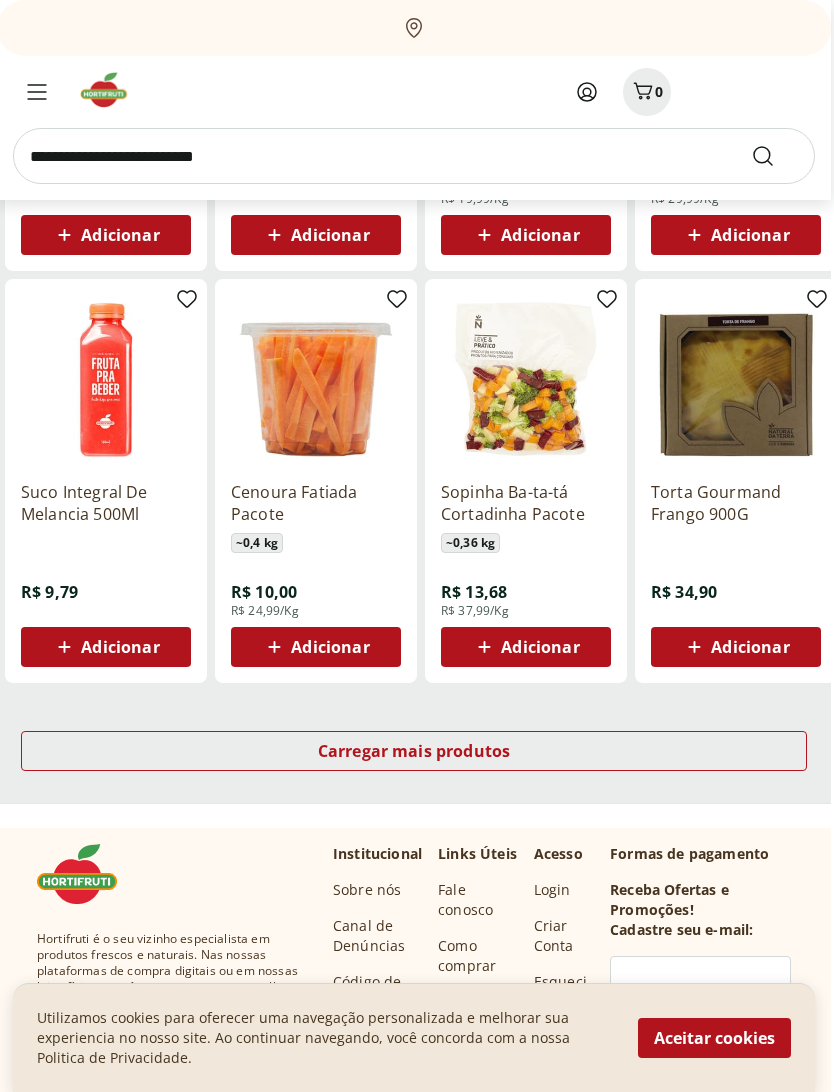 click on "Carregar mais produtos" at bounding box center [414, 751] 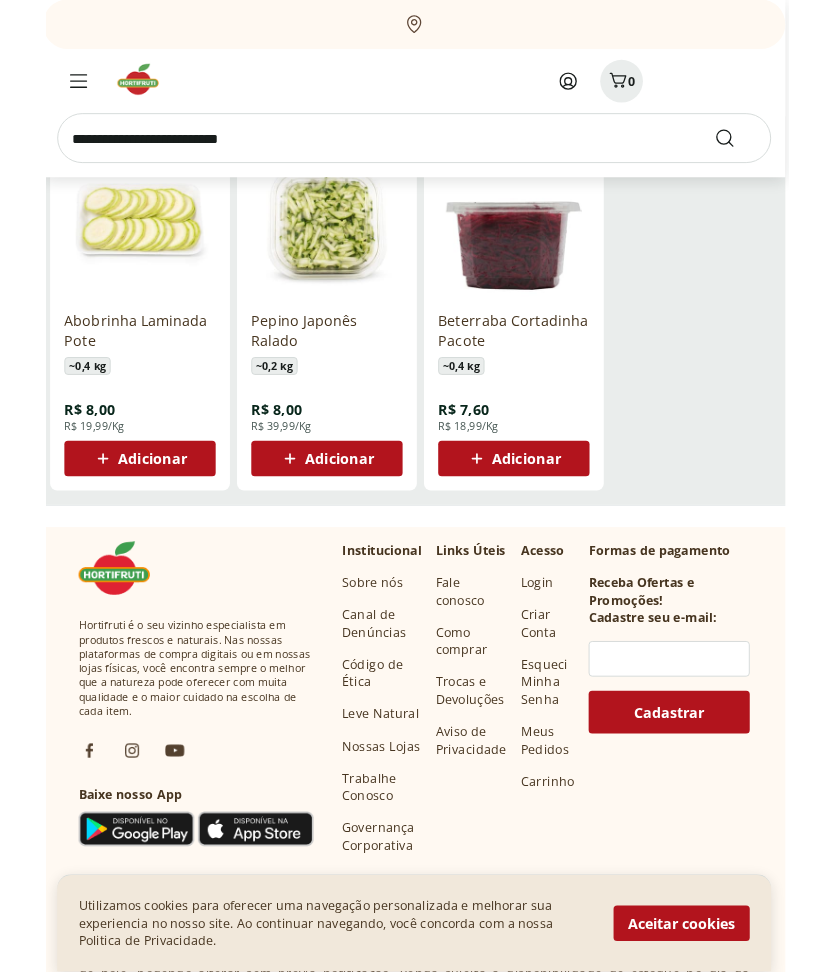 scroll, scrollTop: 7825, scrollLeft: 3, axis: both 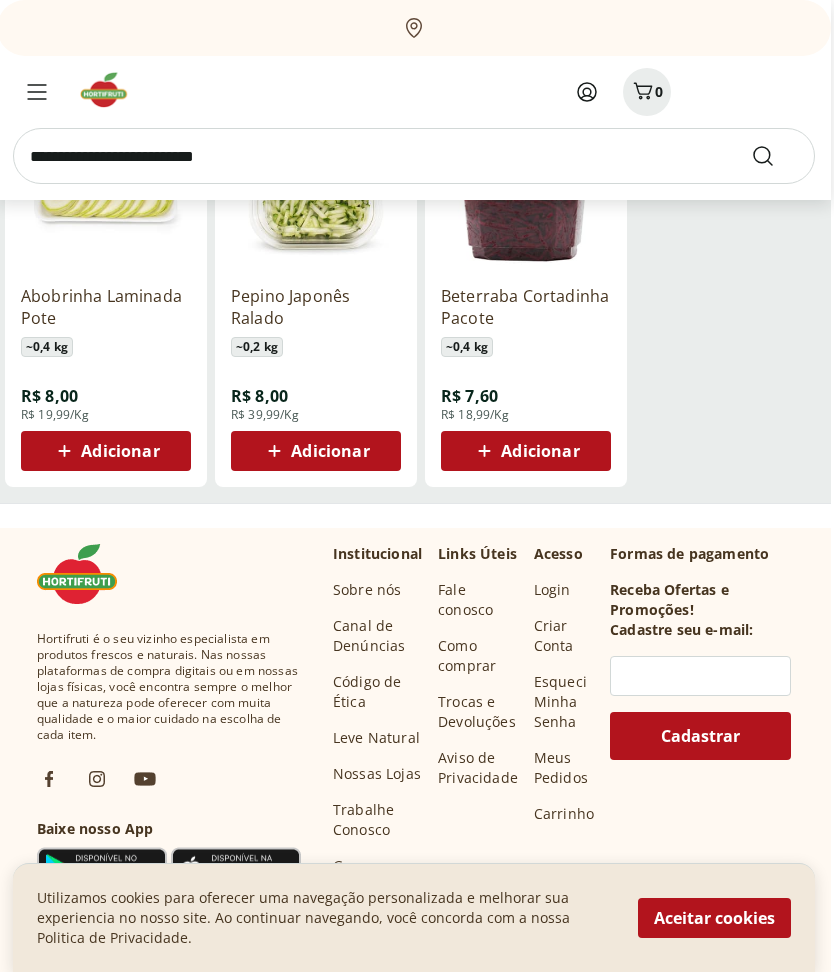 click 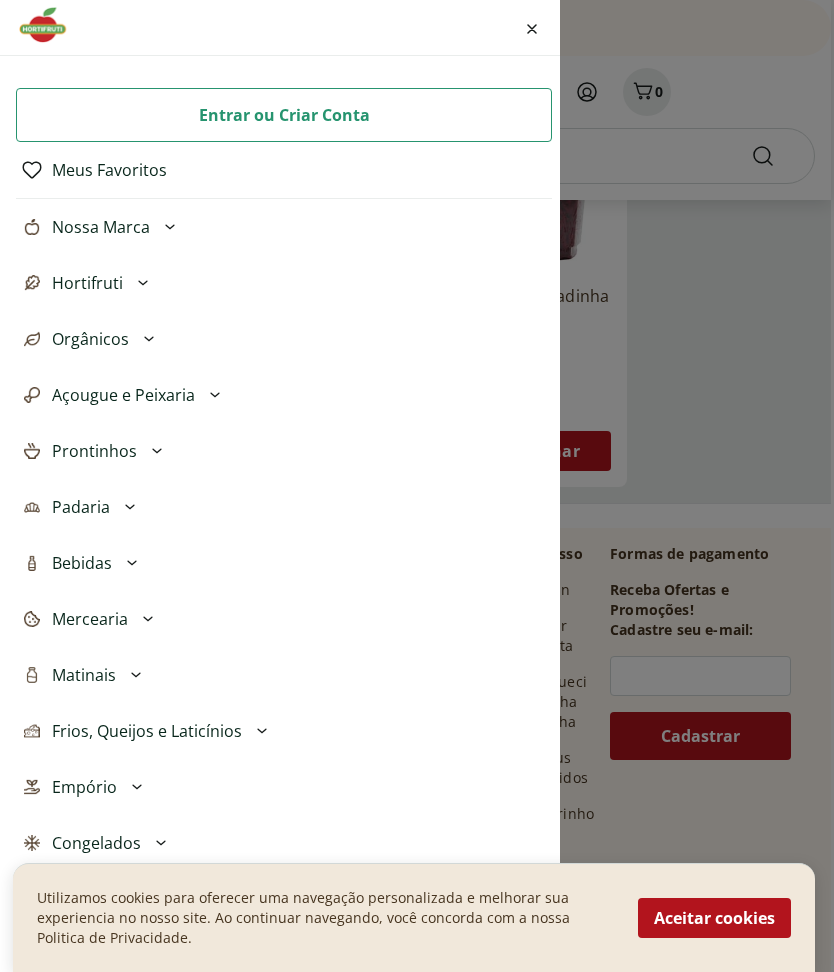 click 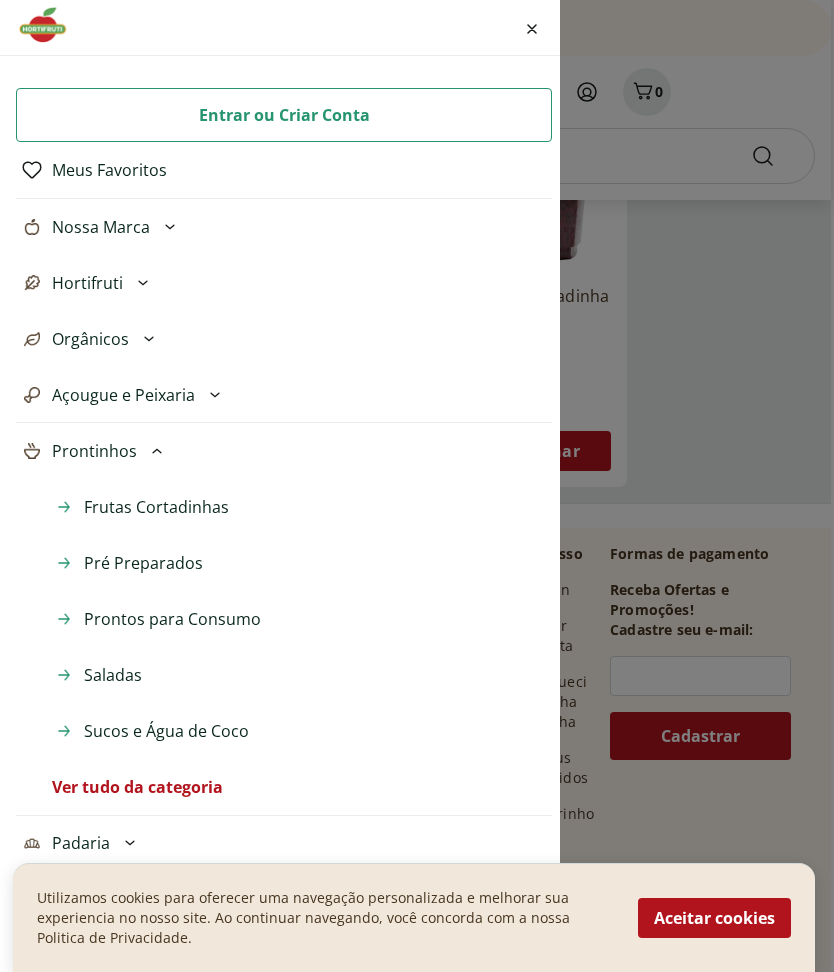 click on "Frutas Cortadinhas" at bounding box center [156, 507] 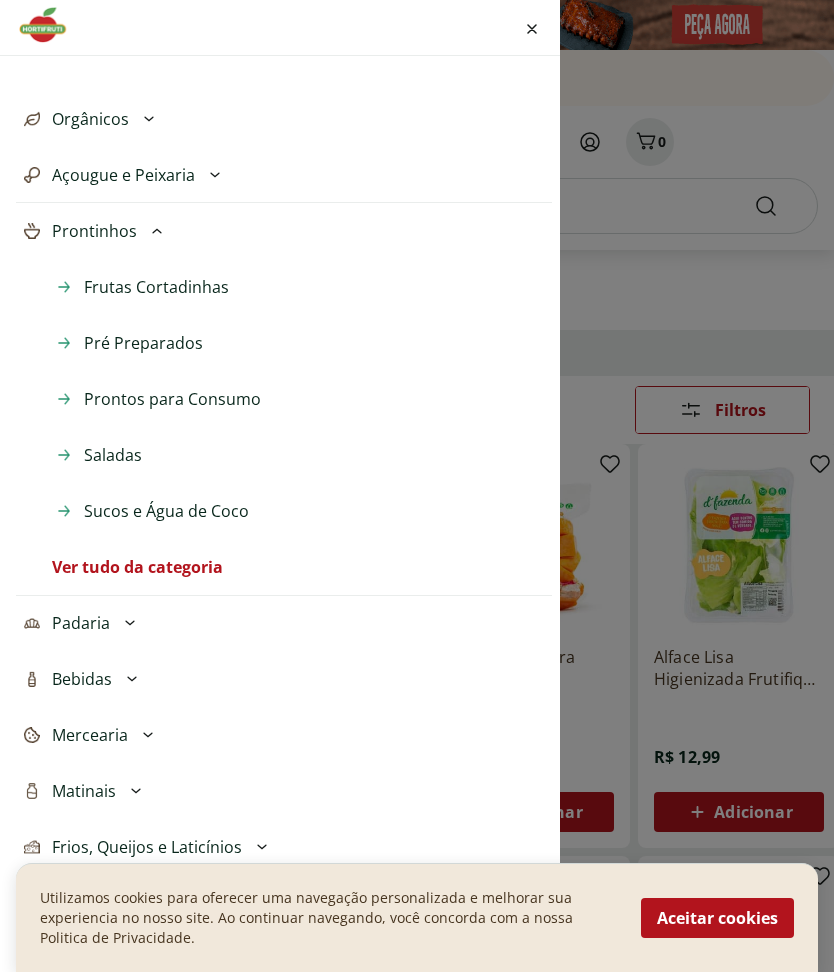 scroll, scrollTop: 221, scrollLeft: 0, axis: vertical 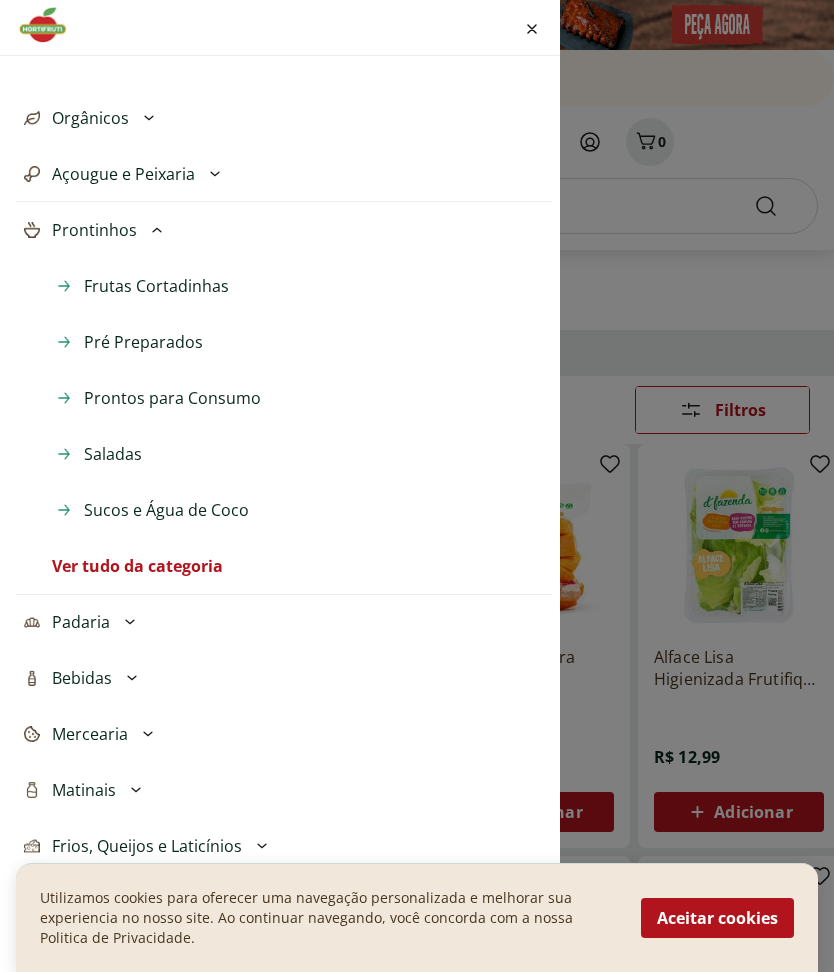 click 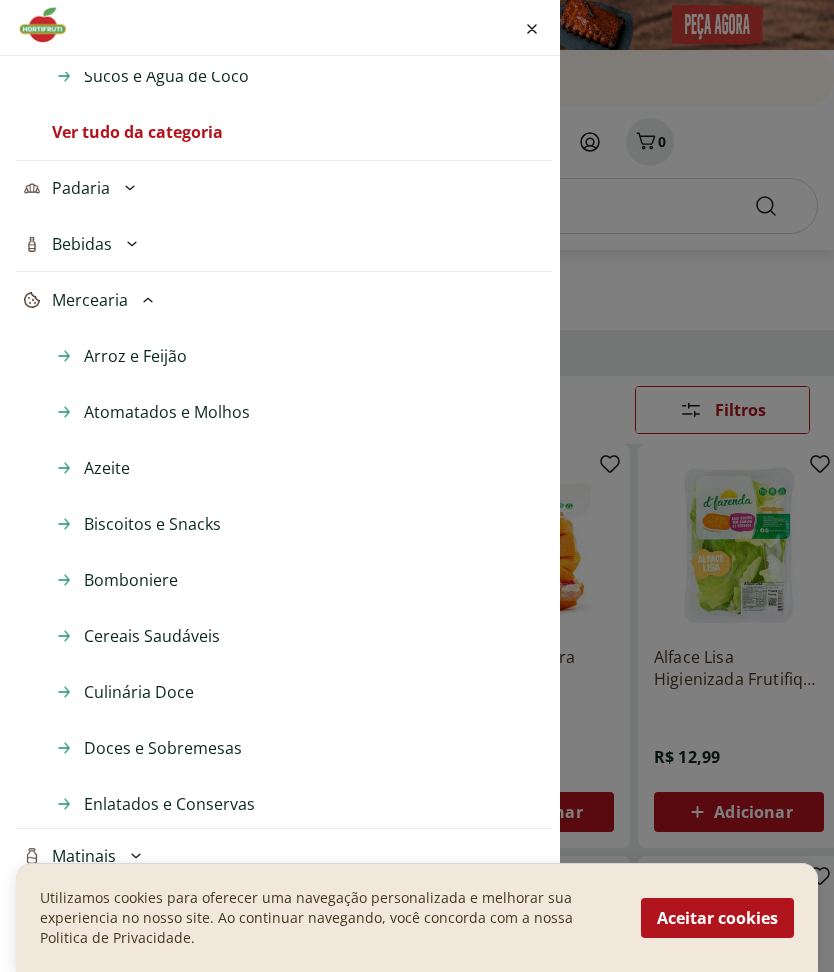 scroll, scrollTop: 657, scrollLeft: 0, axis: vertical 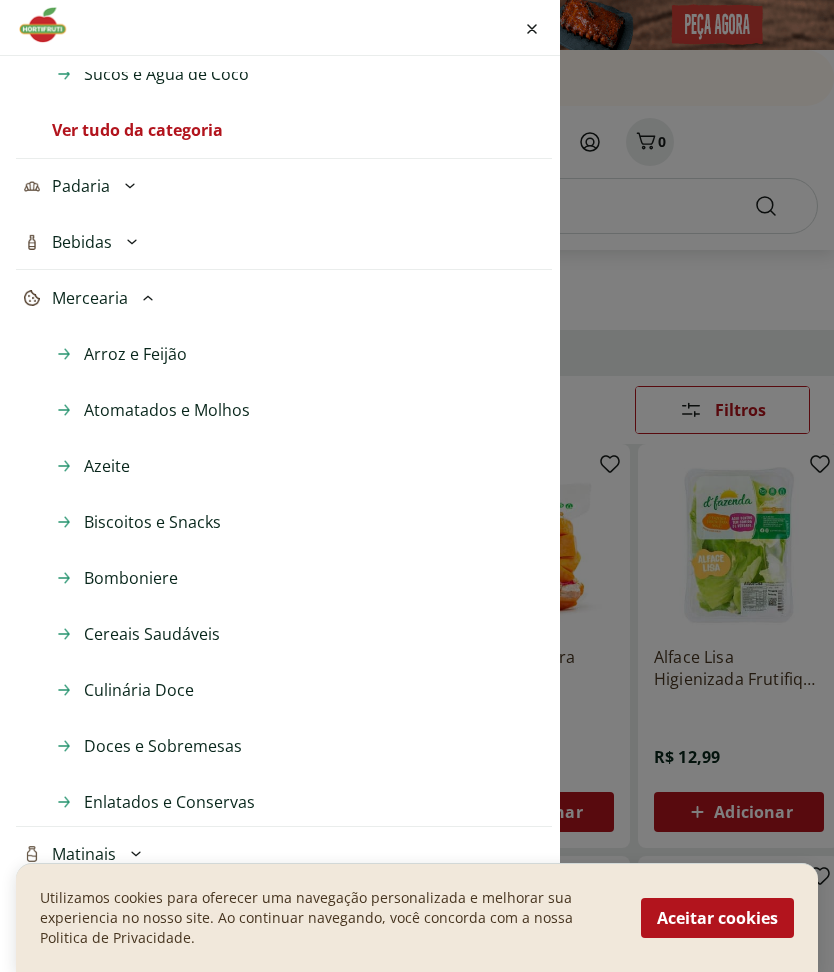 click on "Biscoitos e Snacks" at bounding box center (152, 522) 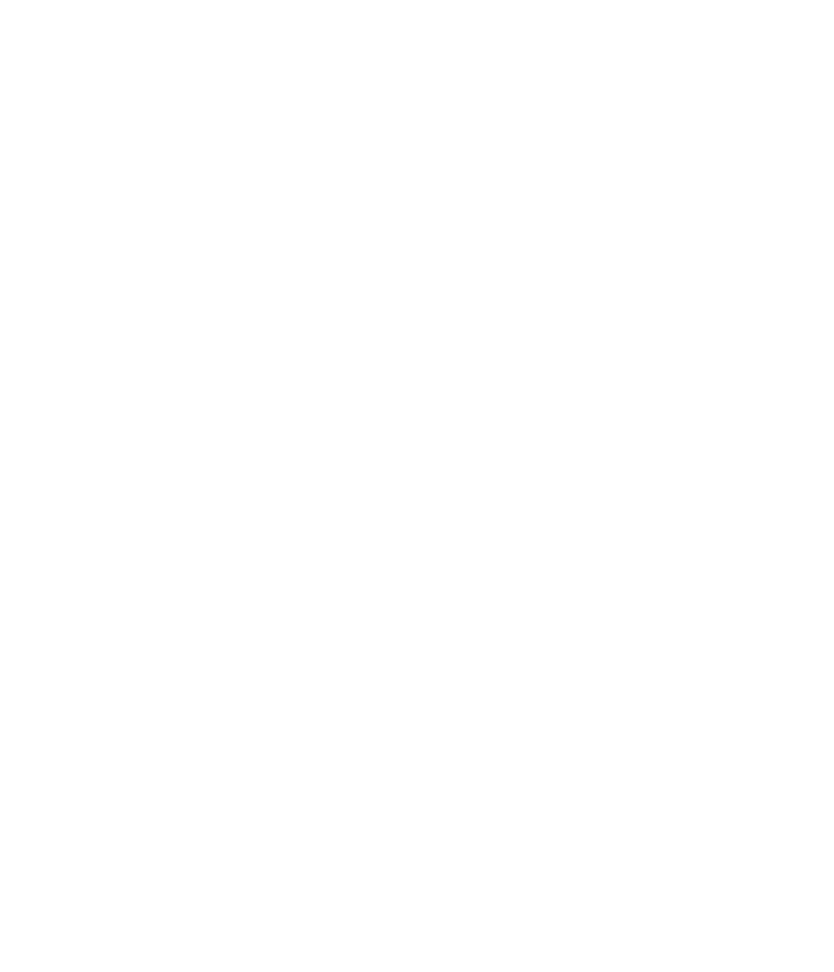 scroll, scrollTop: 0, scrollLeft: 0, axis: both 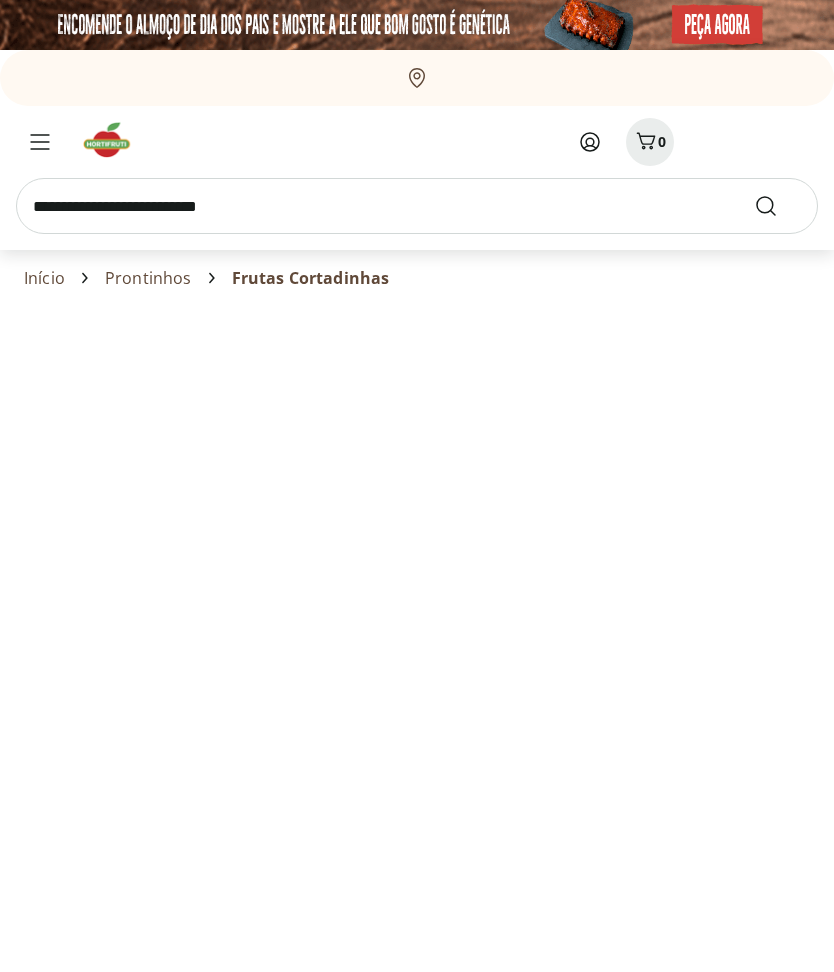 select on "**********" 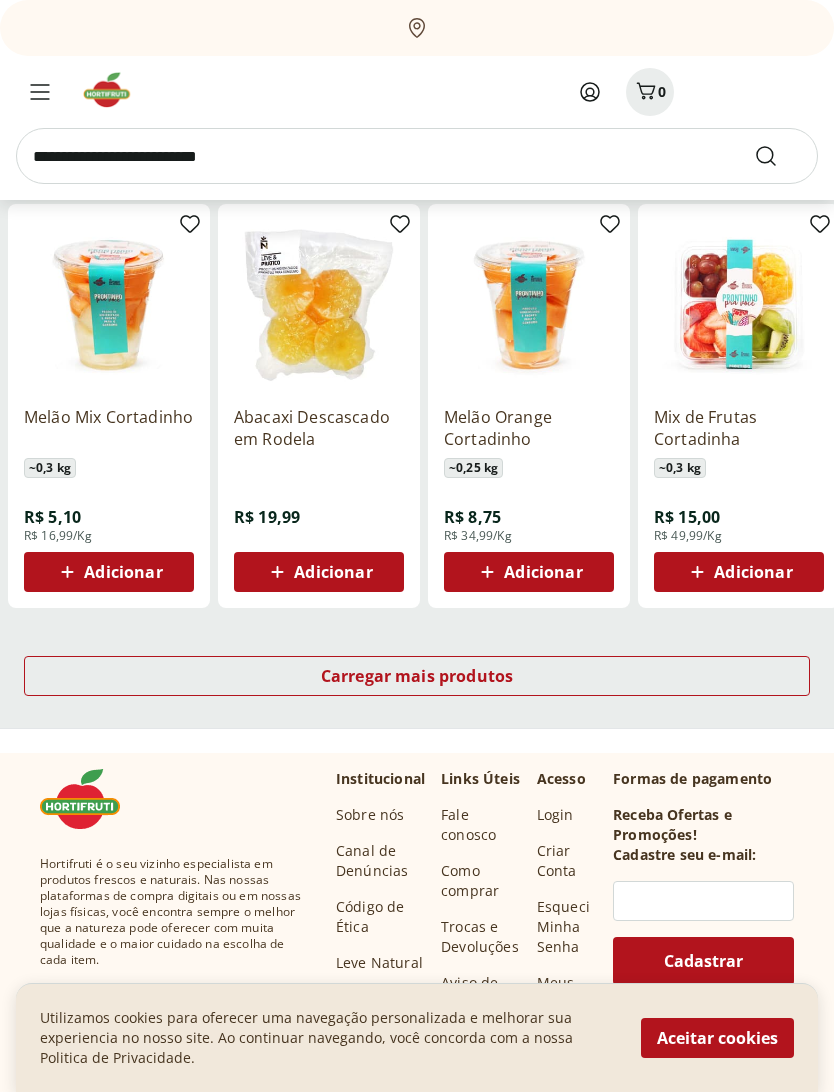 scroll, scrollTop: 1065, scrollLeft: 0, axis: vertical 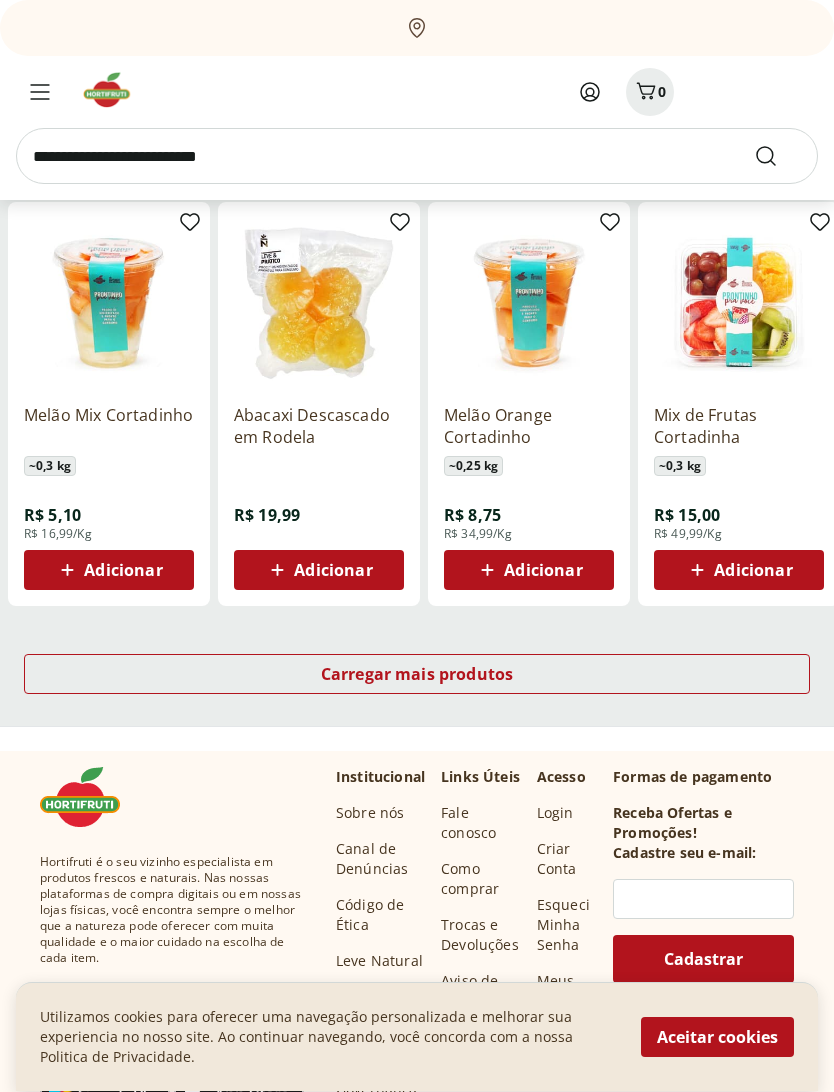 click on "Carregar mais produtos" at bounding box center (417, 675) 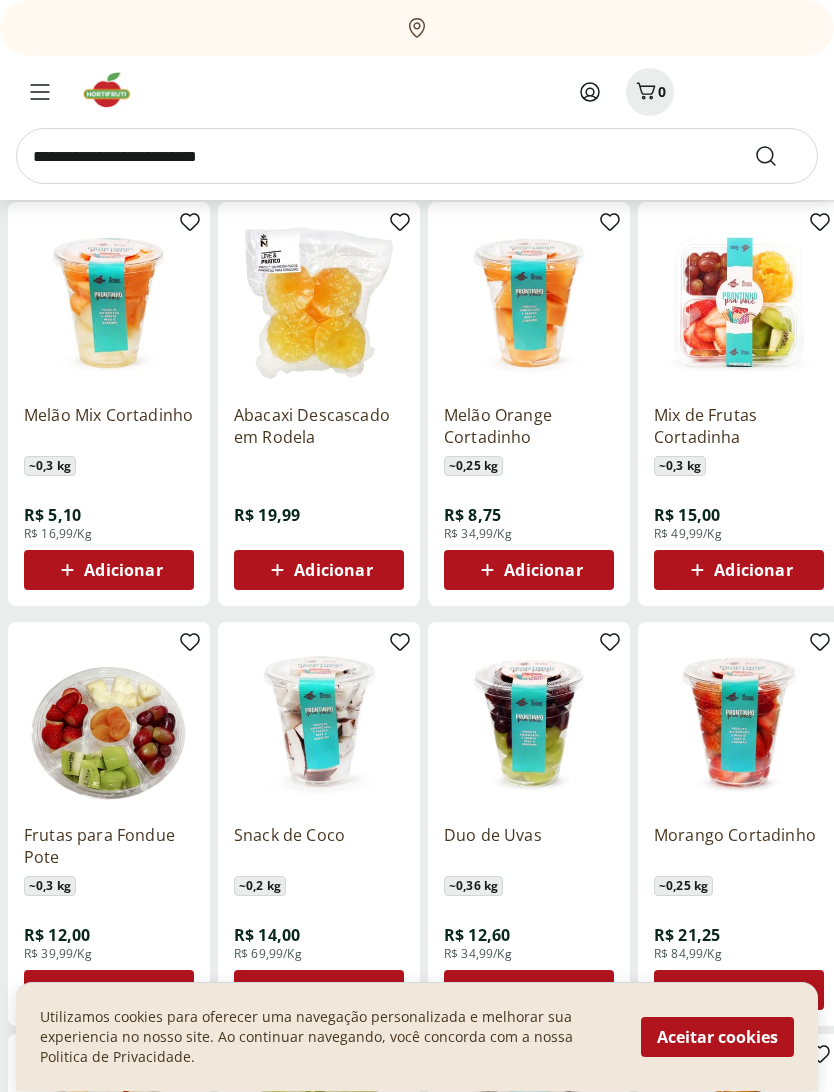 scroll, scrollTop: 1066, scrollLeft: 0, axis: vertical 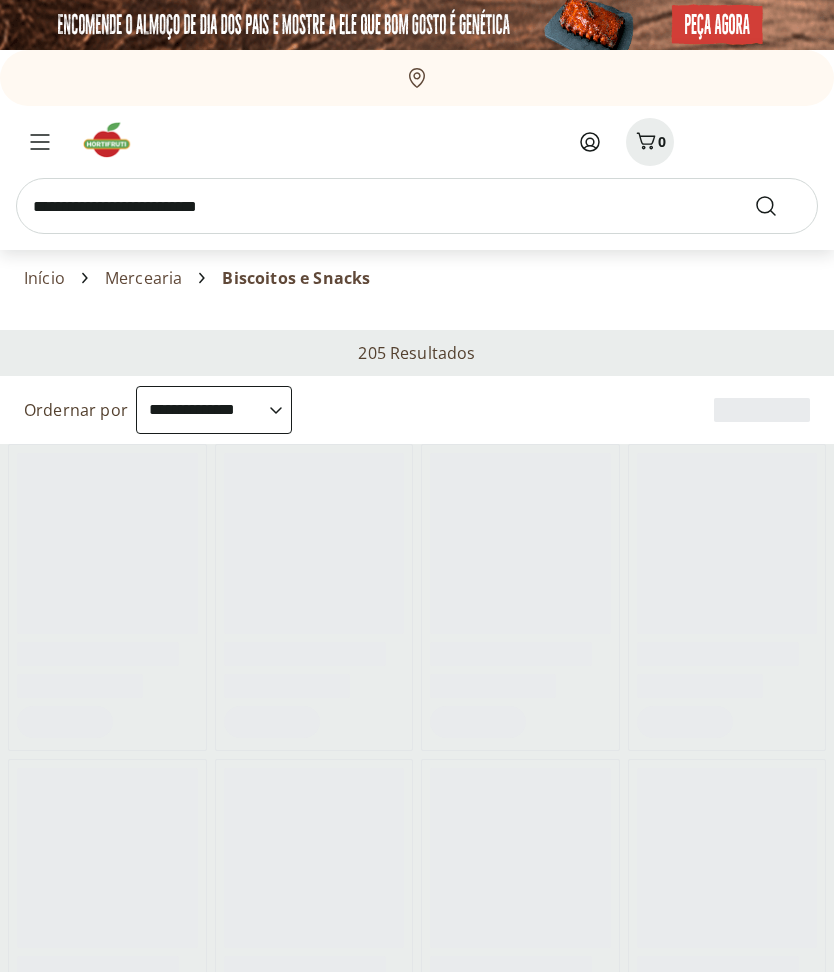 select on "**********" 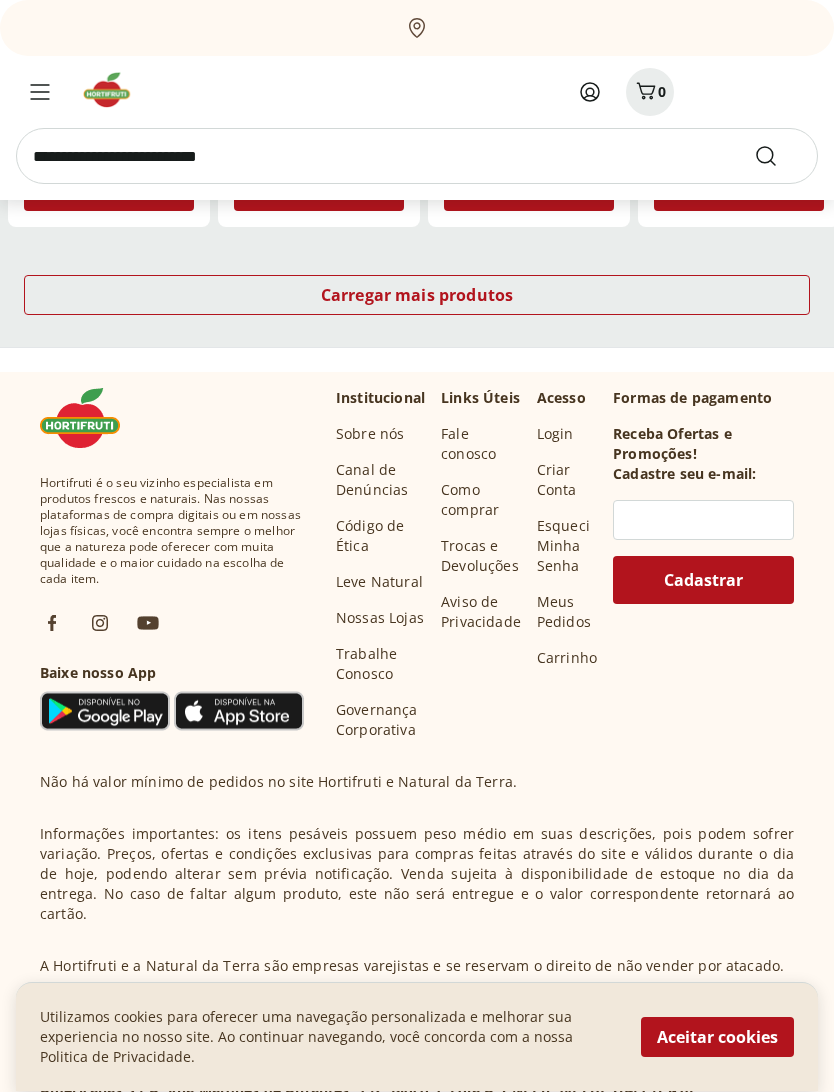 scroll, scrollTop: 1353, scrollLeft: 0, axis: vertical 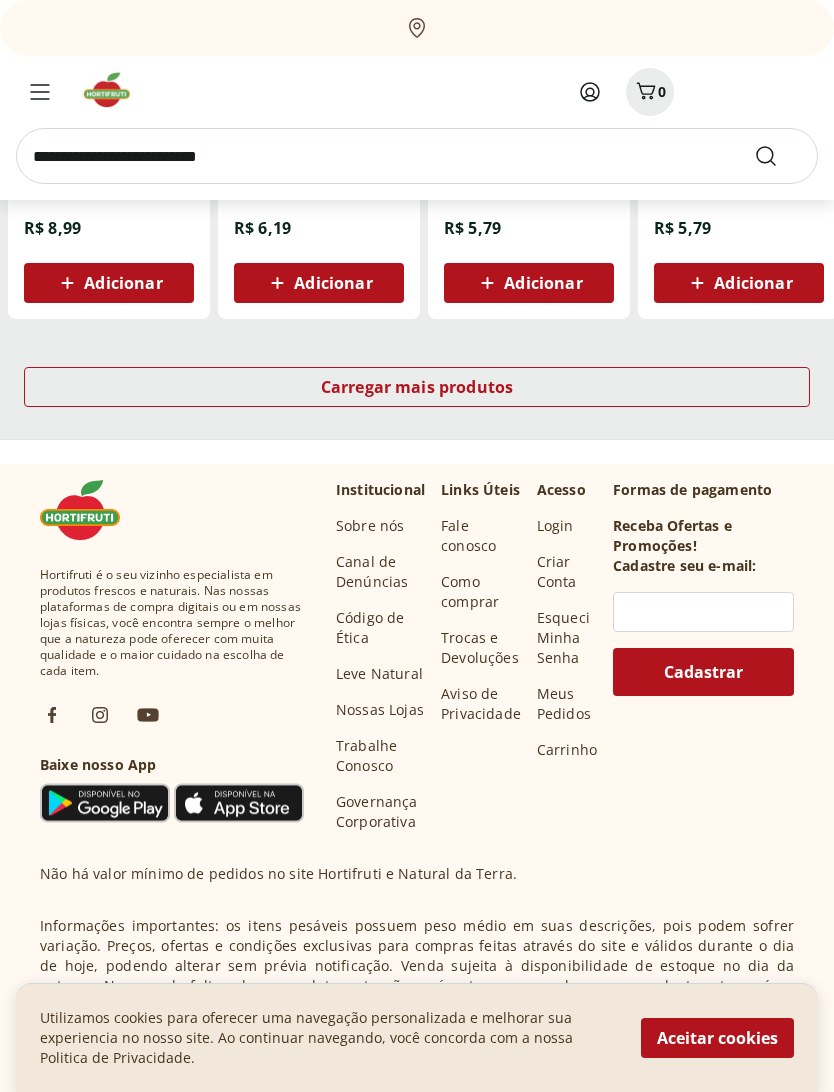 click on "Carregar mais produtos" at bounding box center [417, 387] 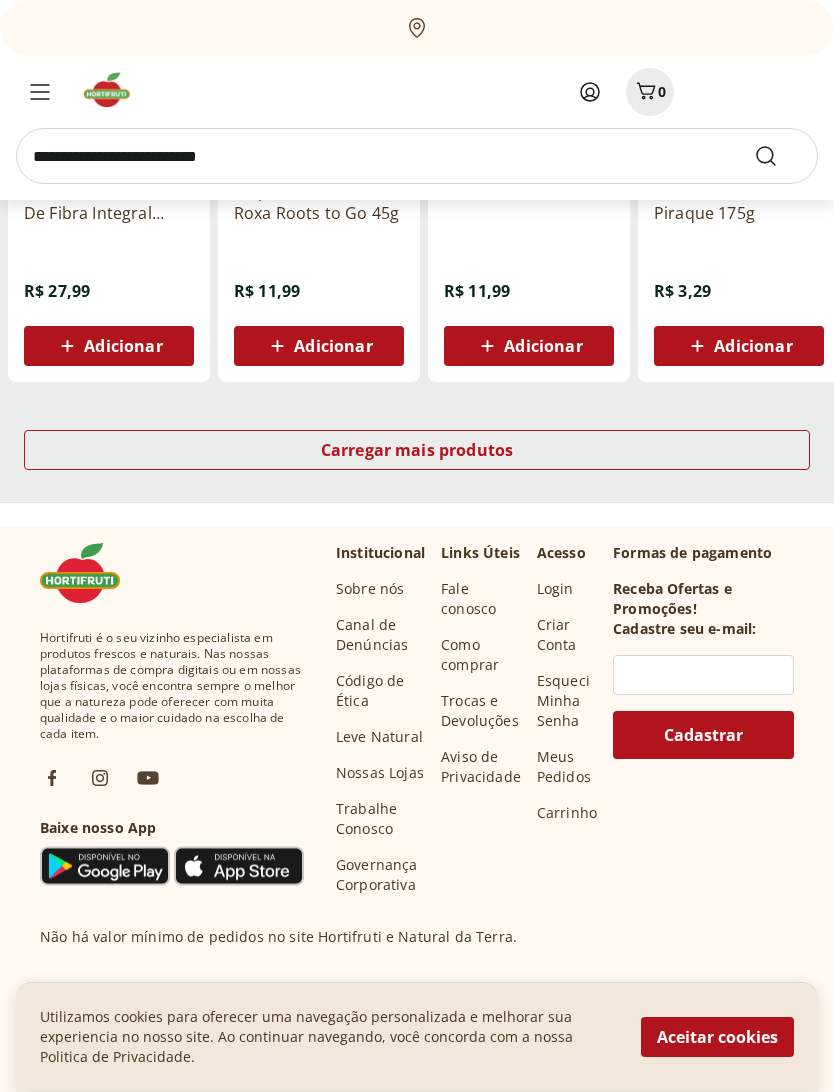 scroll, scrollTop: 2446, scrollLeft: 0, axis: vertical 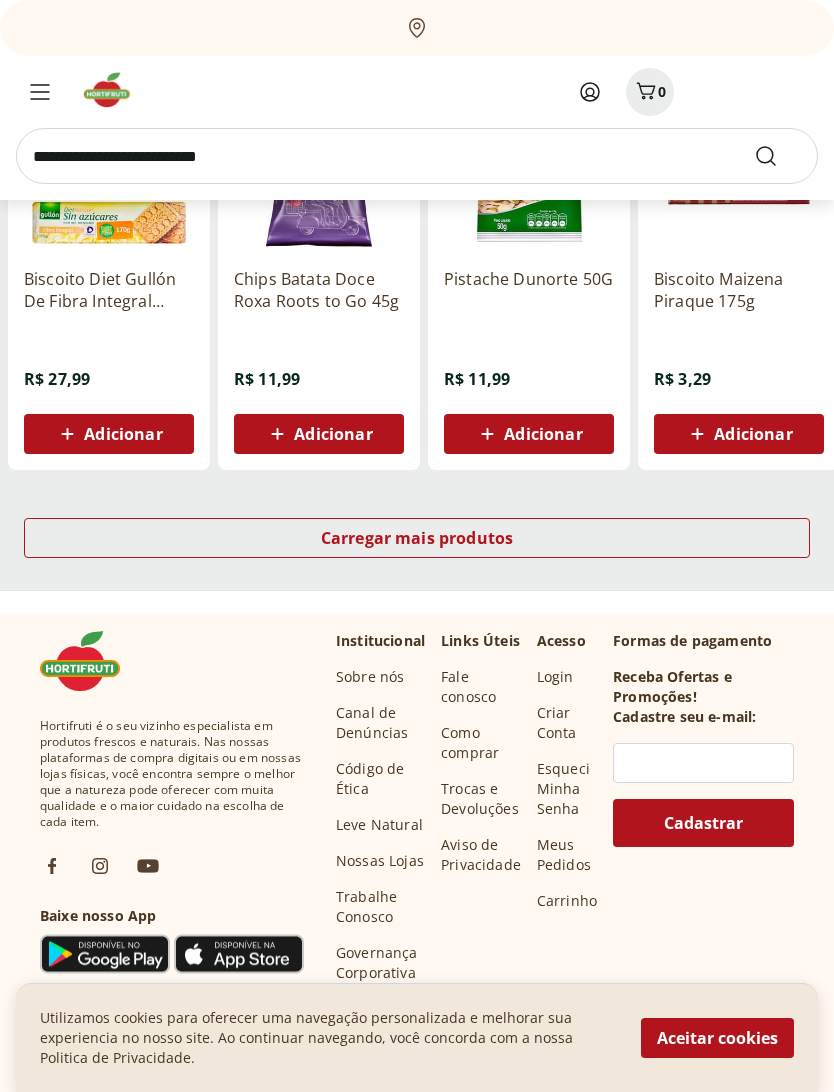 click on "Carregar mais produtos" at bounding box center [417, 538] 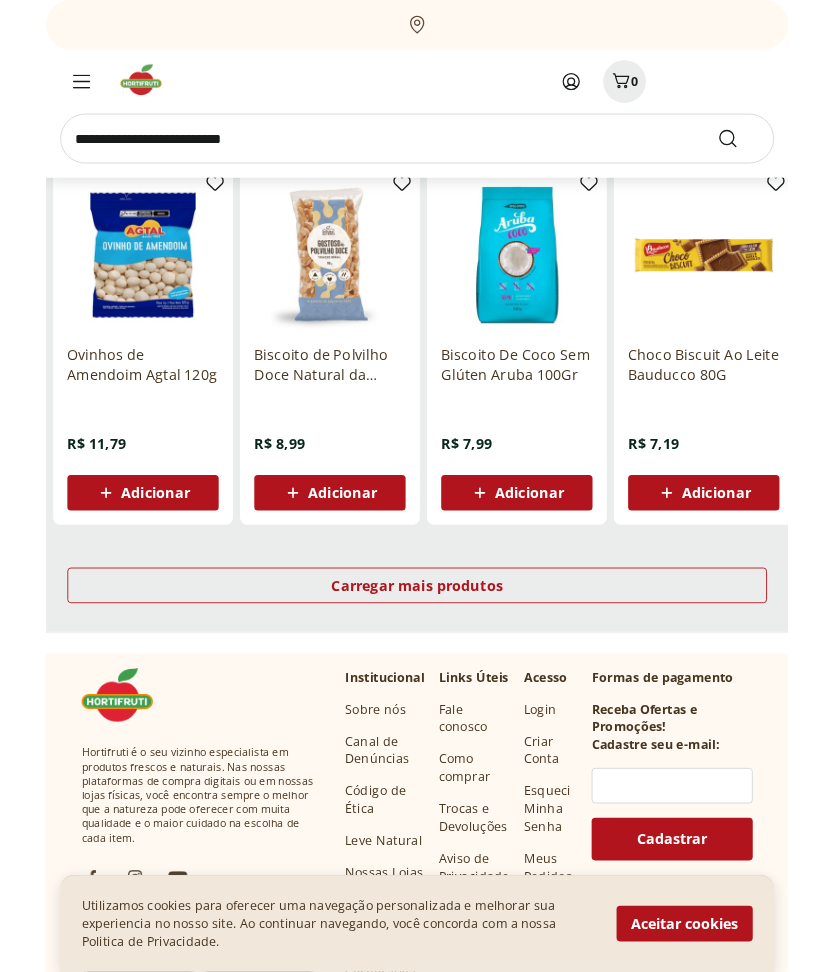 scroll, scrollTop: 3559, scrollLeft: 0, axis: vertical 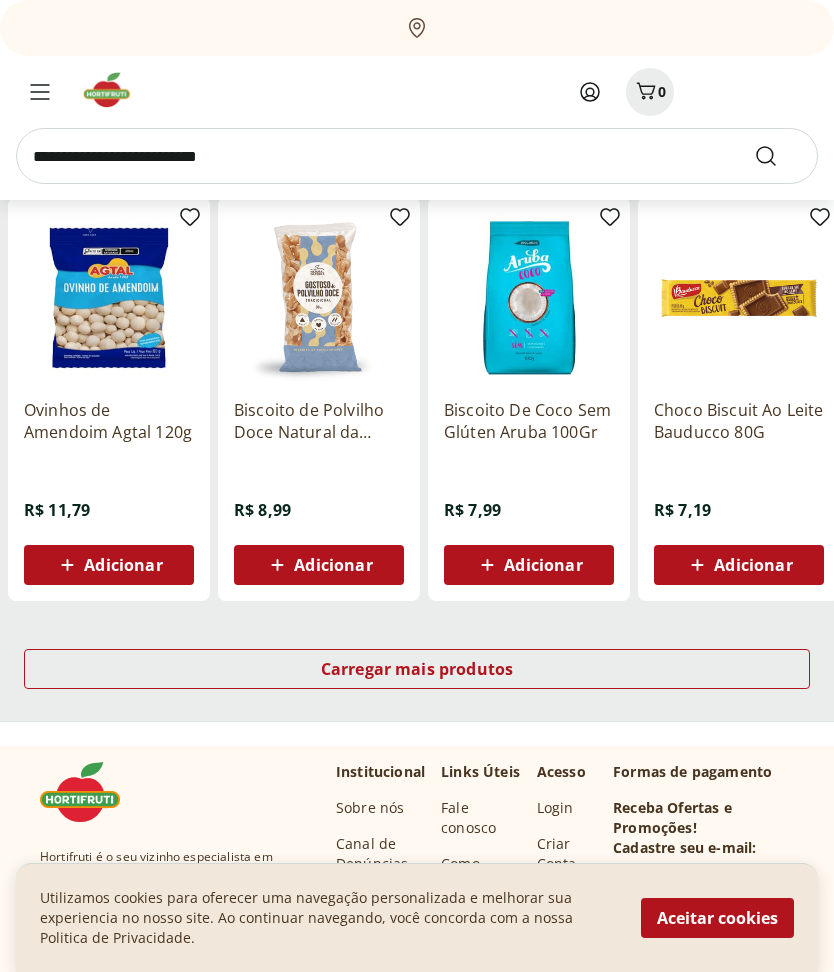 click on "Carregar mais produtos" at bounding box center (417, 669) 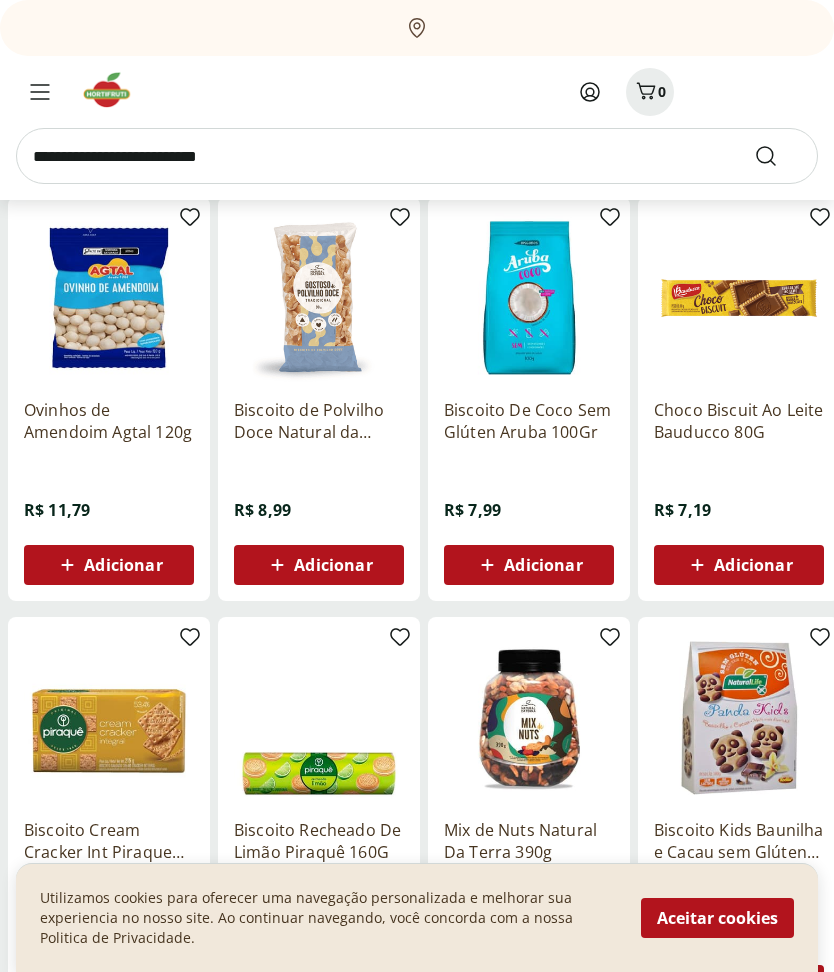 scroll, scrollTop: 3558, scrollLeft: 0, axis: vertical 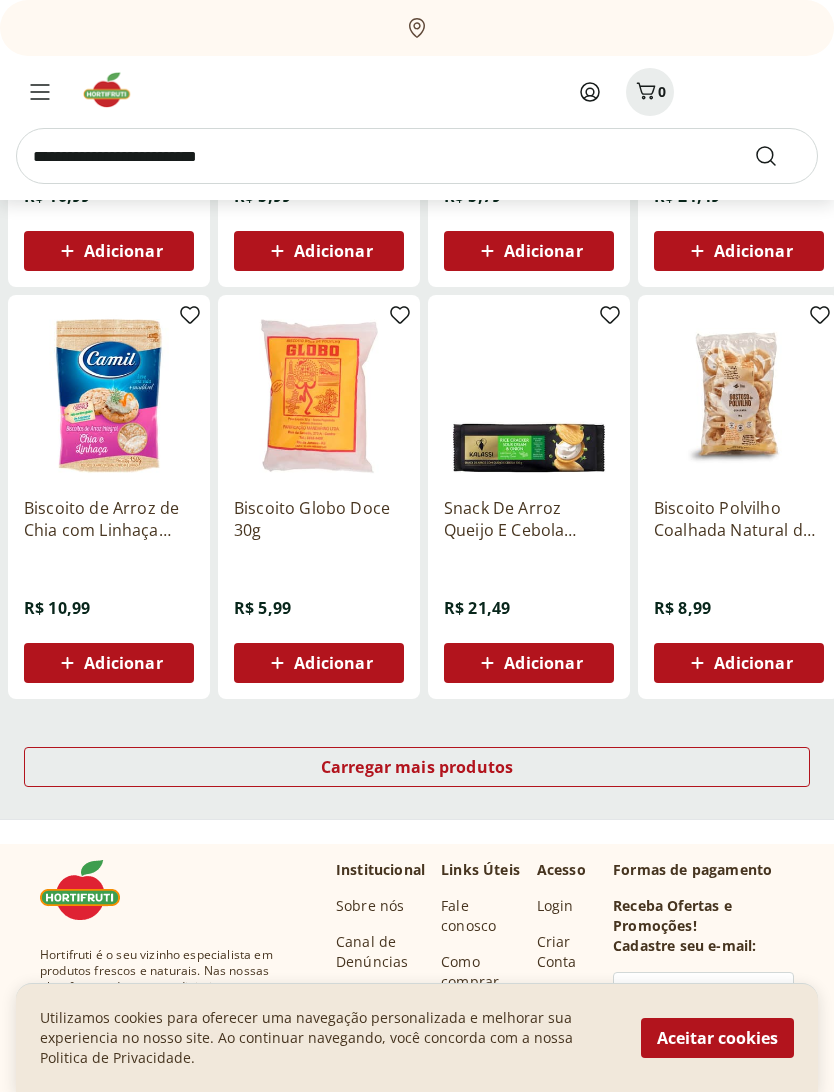 click on "Carregar mais produtos" at bounding box center [417, 767] 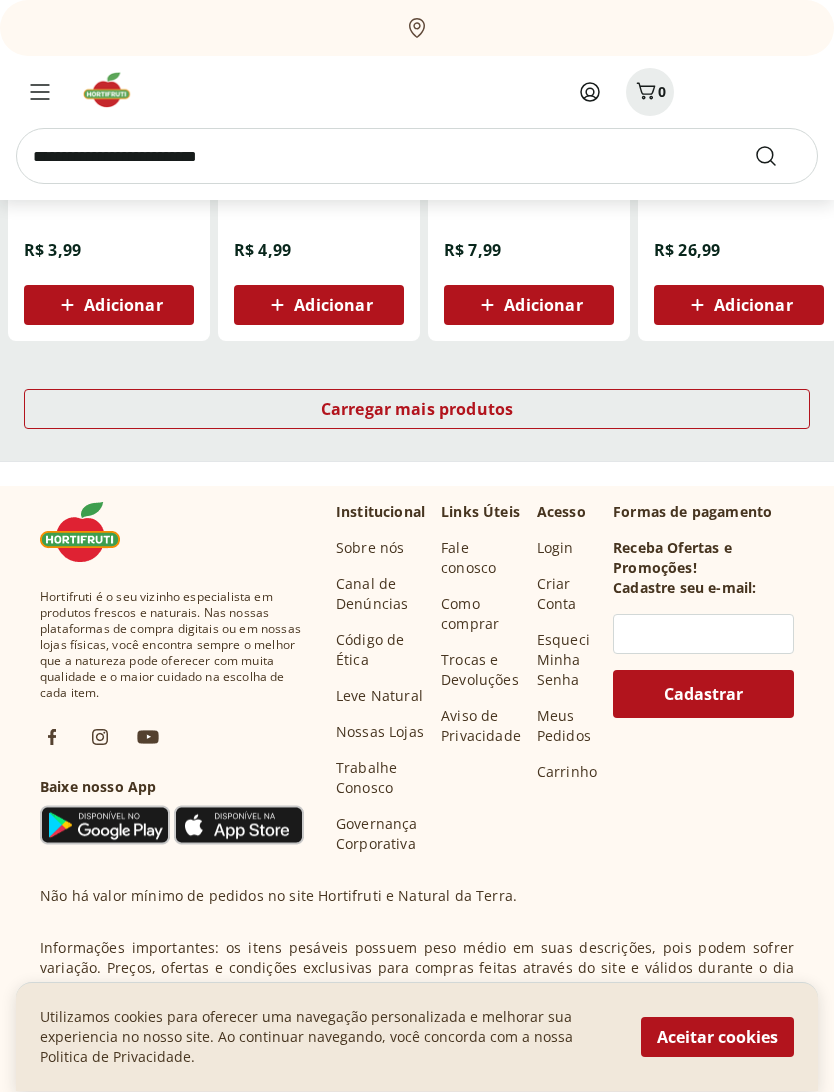 scroll, scrollTop: 6307, scrollLeft: 0, axis: vertical 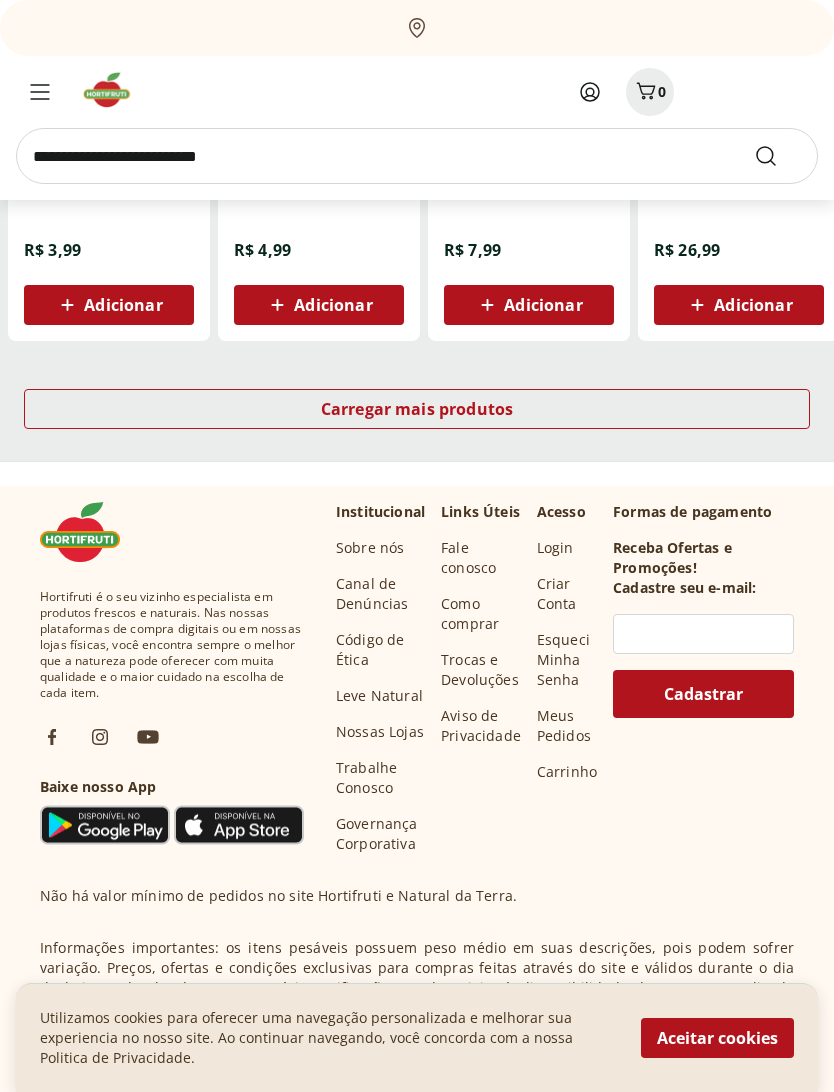 click on "Aceitar cookies" at bounding box center (717, 1038) 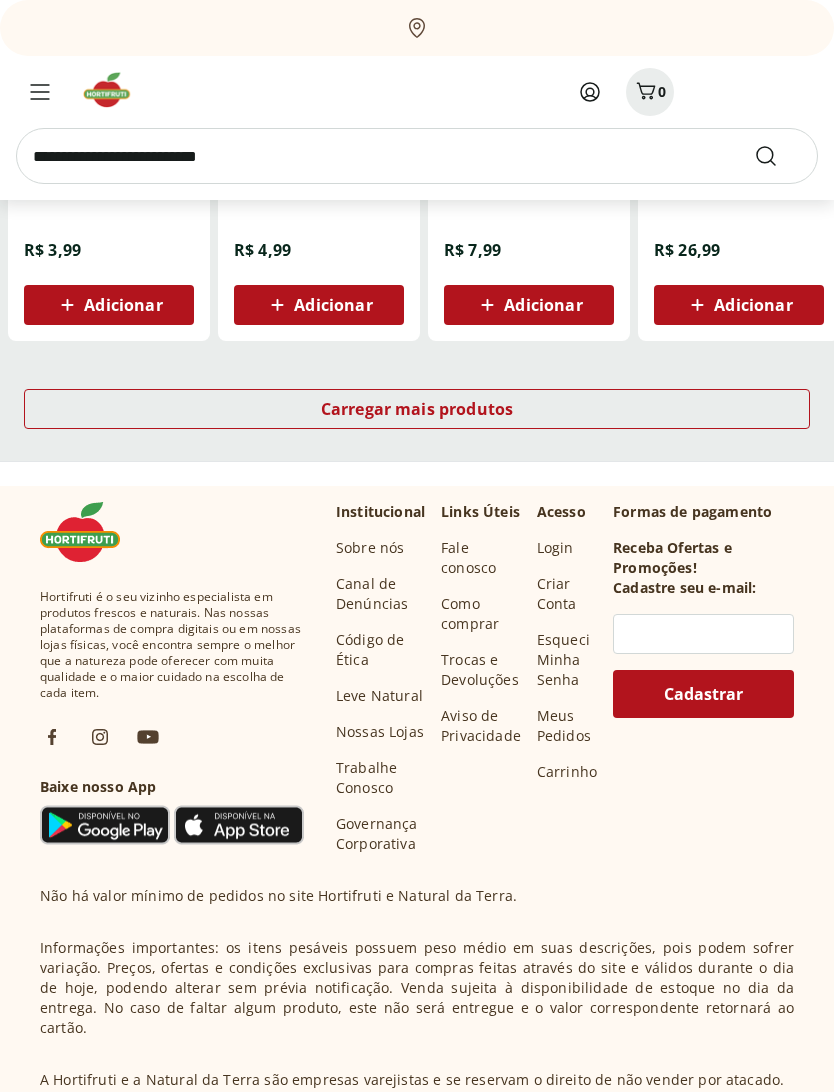 scroll, scrollTop: 6247, scrollLeft: 6, axis: both 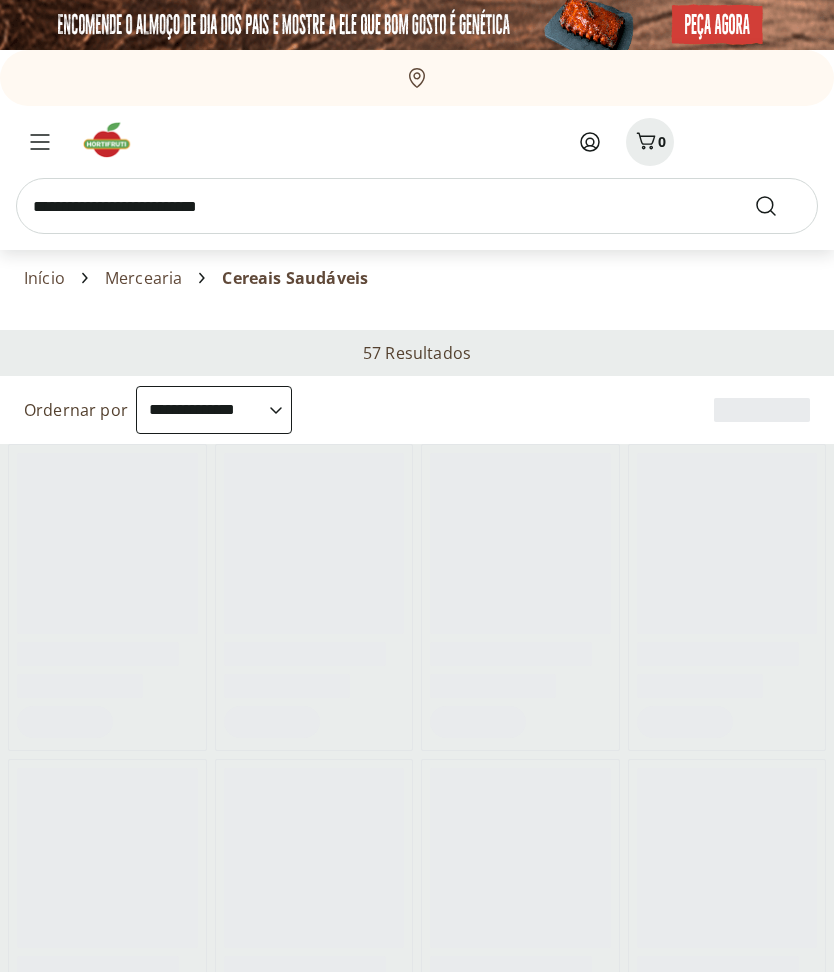 select on "**********" 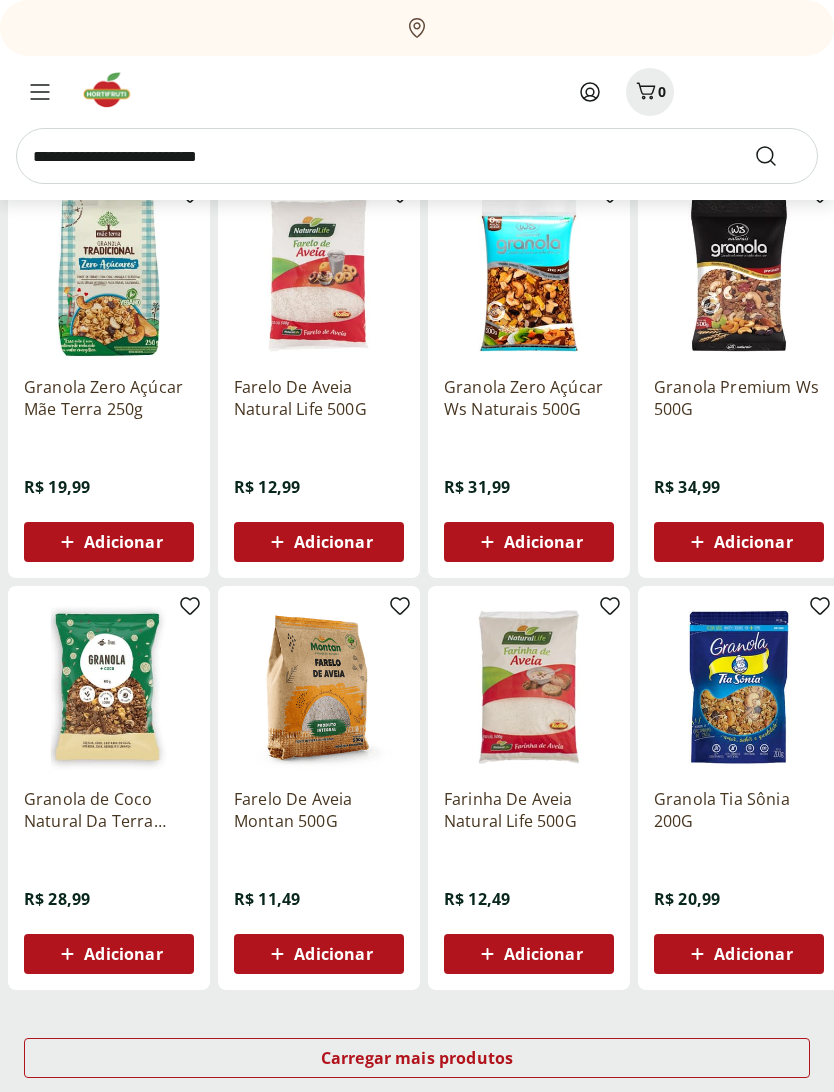 scroll, scrollTop: 686, scrollLeft: 0, axis: vertical 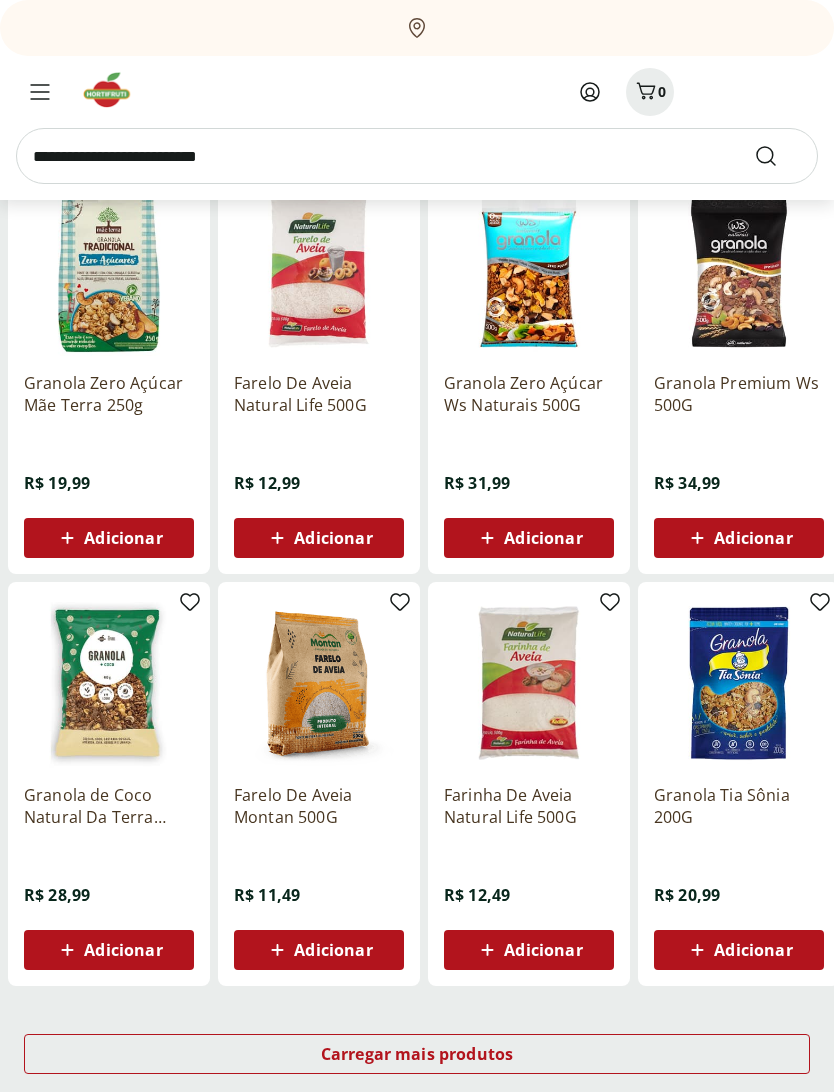 click on "Carregar mais produtos" at bounding box center [417, 1054] 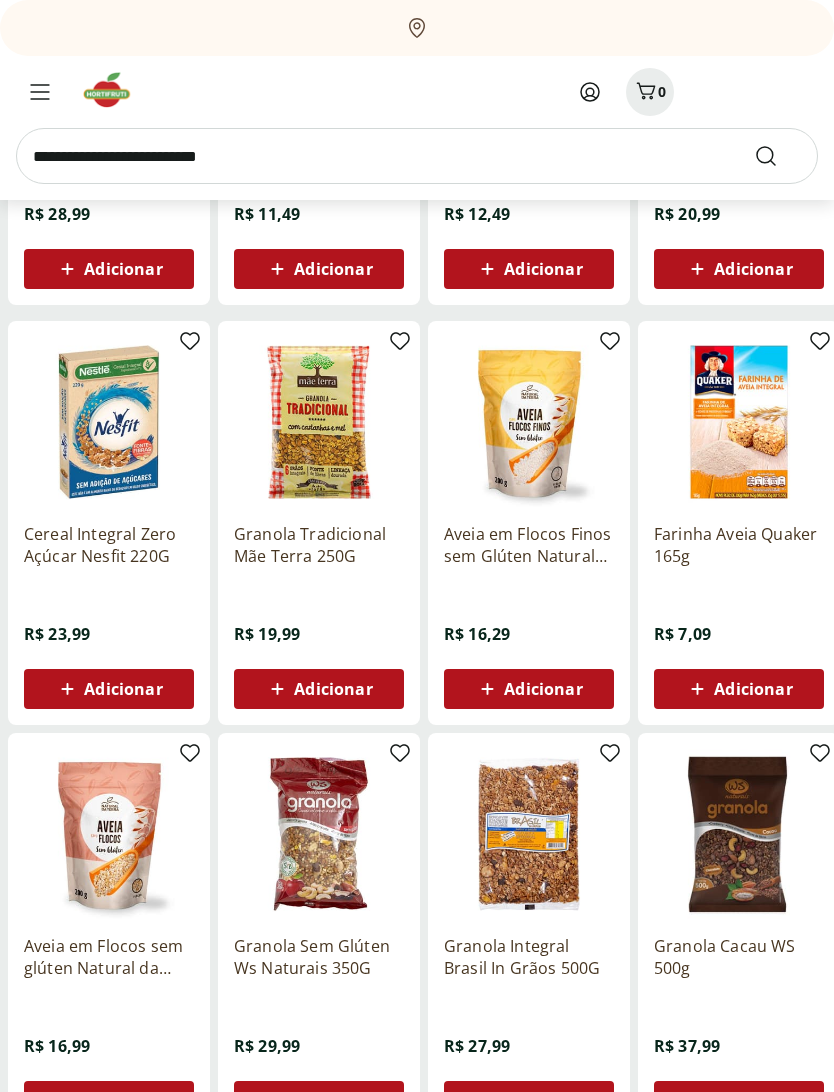 scroll, scrollTop: 1367, scrollLeft: 0, axis: vertical 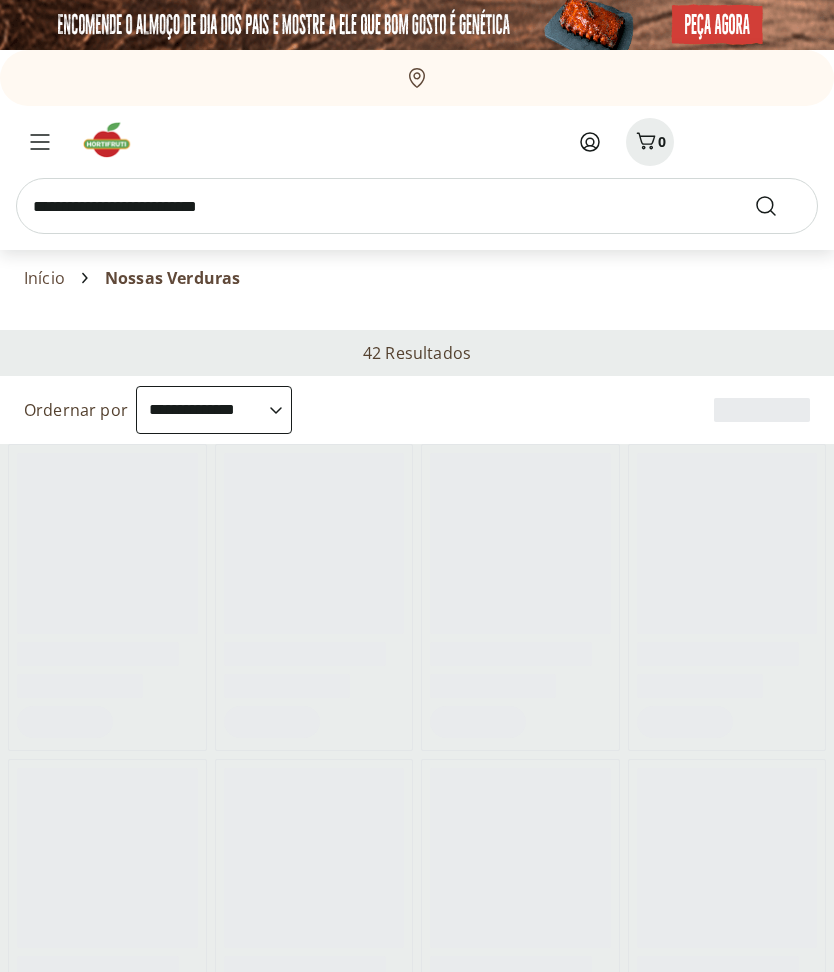 select on "**********" 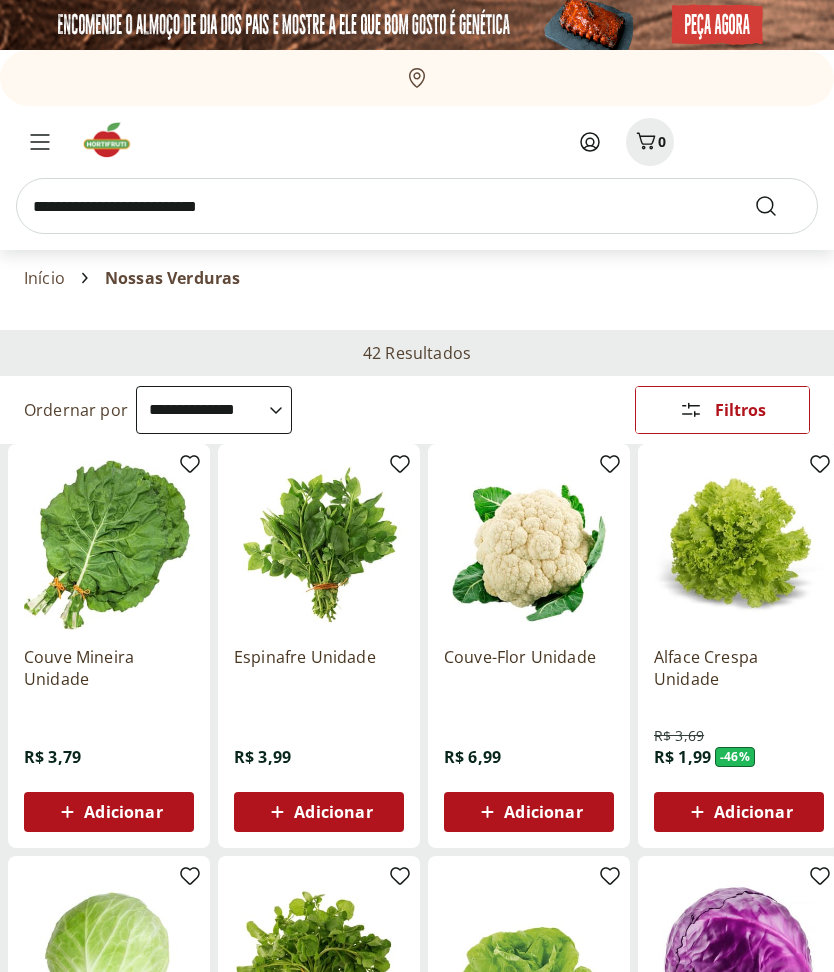 click 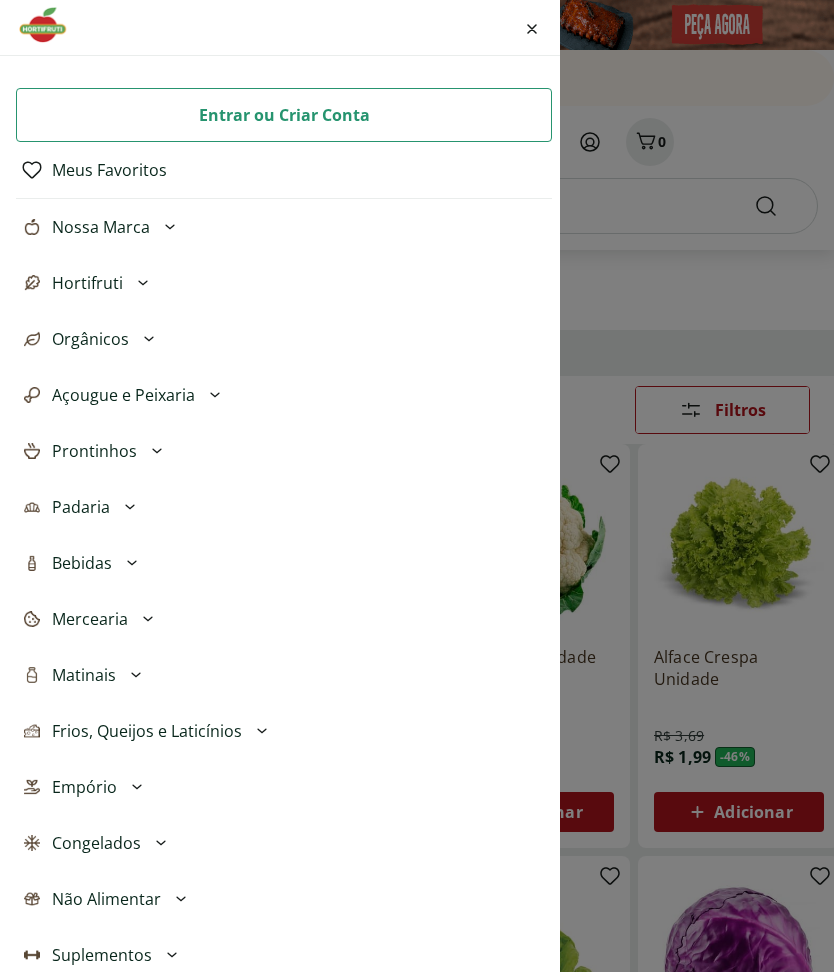 click 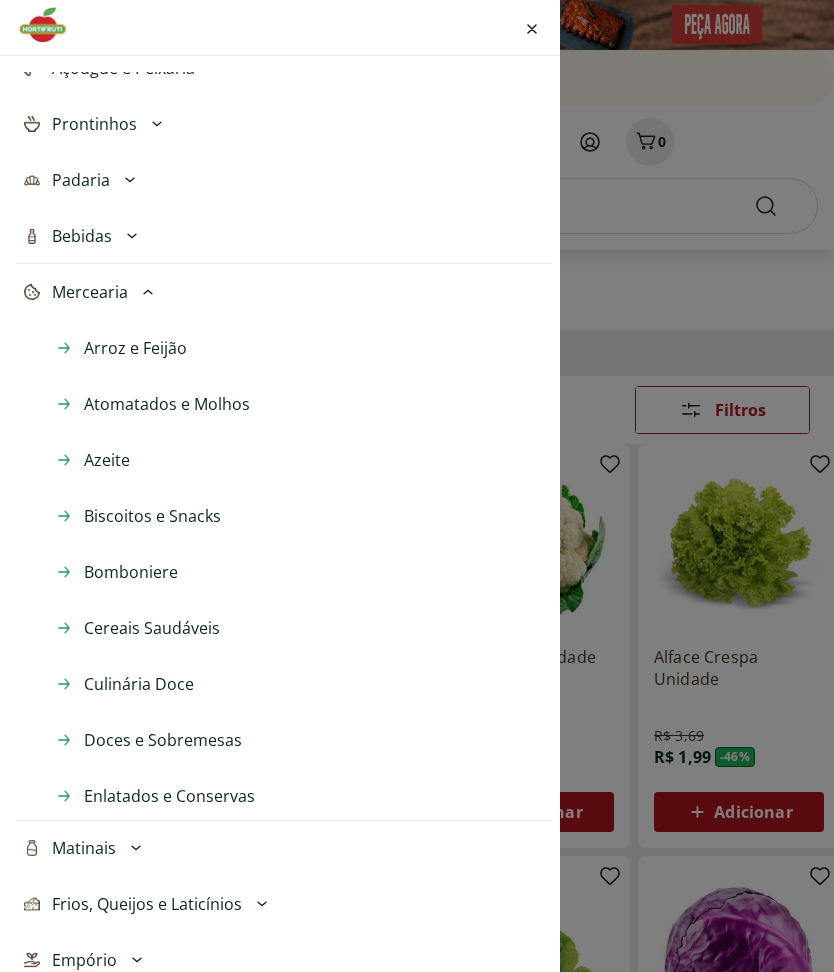 scroll, scrollTop: 328, scrollLeft: 0, axis: vertical 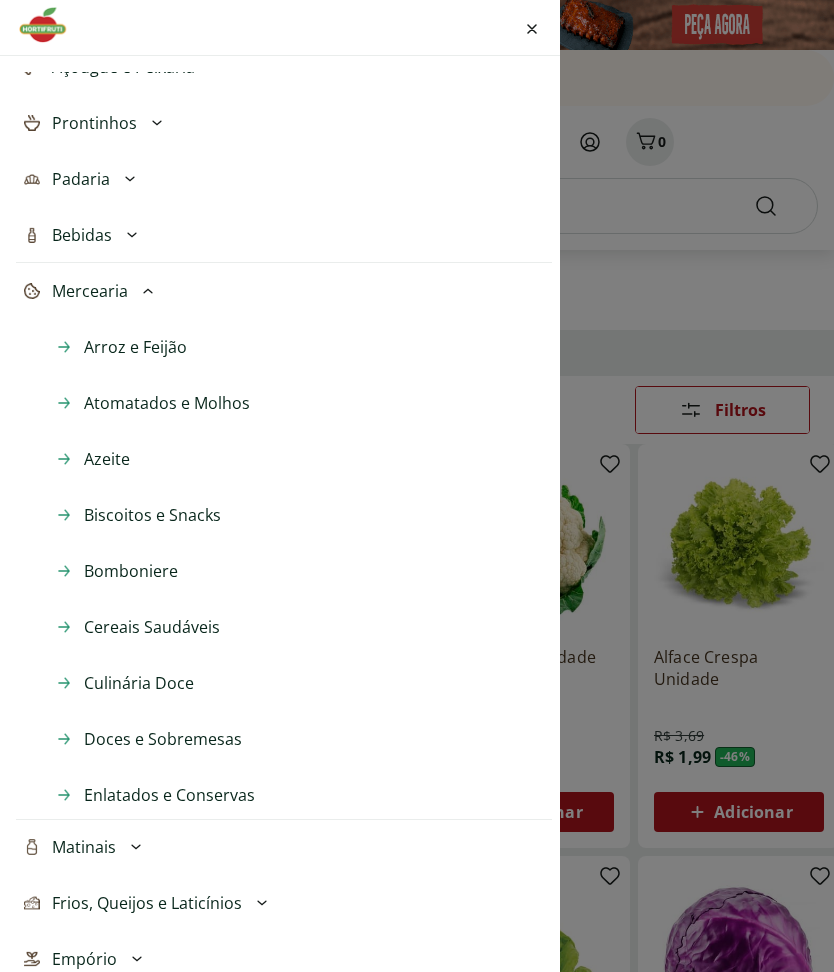 click on "Culinária Doce" at bounding box center (139, 683) 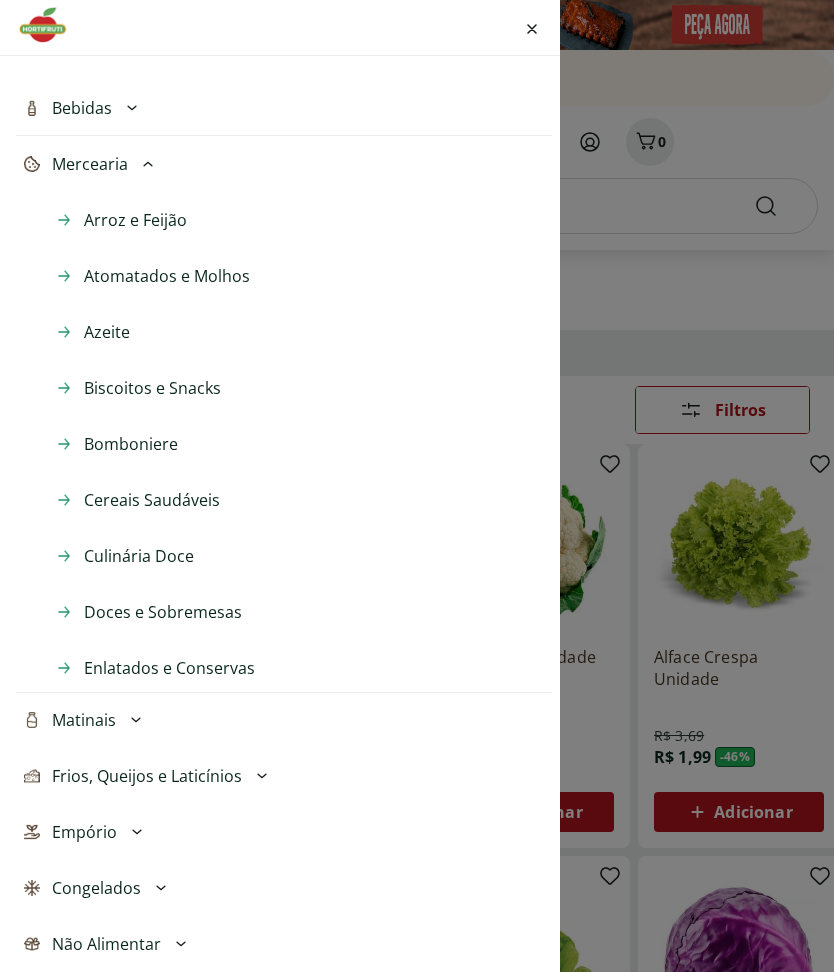 scroll, scrollTop: 452, scrollLeft: 0, axis: vertical 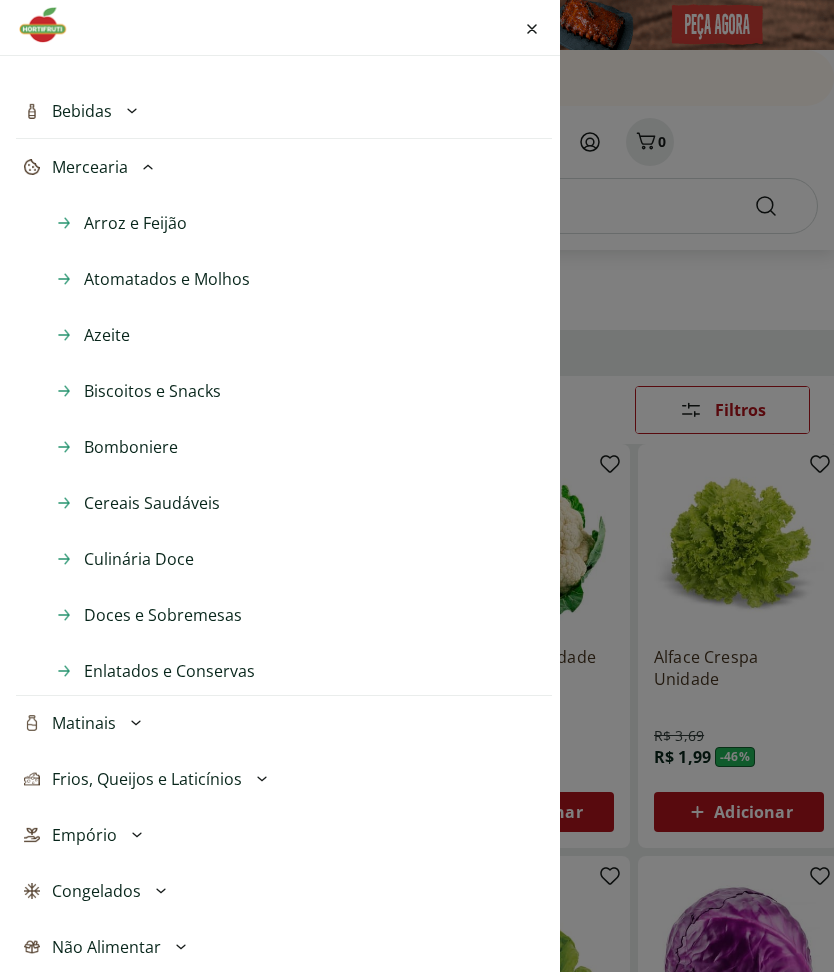 click on "Enlatados e Conservas" at bounding box center [169, 671] 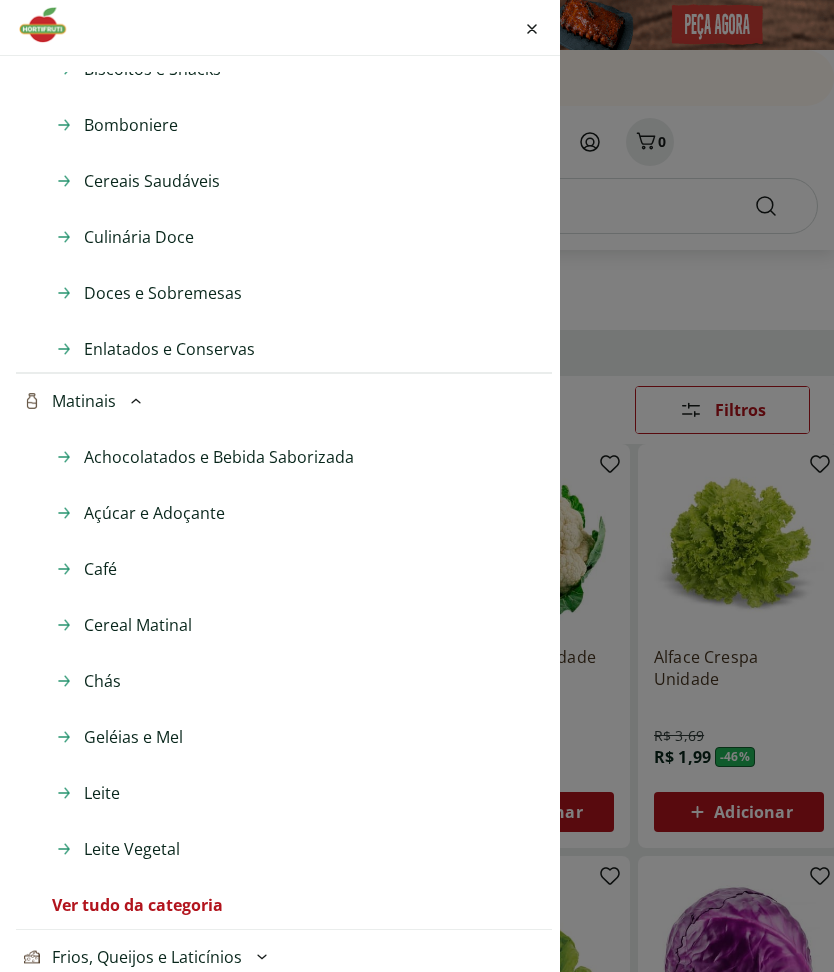 scroll, scrollTop: 780, scrollLeft: 0, axis: vertical 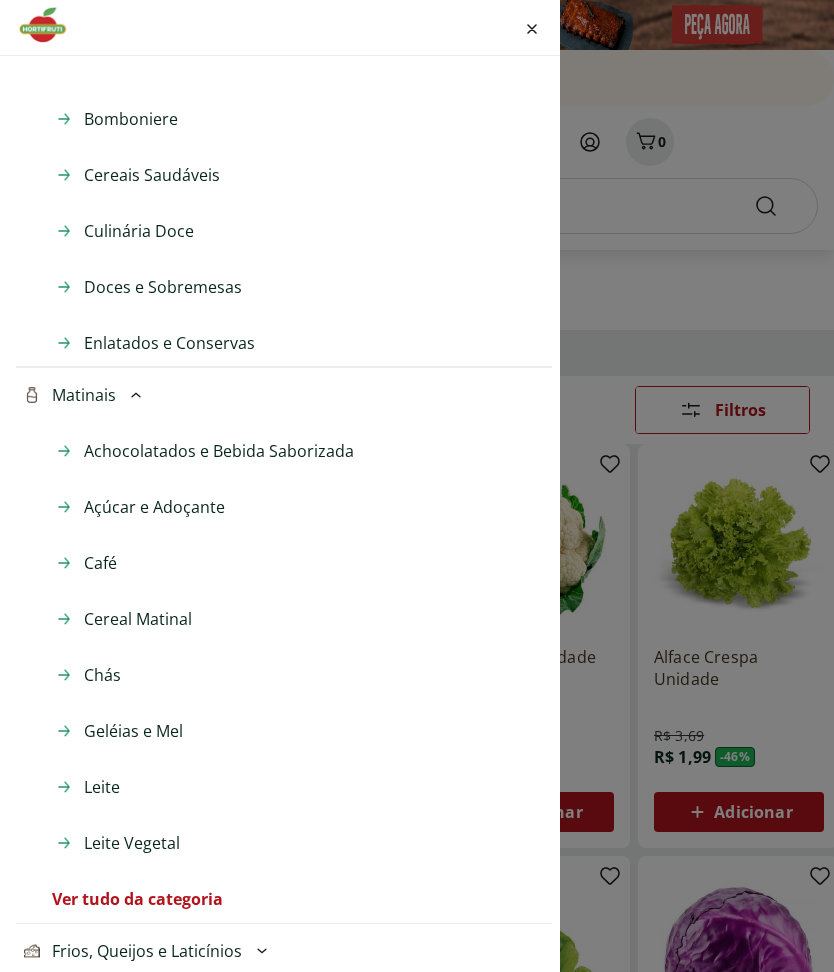 click on "Geléias e Mel" at bounding box center (133, 731) 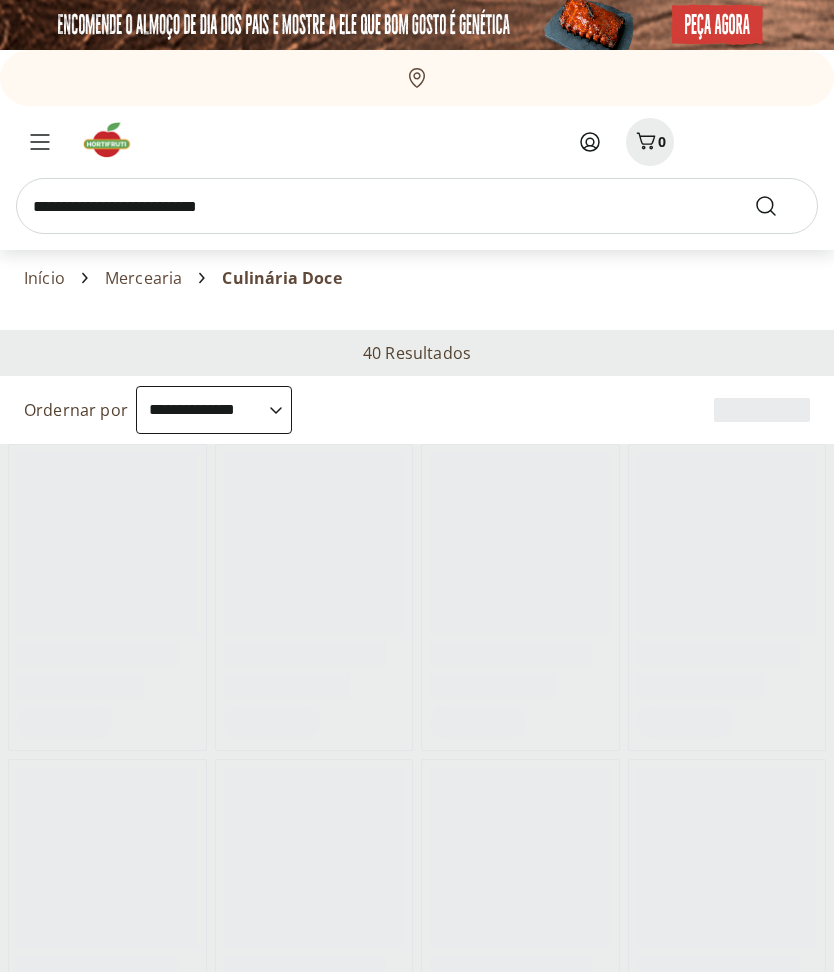 select on "**********" 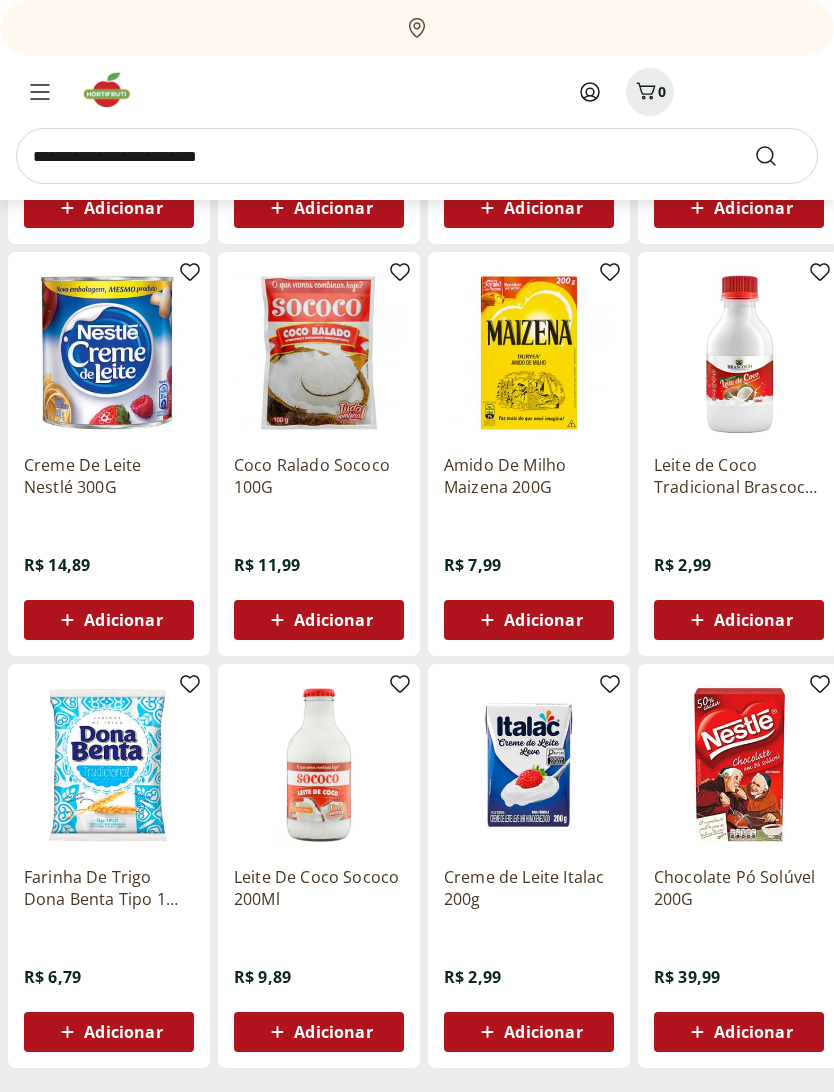 scroll, scrollTop: 608, scrollLeft: 0, axis: vertical 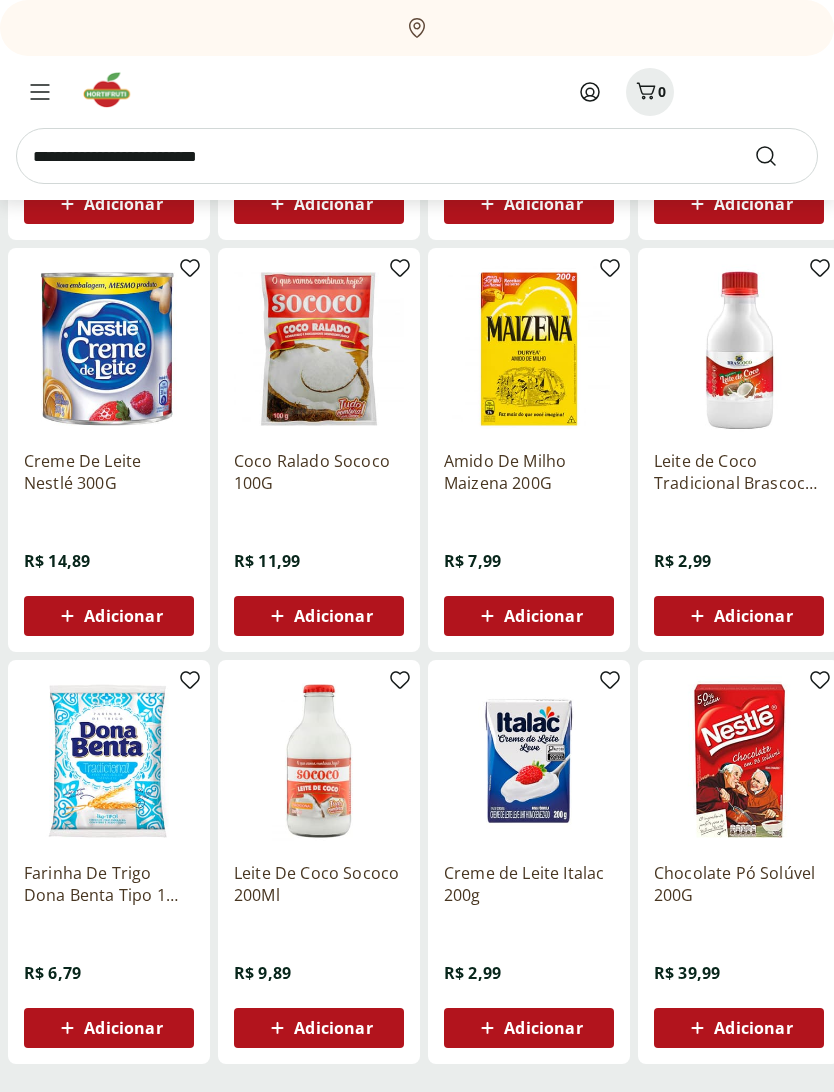 click at bounding box center [739, 349] 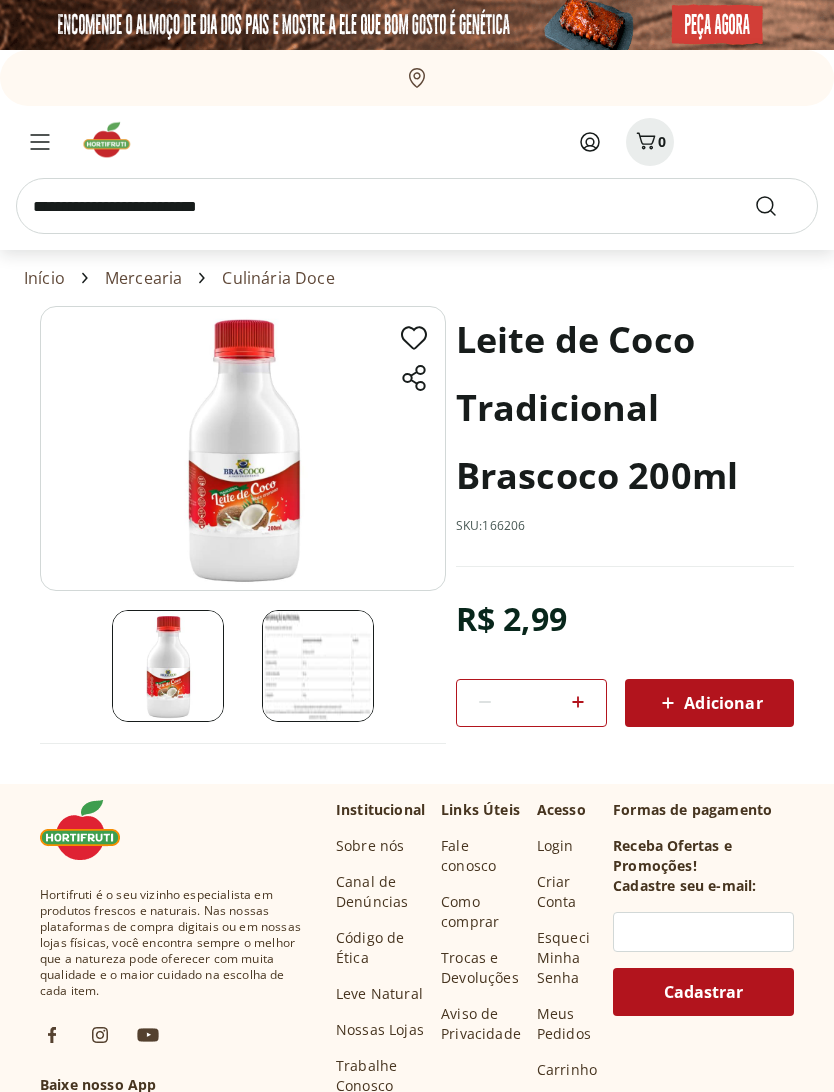 click at bounding box center (318, 666) 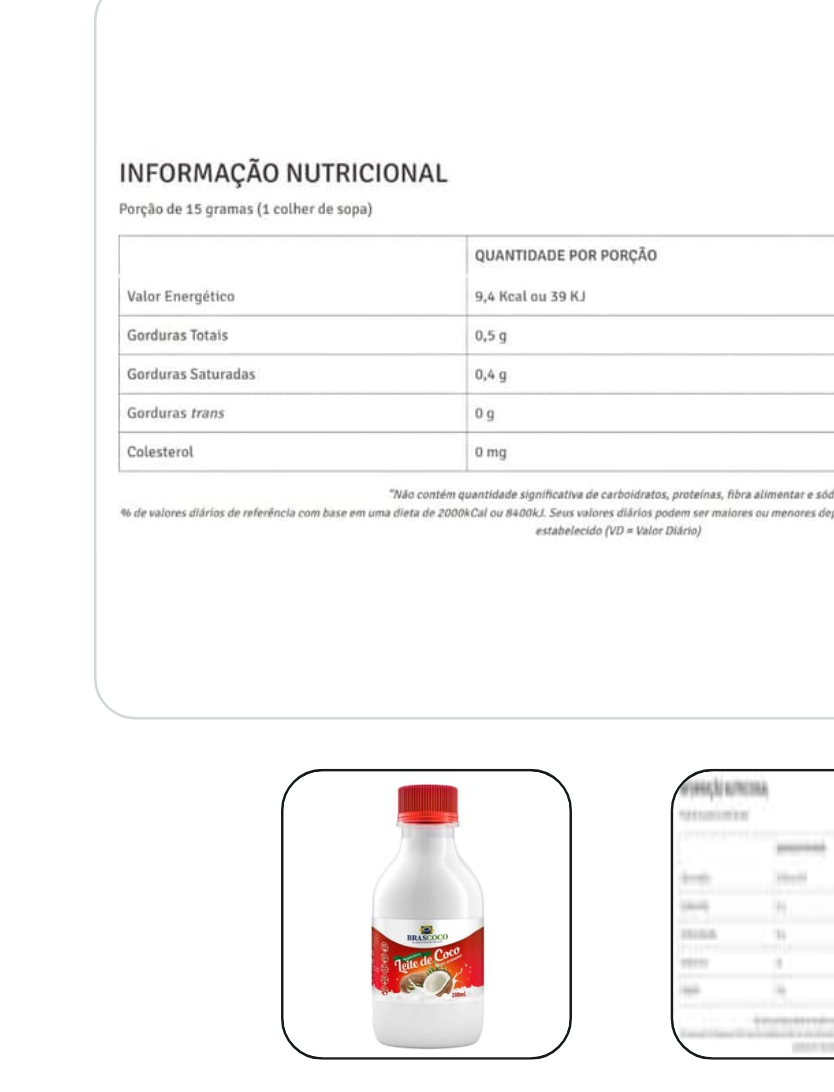 click at bounding box center [168, 666] 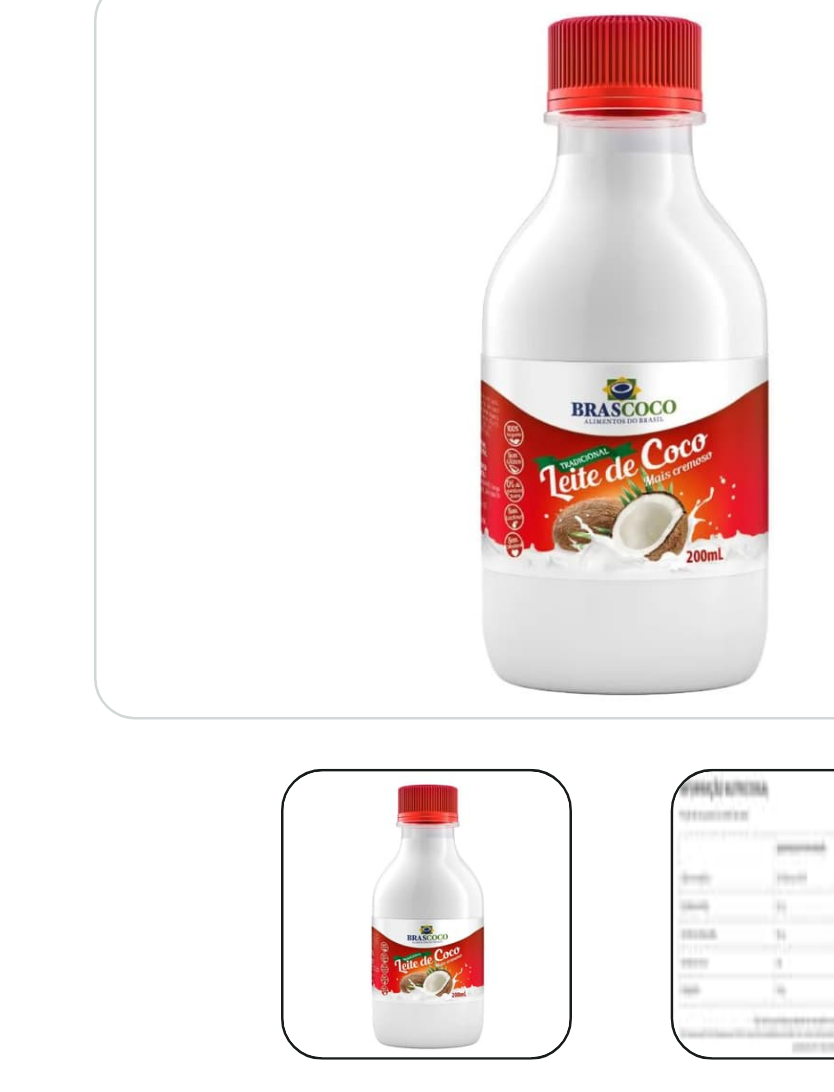 click at bounding box center [168, 666] 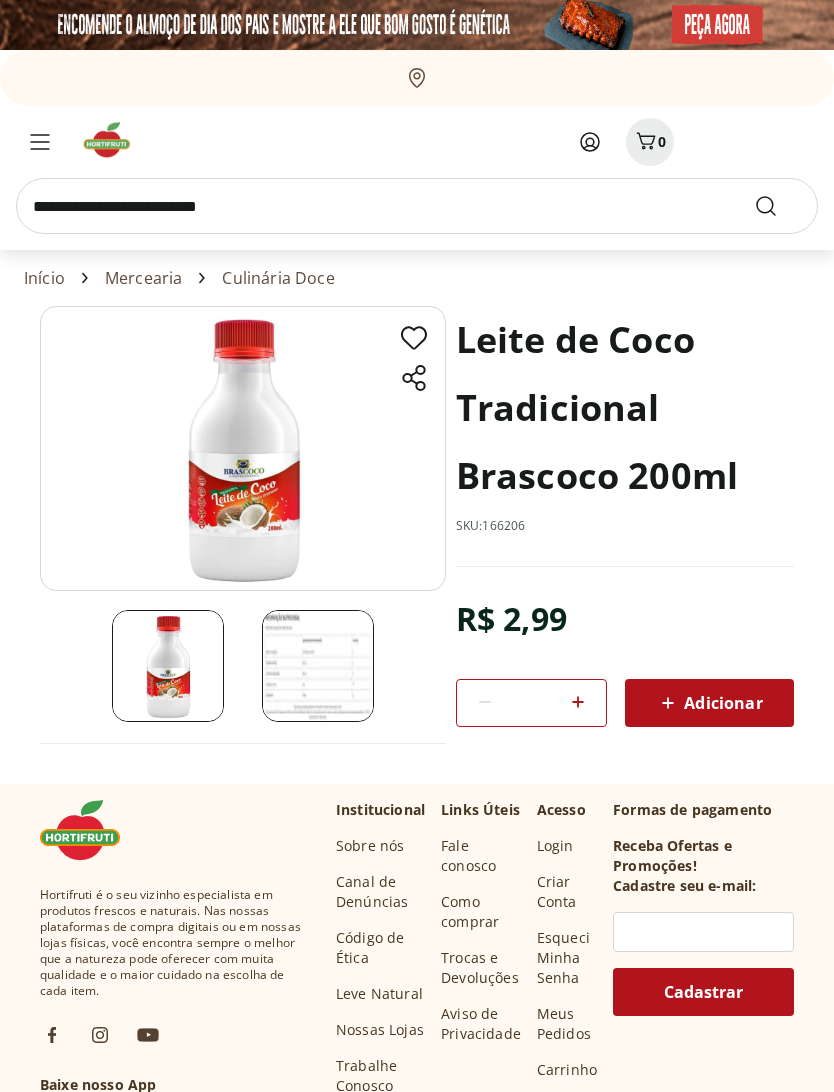 click 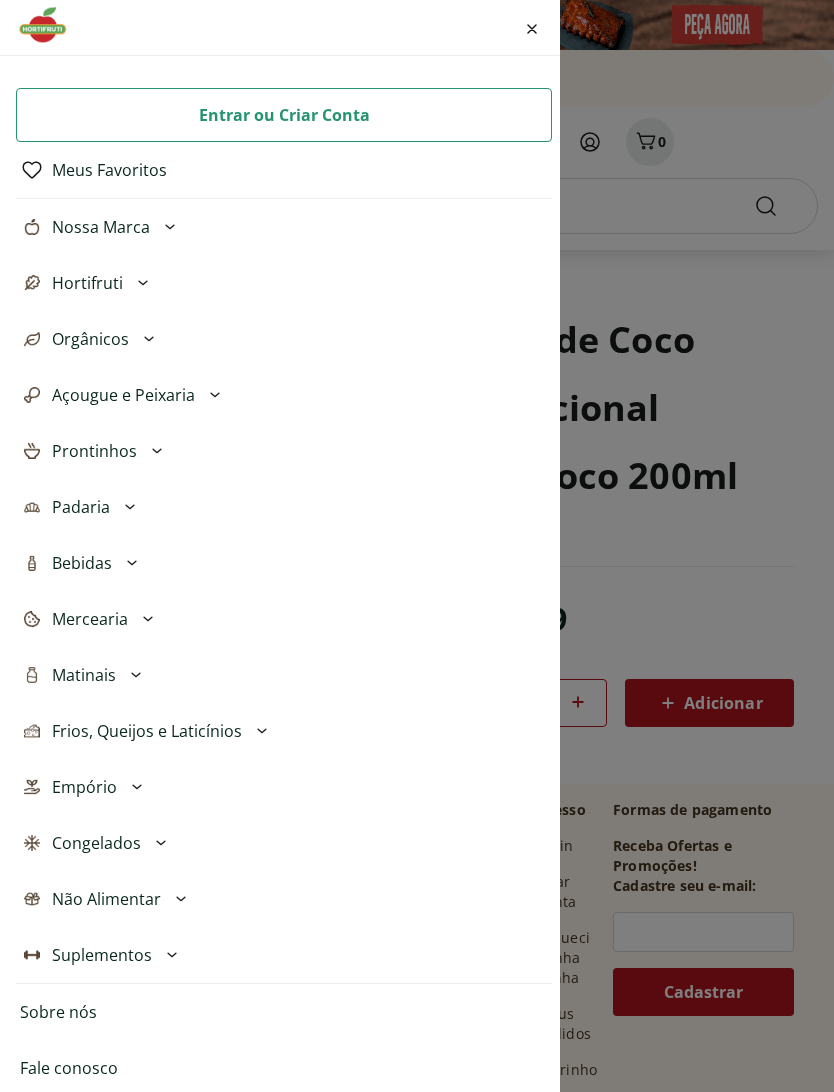 click on "Entrar ou Criar Conta Meus Favoritos Nossa Marca Açougue & Peixaria Congelados e Refrigerados Frutas, Legumes e Verduras Orgânicos Mercearia Sorvetes Ver tudo da categoria Hortifruti Cogumelos Frutas Legumes Ovos Temperos Frescos Verduras Ver tudo da categoria Orgânicos Bebidas Orgânicas Frutas Orgânicas Legumes Orgânicos Ovos Orgânicos Perecíveis Orgânicos Verduras Orgânicas Temperos Frescos Ver tudo da categoria Açougue e Peixaria Aves Bovinos Exóticos Frutos do Mar Linguiça e Salsicha Peixes Salgados e Defumados Suínos Ver tudo da categoria Prontinhos Frutas Cortadinhas Pré Preparados Prontos para Consumo Saladas Sucos e Água de Coco Ver tudo da categoria Padaria Bolos e Mini Bolos Doces Pão Padaria Própria Salgados Torradas Ver tudo da categoria Bebidas Água Água de Coco Cerveja Destilados Chá e Mate Drinks Alcóolicos Energético e Isotônico Vinhos Refrigerante Suco Integral Suco Néctar Ver tudo da categoria Mercearia Arroz e Feijão Atomatados e Molhos Azeite Biscoitos e Snacks" at bounding box center (417, 546) 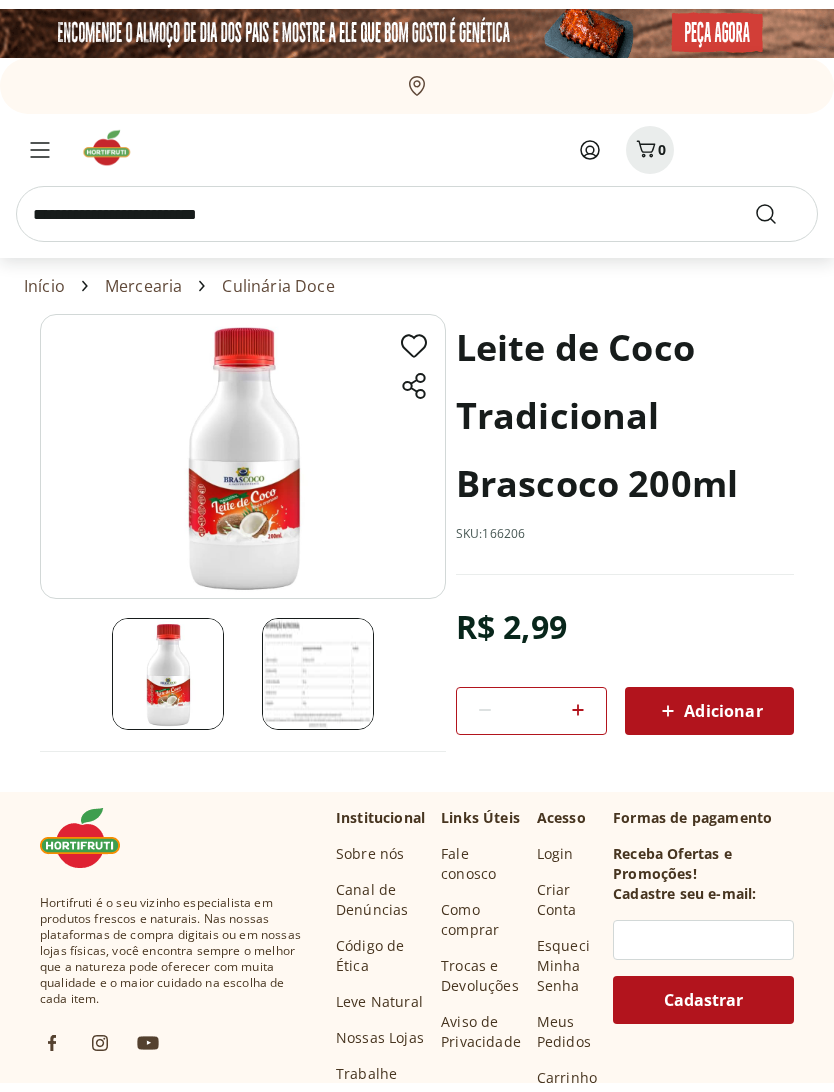 scroll, scrollTop: 0, scrollLeft: 0, axis: both 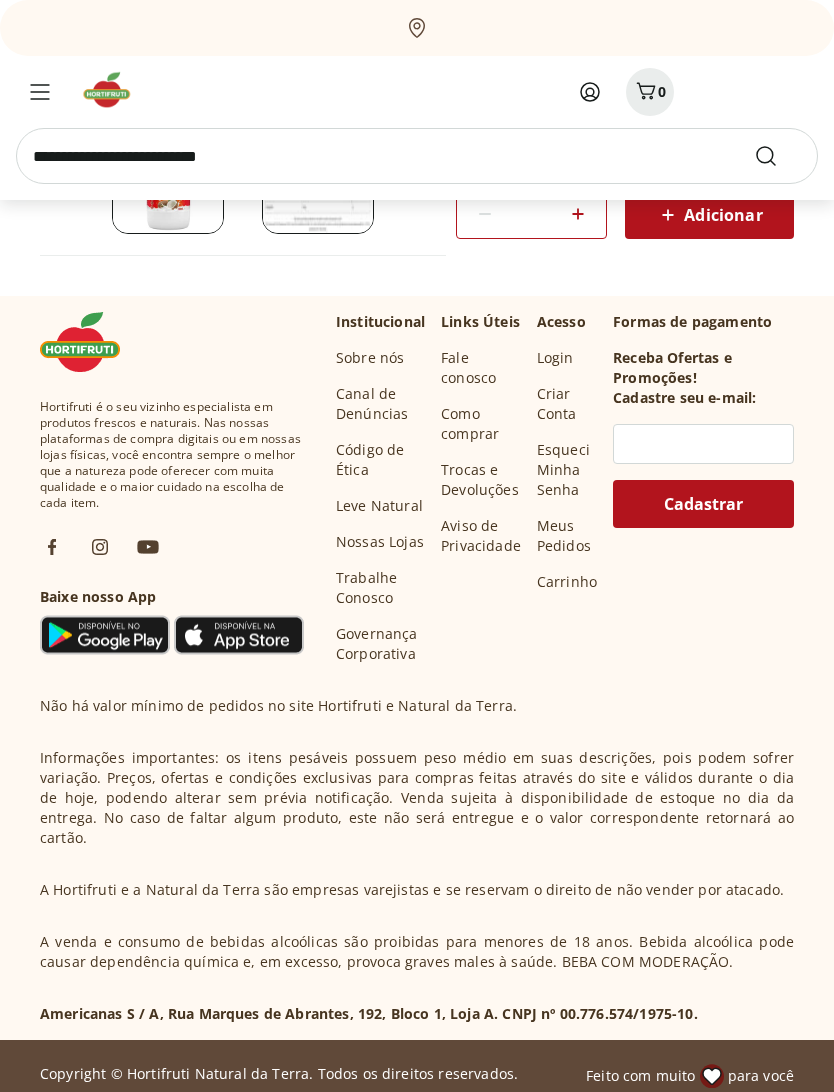 click on "Trabalhe Conosco" at bounding box center (380, 588) 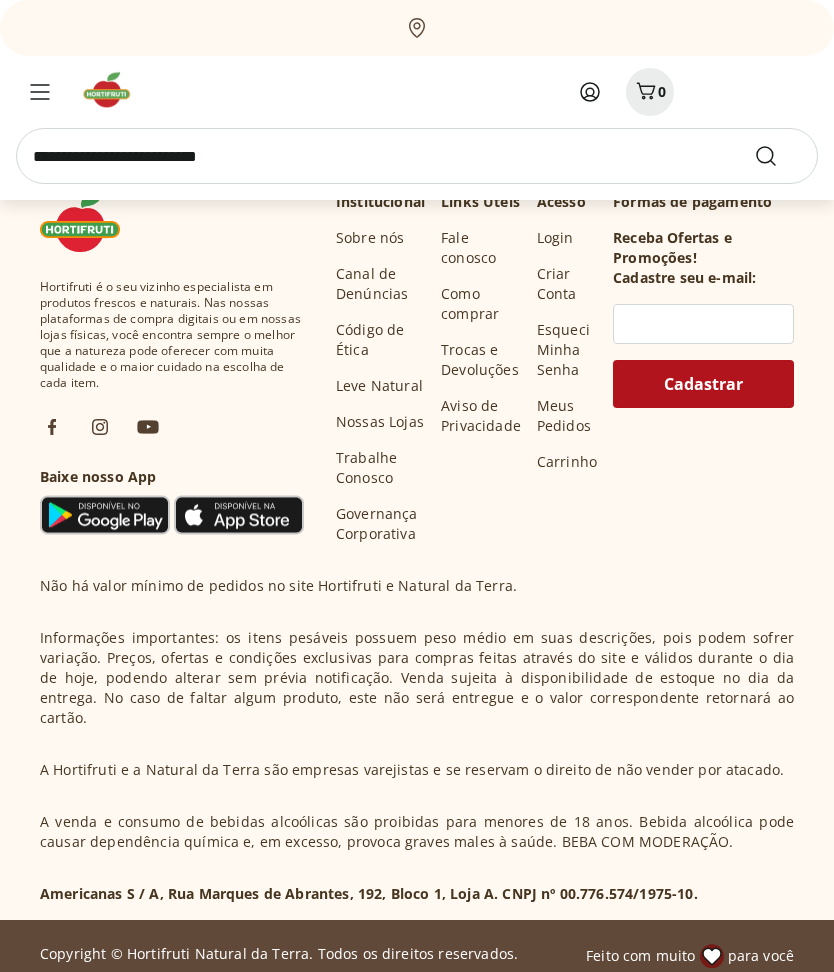 scroll, scrollTop: 0, scrollLeft: 0, axis: both 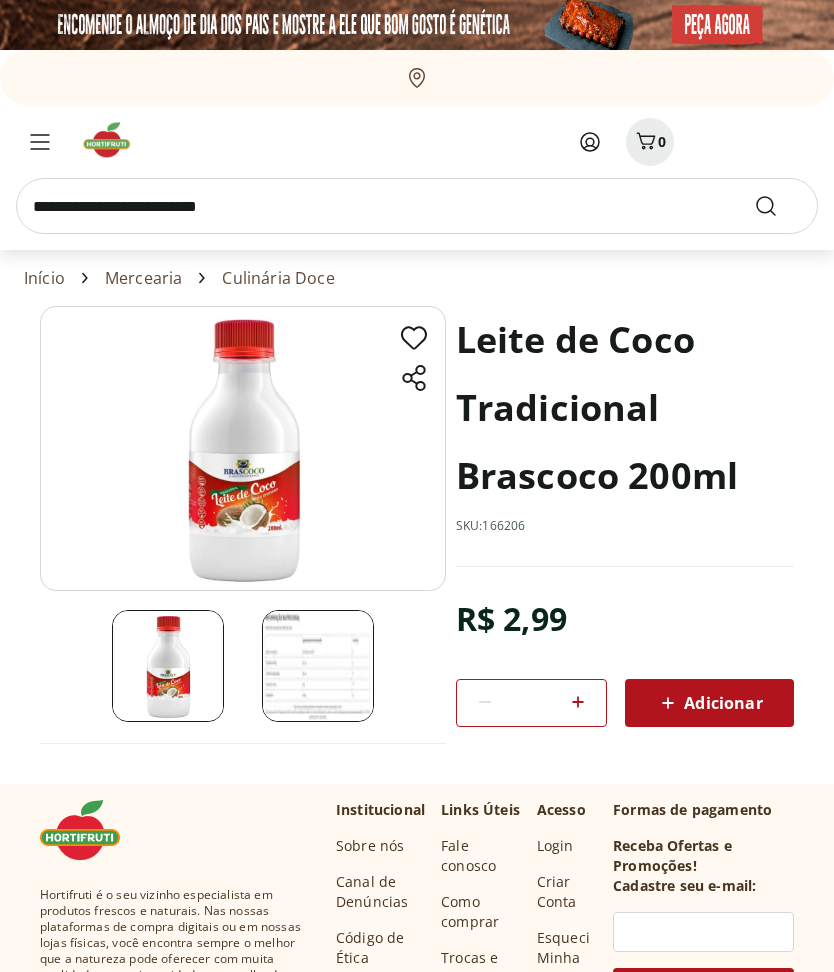 select on "**********" 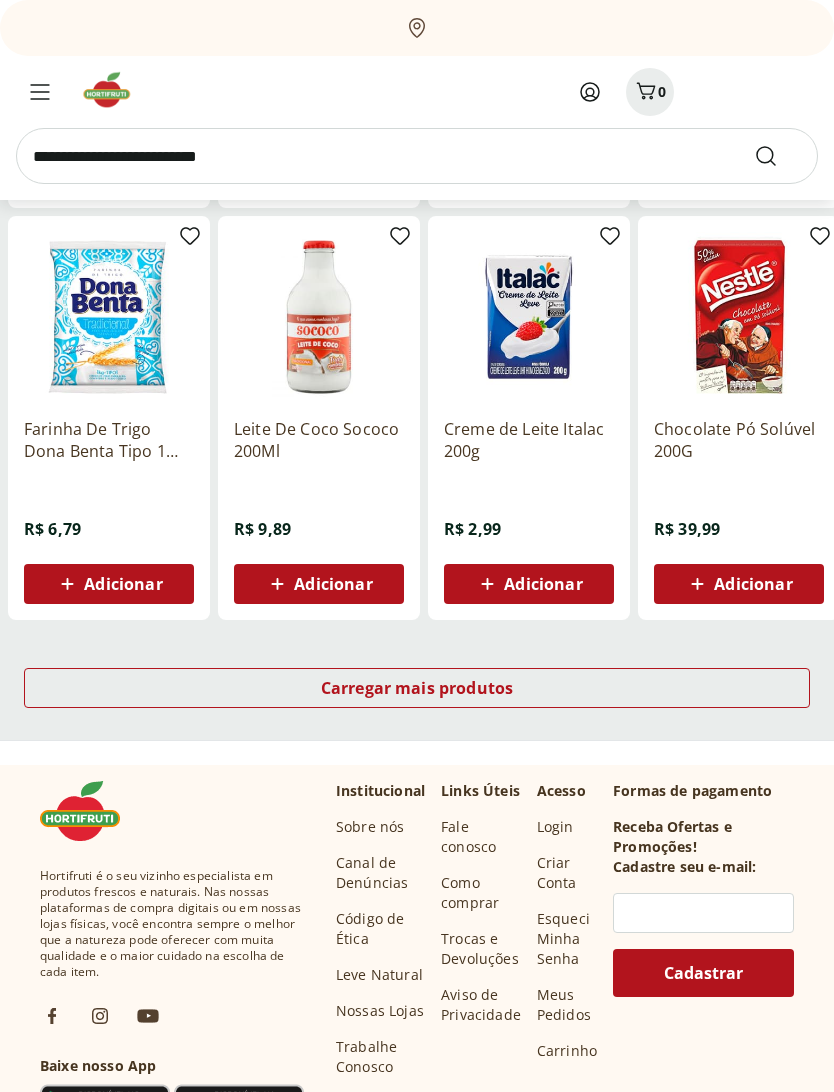 scroll, scrollTop: 1052, scrollLeft: 0, axis: vertical 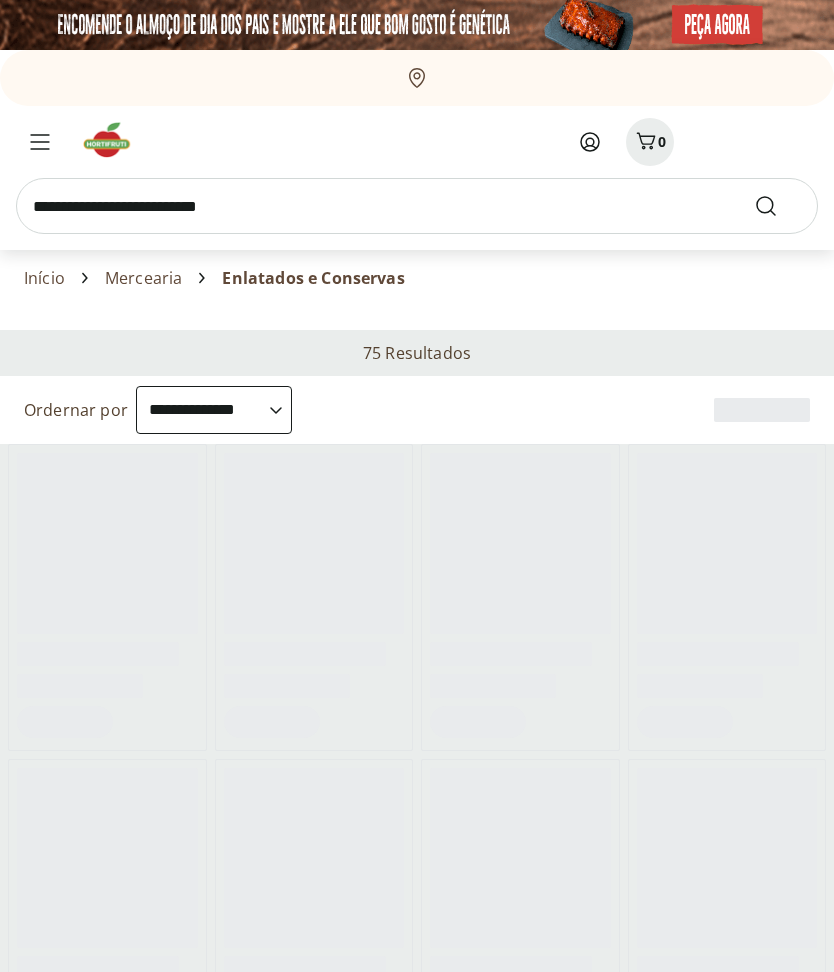 select on "**********" 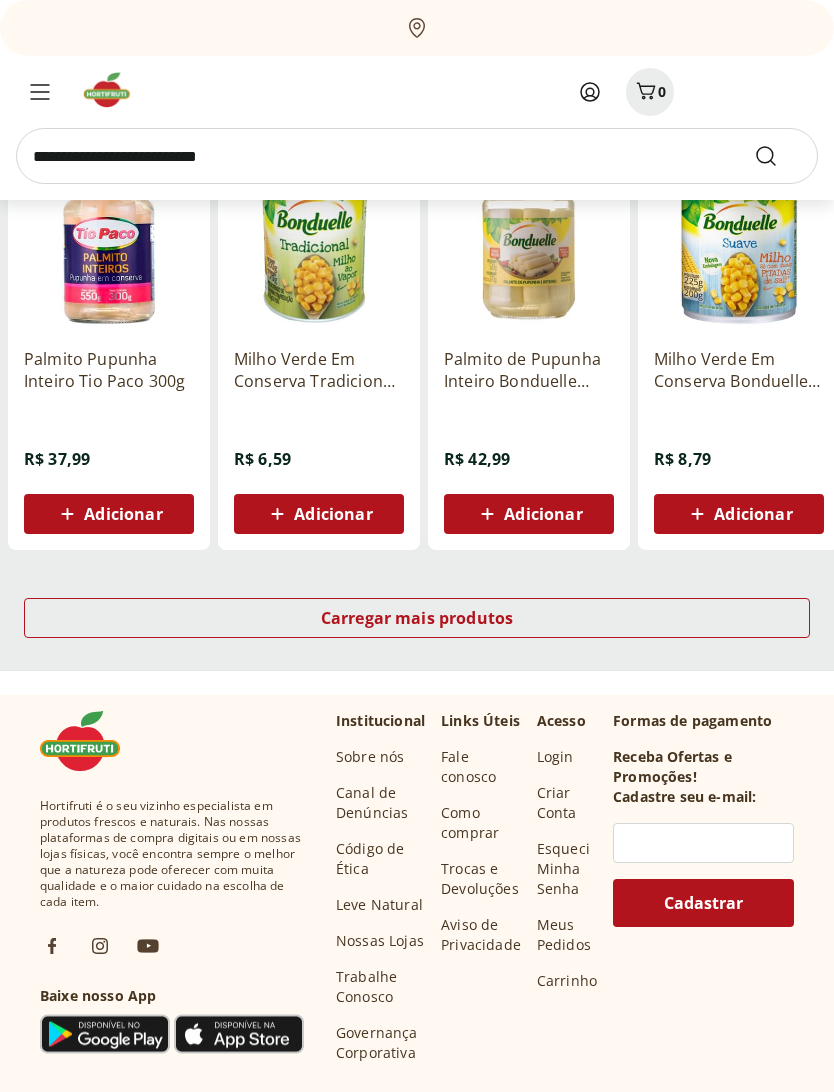 scroll, scrollTop: 1147, scrollLeft: 0, axis: vertical 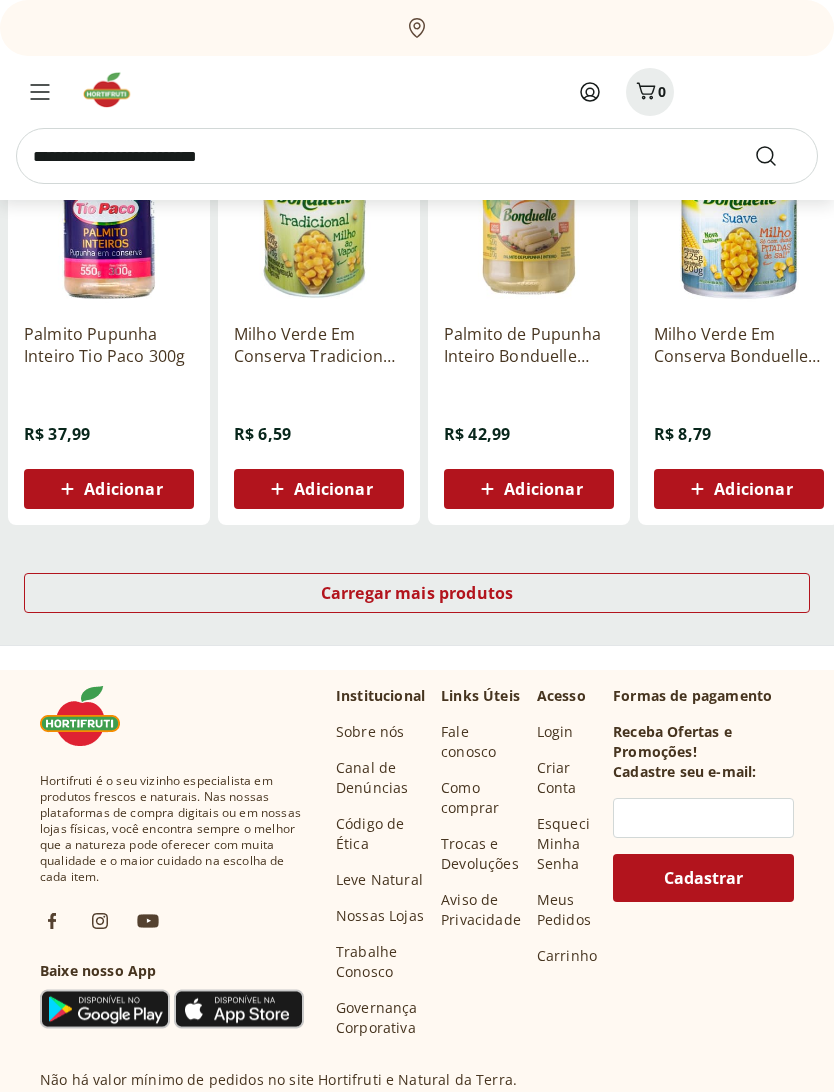 click on "Carregar mais produtos" at bounding box center (417, 593) 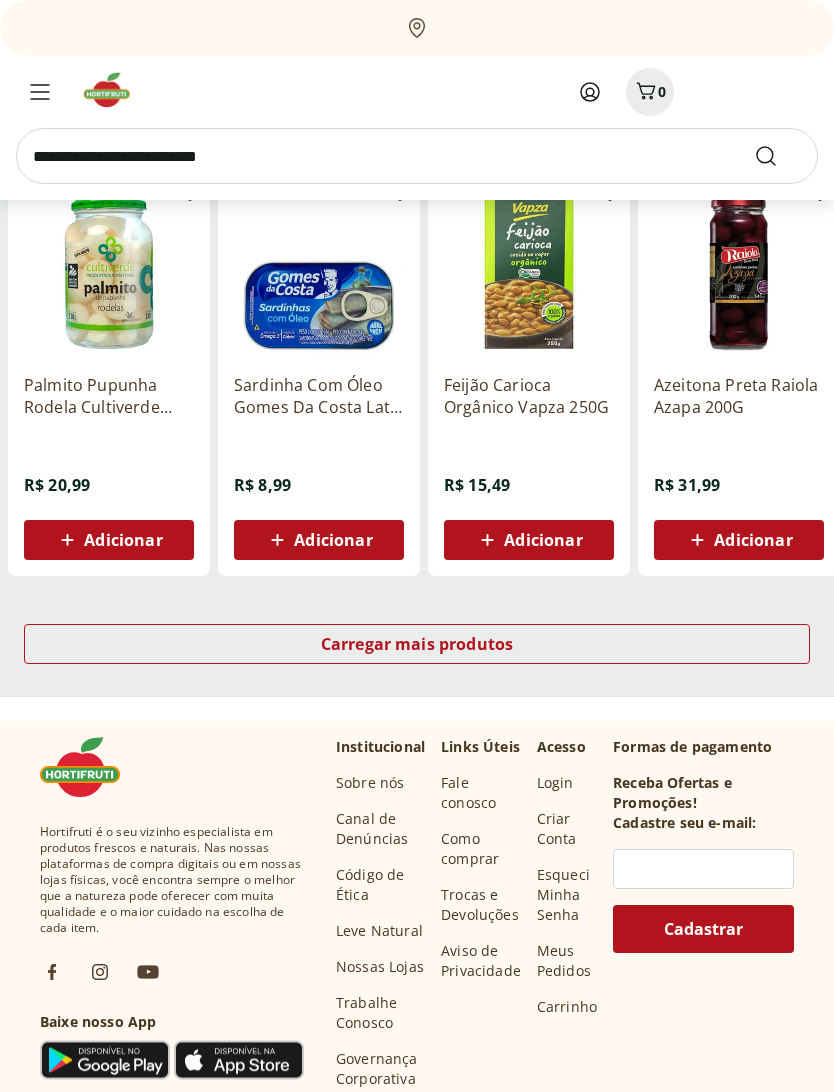 scroll, scrollTop: 2340, scrollLeft: 0, axis: vertical 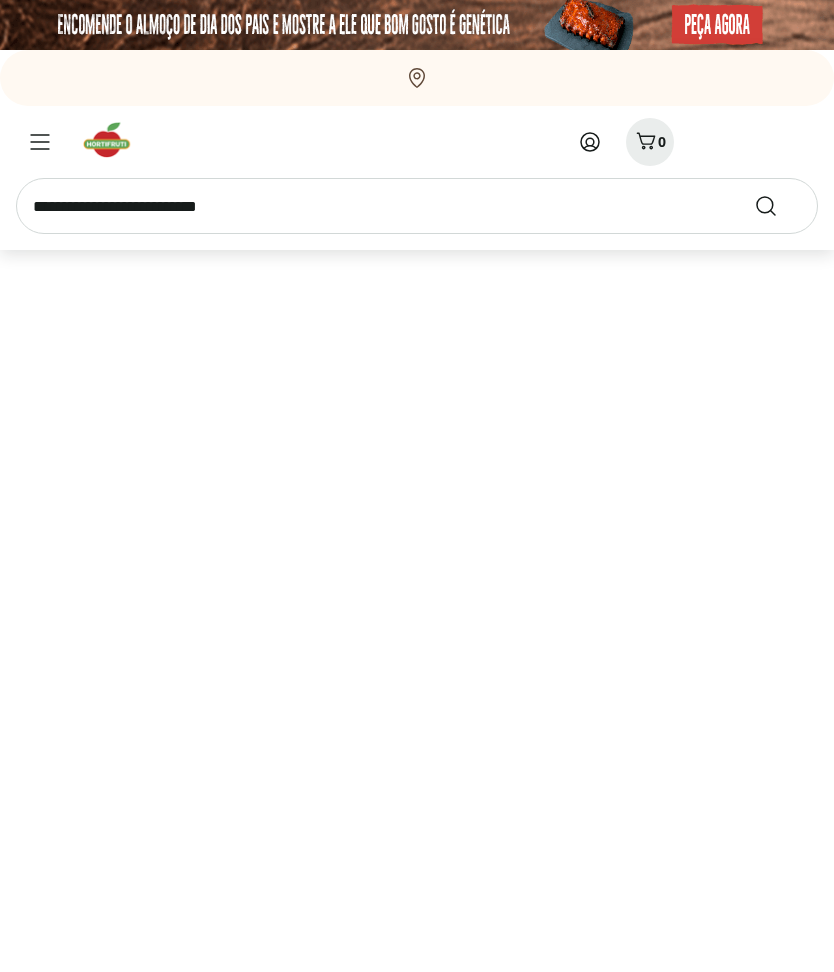 select on "**********" 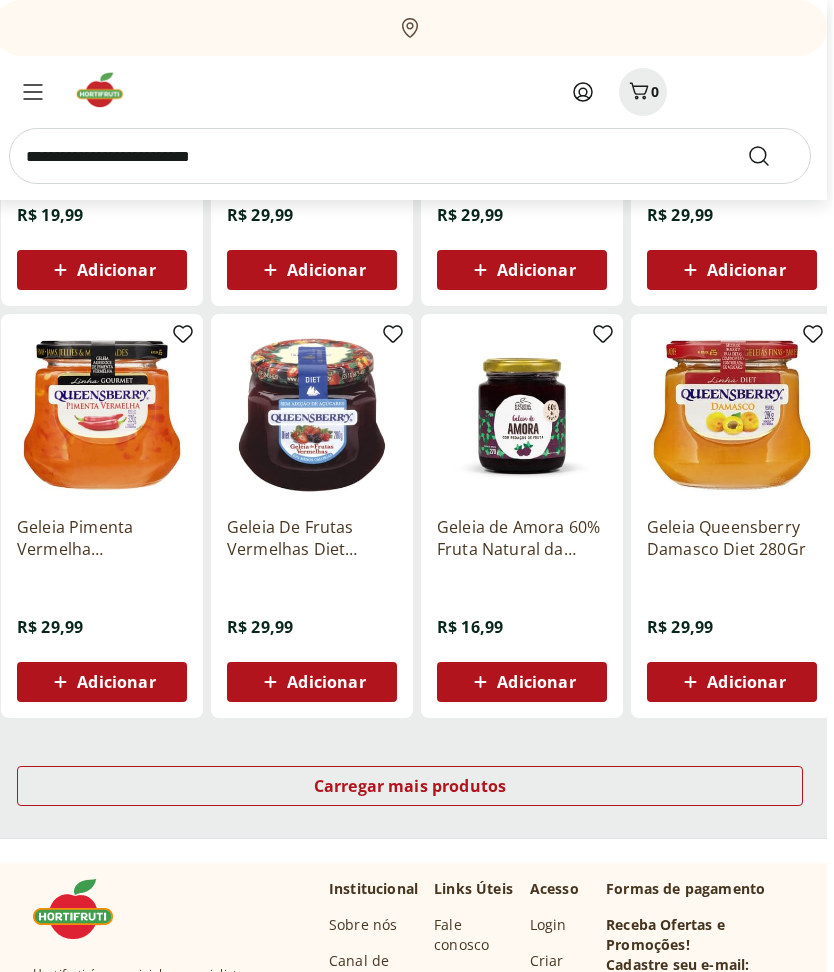 scroll, scrollTop: 953, scrollLeft: 6, axis: both 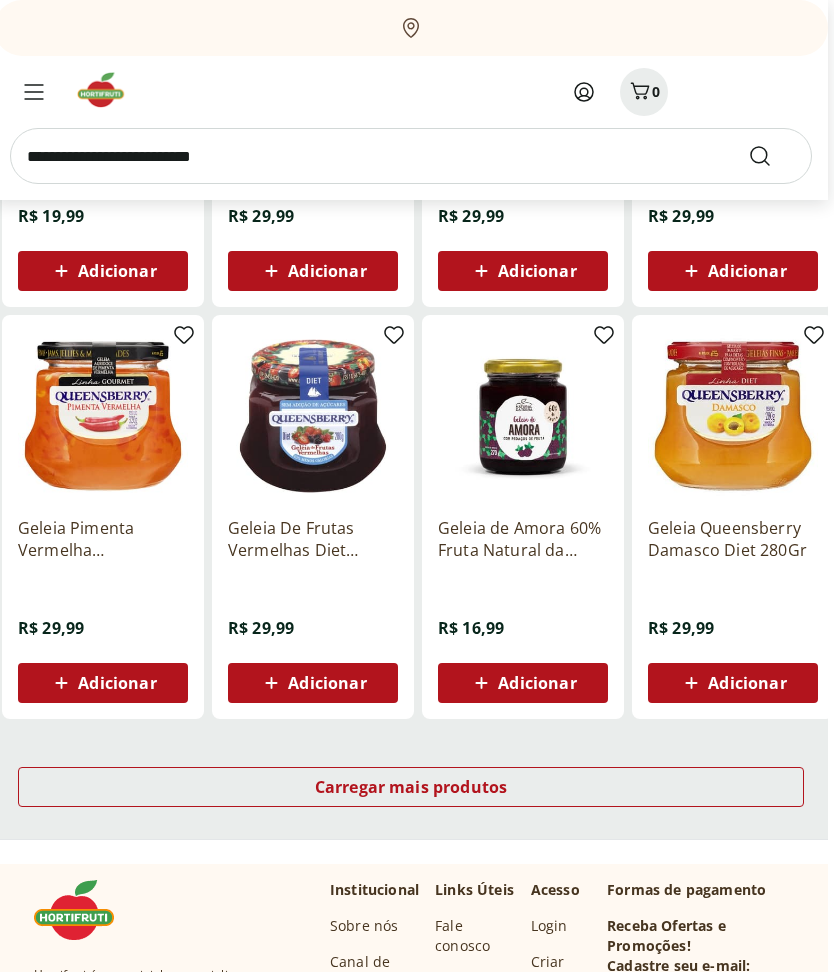 click on "Carregar mais produtos" at bounding box center (411, 787) 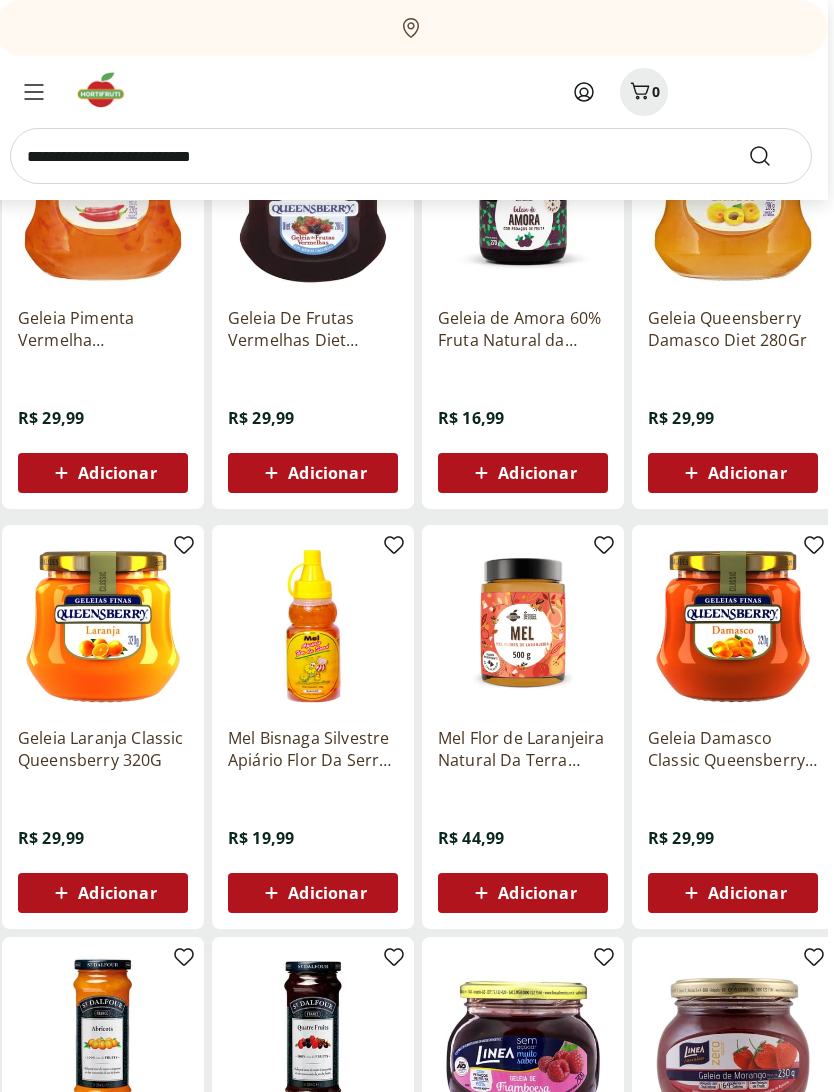 scroll, scrollTop: 1168, scrollLeft: 6, axis: both 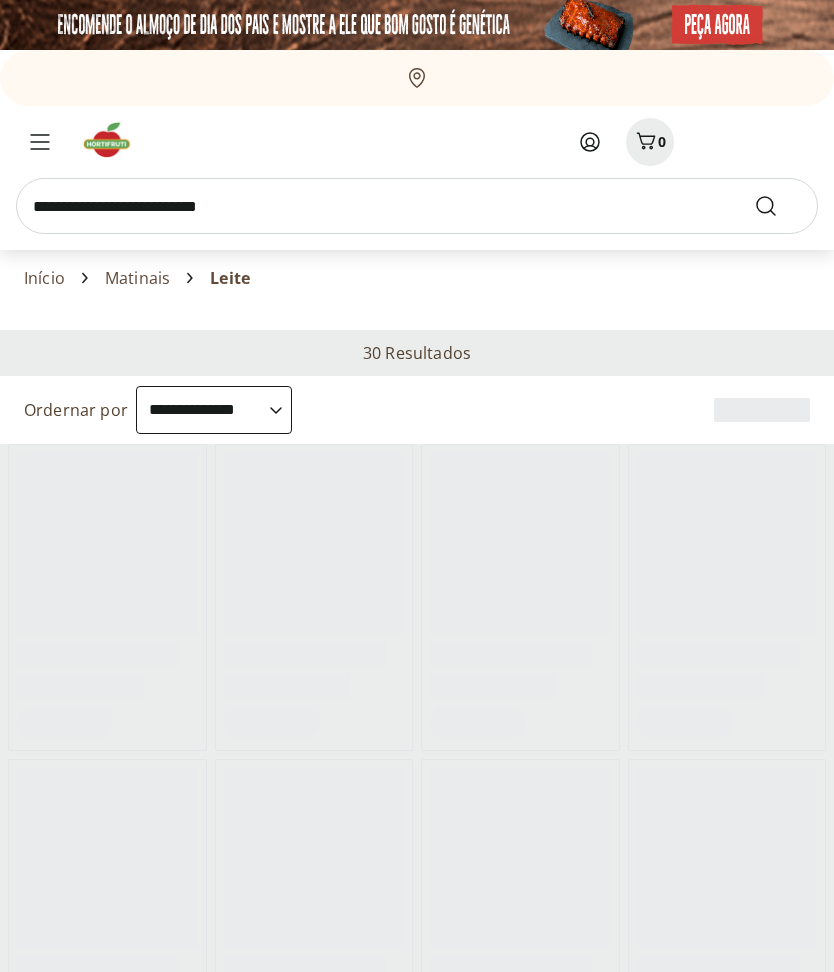 select on "**********" 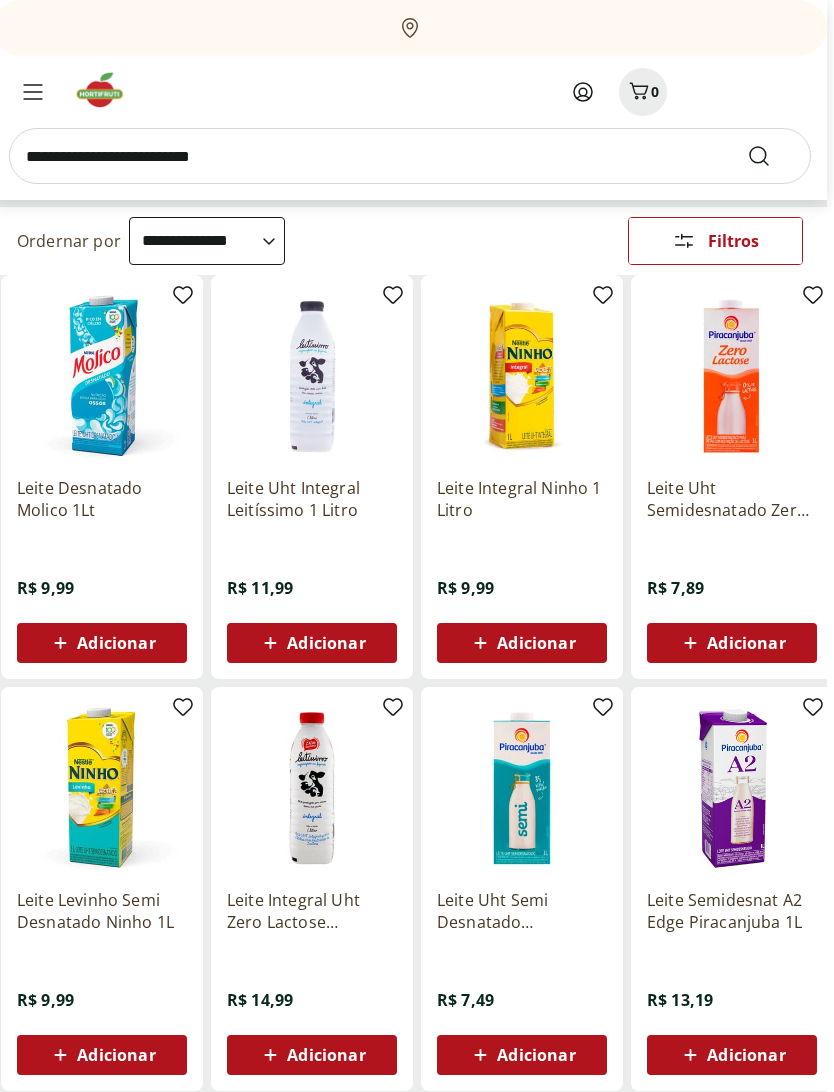 scroll, scrollTop: 168, scrollLeft: 0, axis: vertical 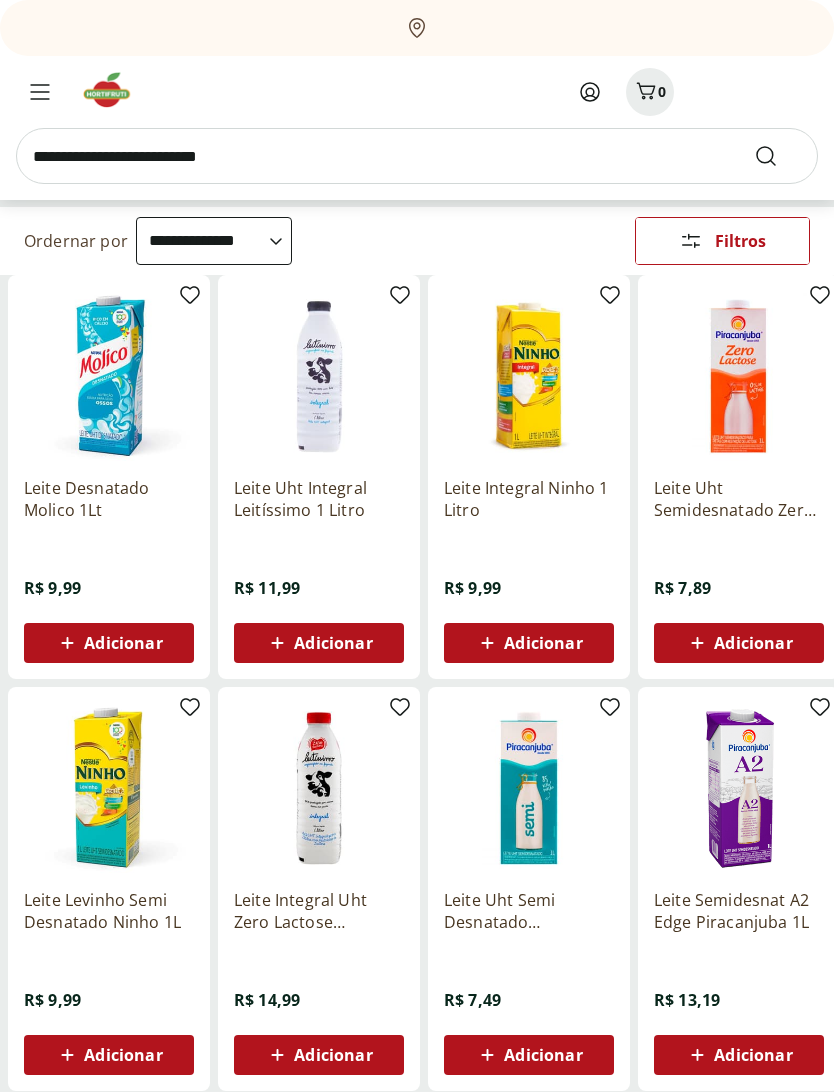 click 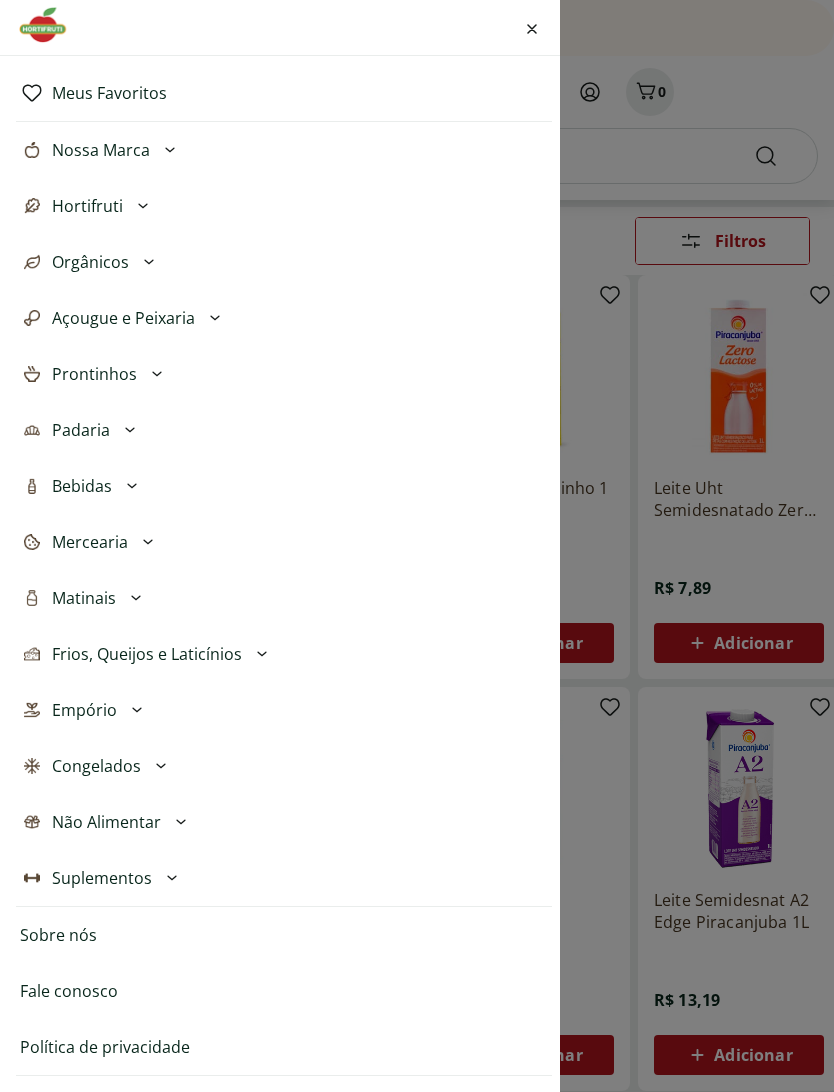 scroll, scrollTop: 77, scrollLeft: 0, axis: vertical 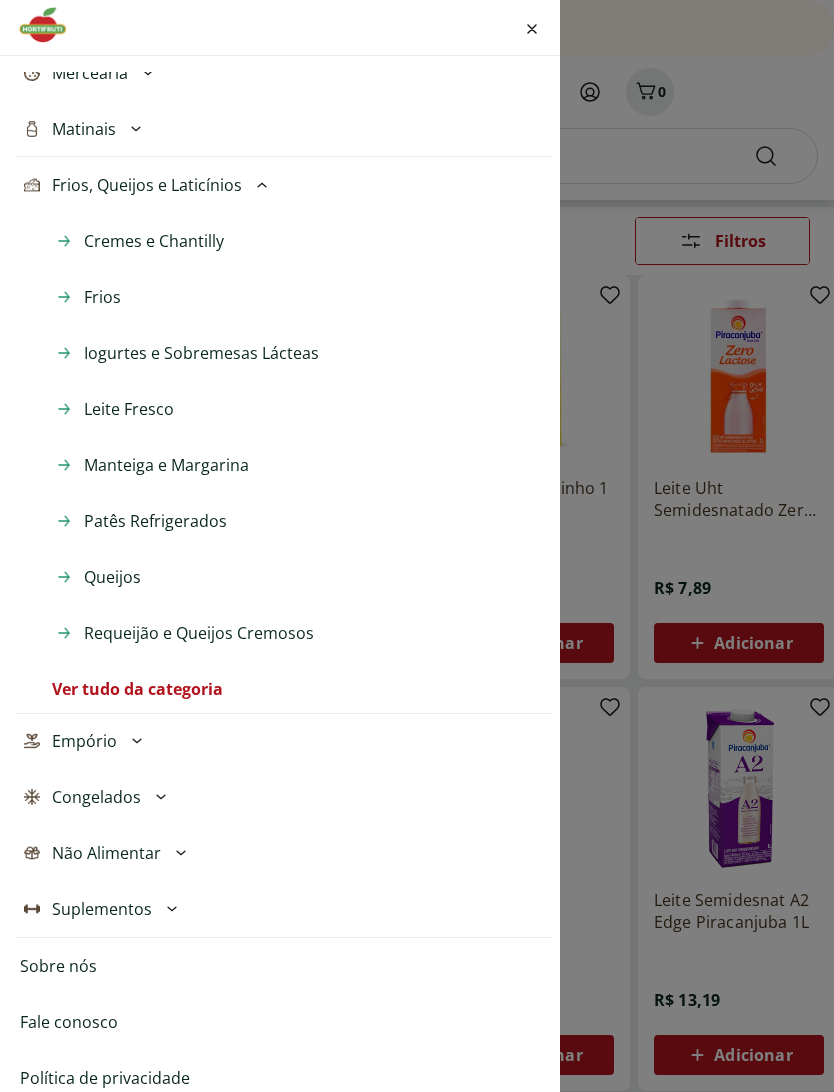 click on "Suplementos" at bounding box center [284, 909] 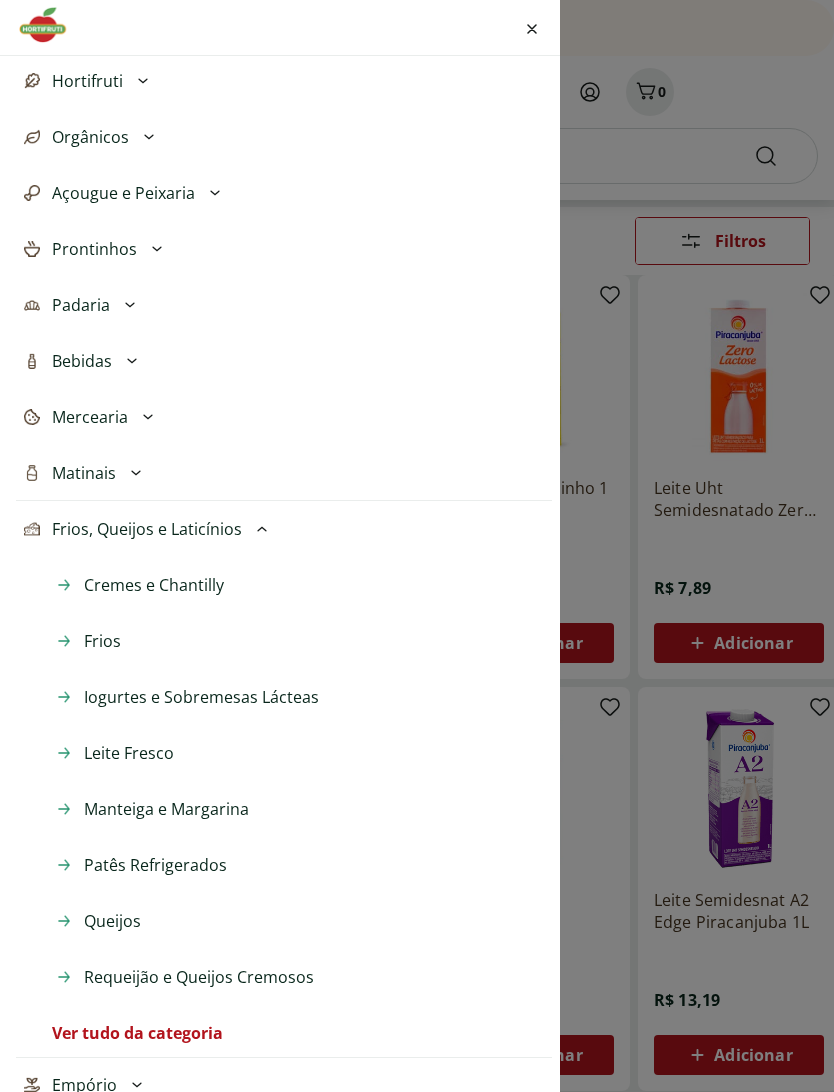 scroll, scrollTop: 203, scrollLeft: 0, axis: vertical 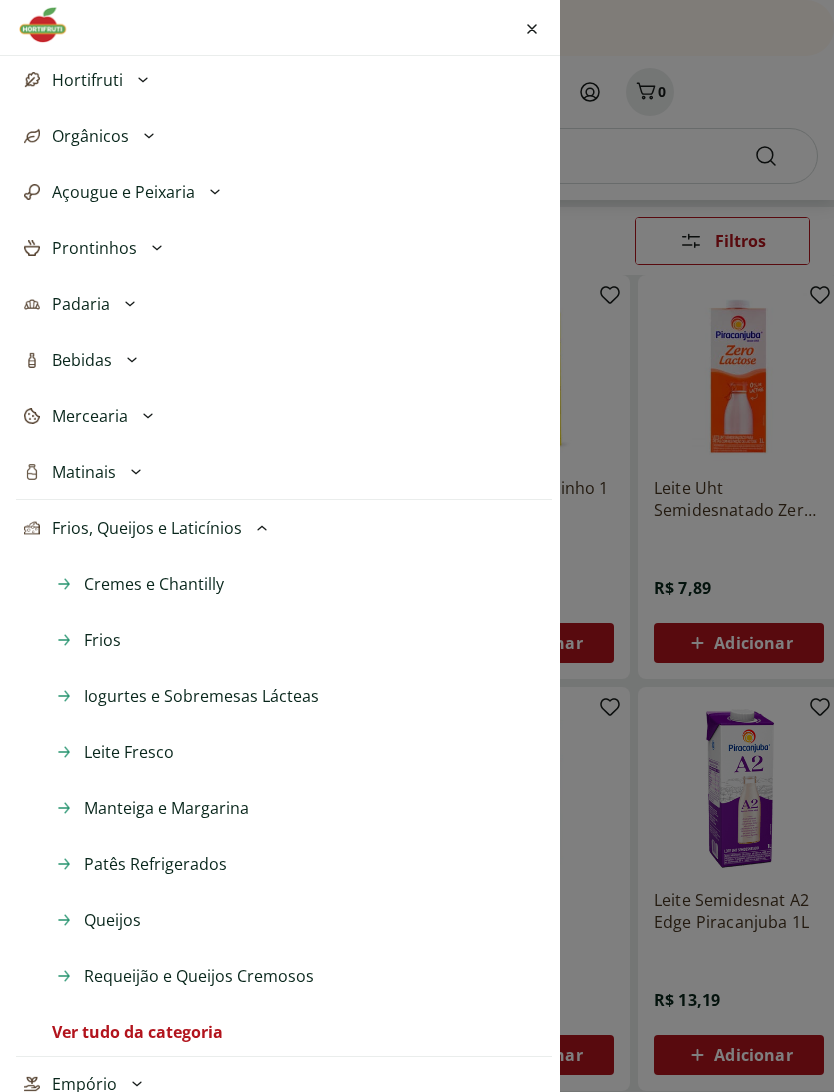 click 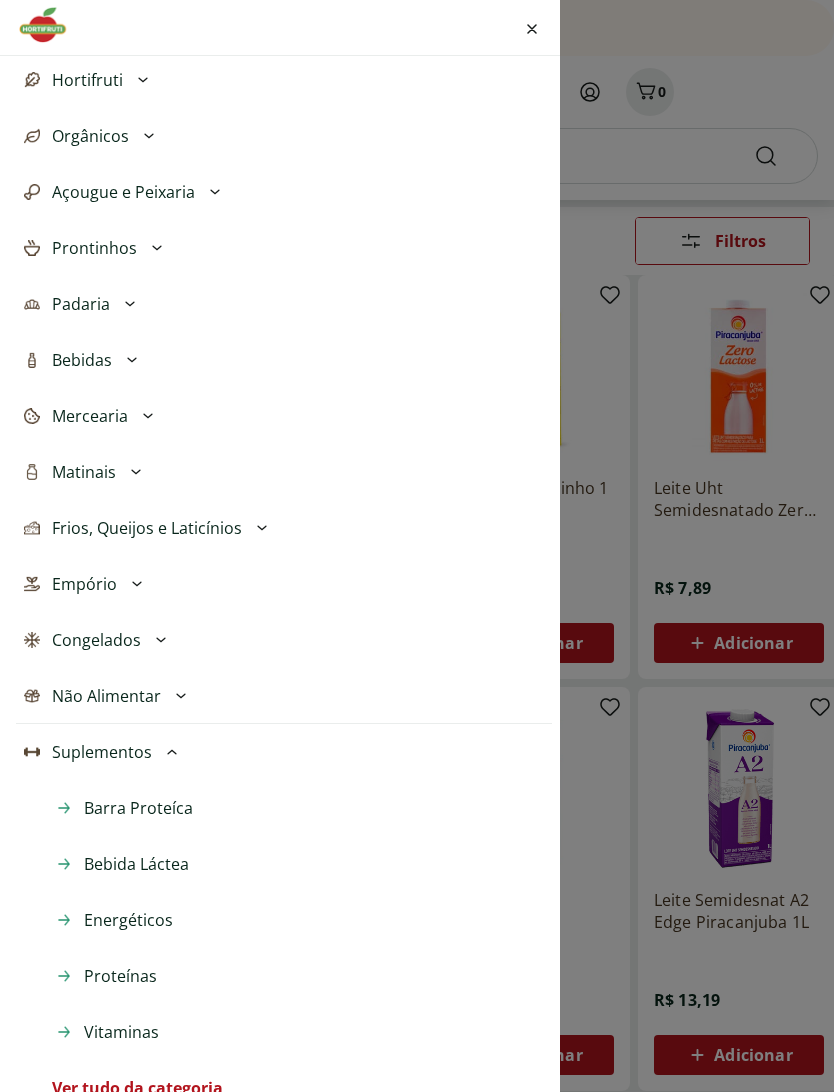 click 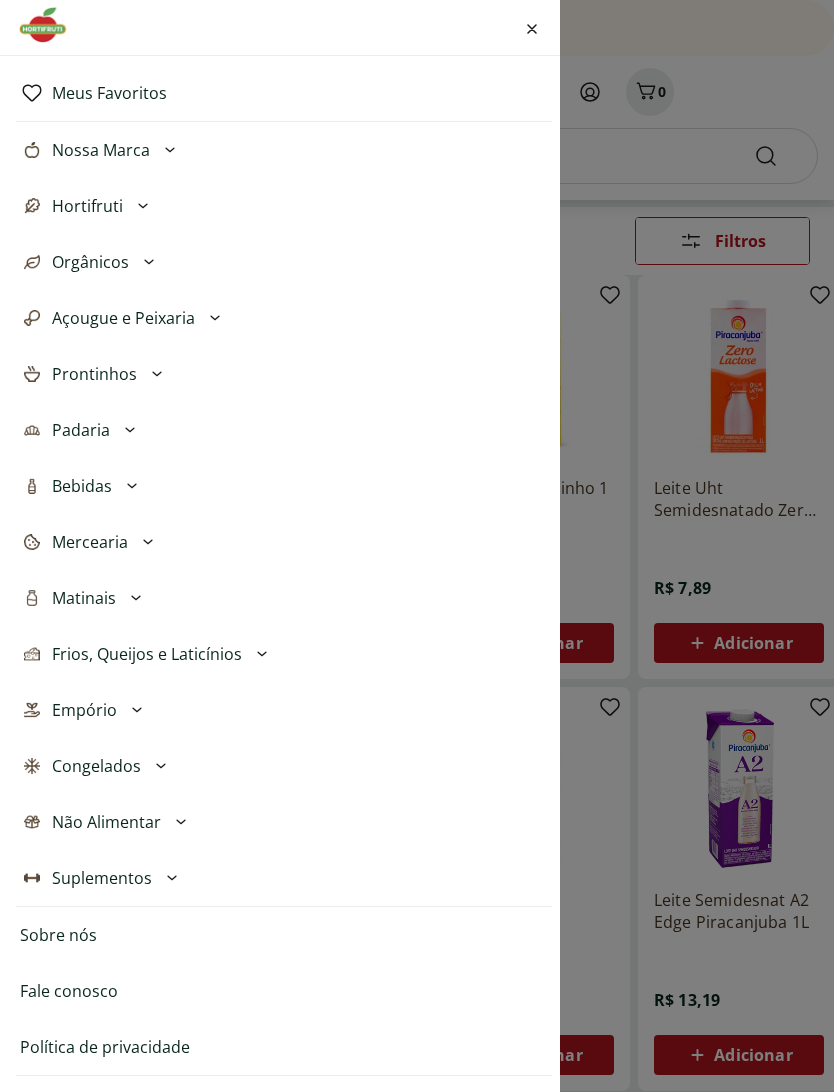 scroll, scrollTop: 77, scrollLeft: 0, axis: vertical 